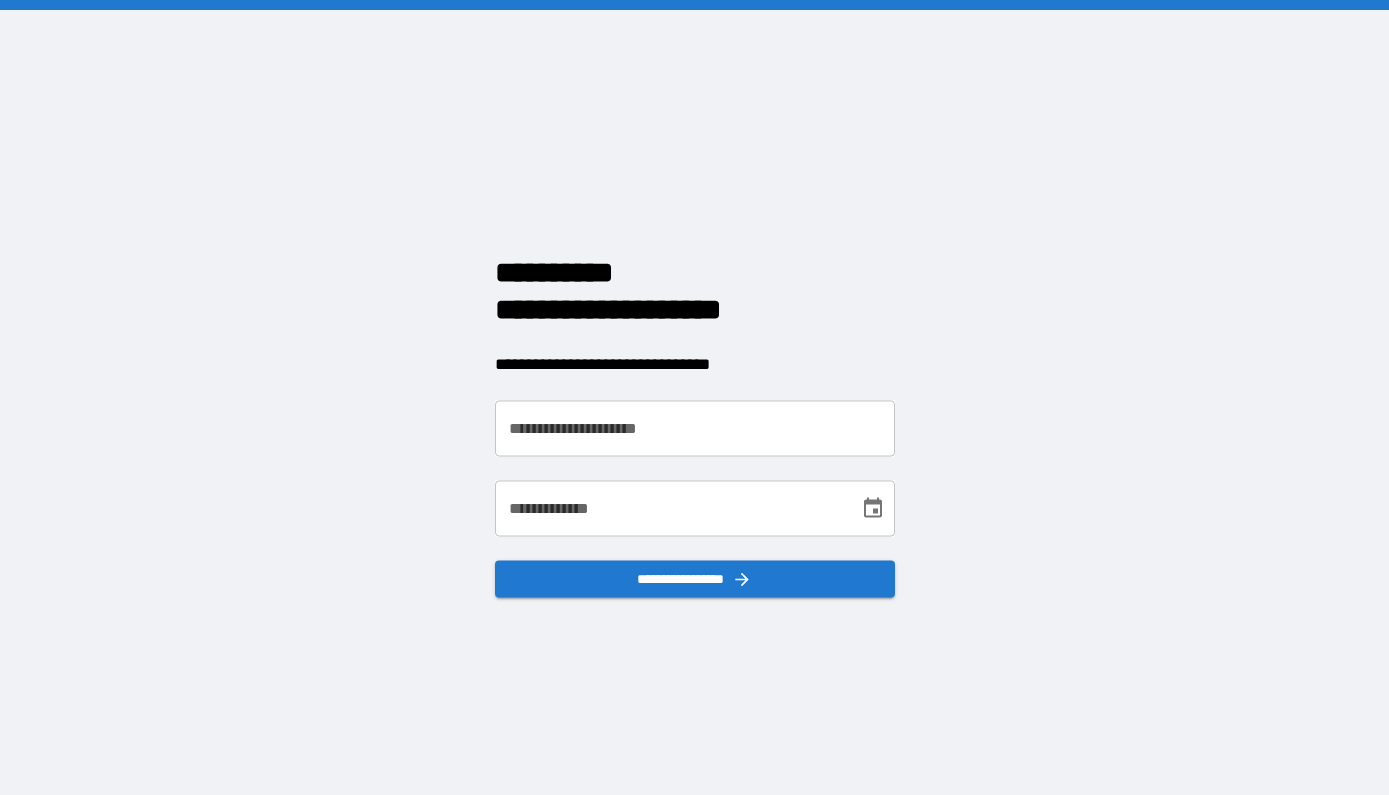 scroll, scrollTop: 0, scrollLeft: 0, axis: both 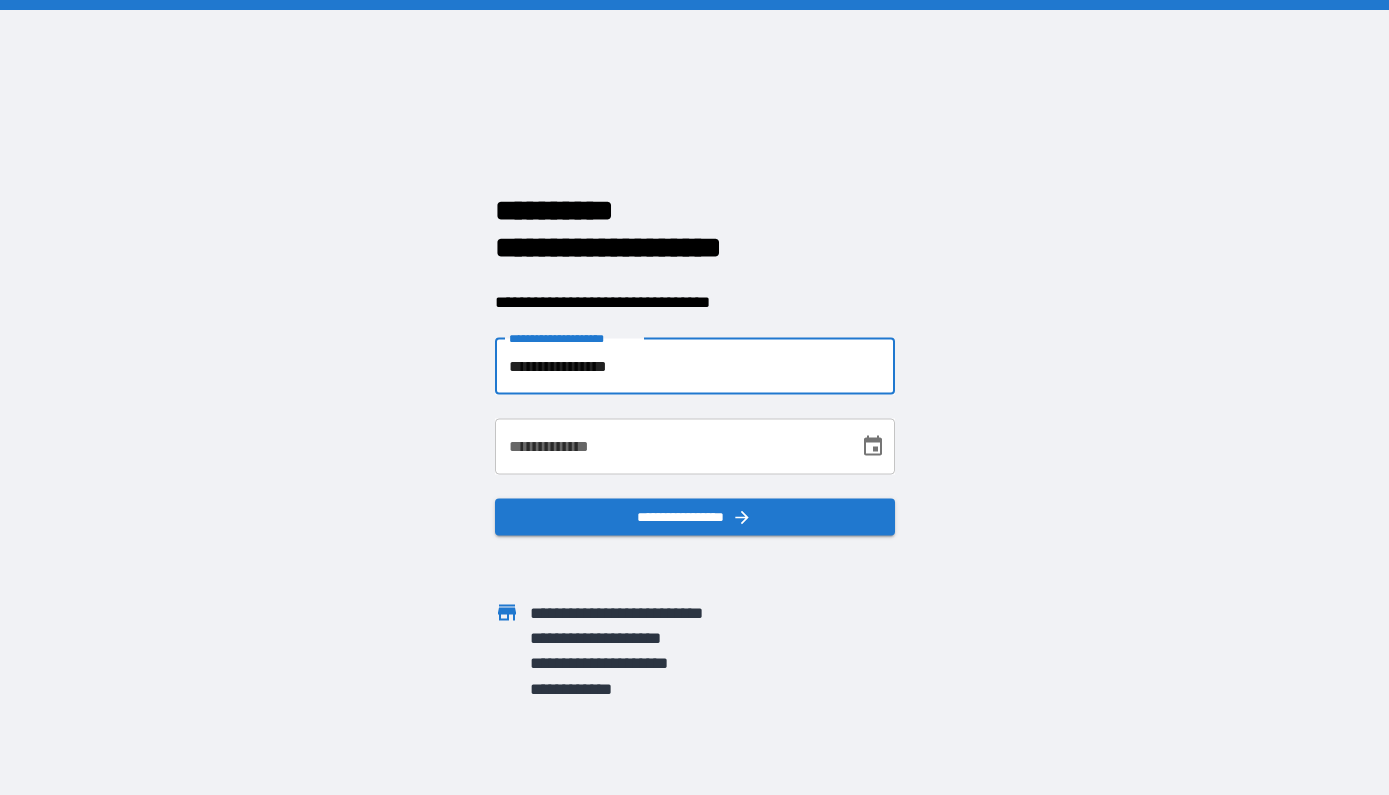 type on "**********" 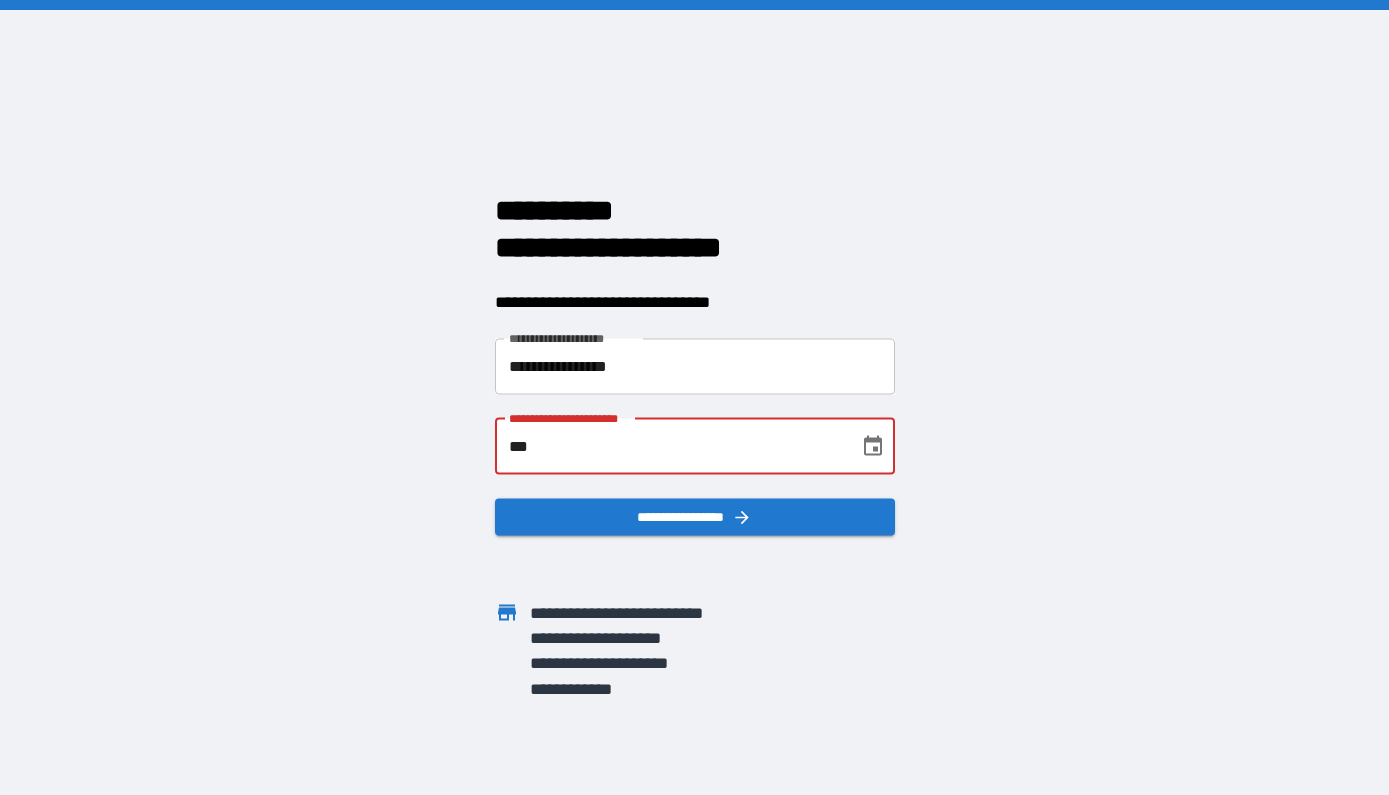 type on "***" 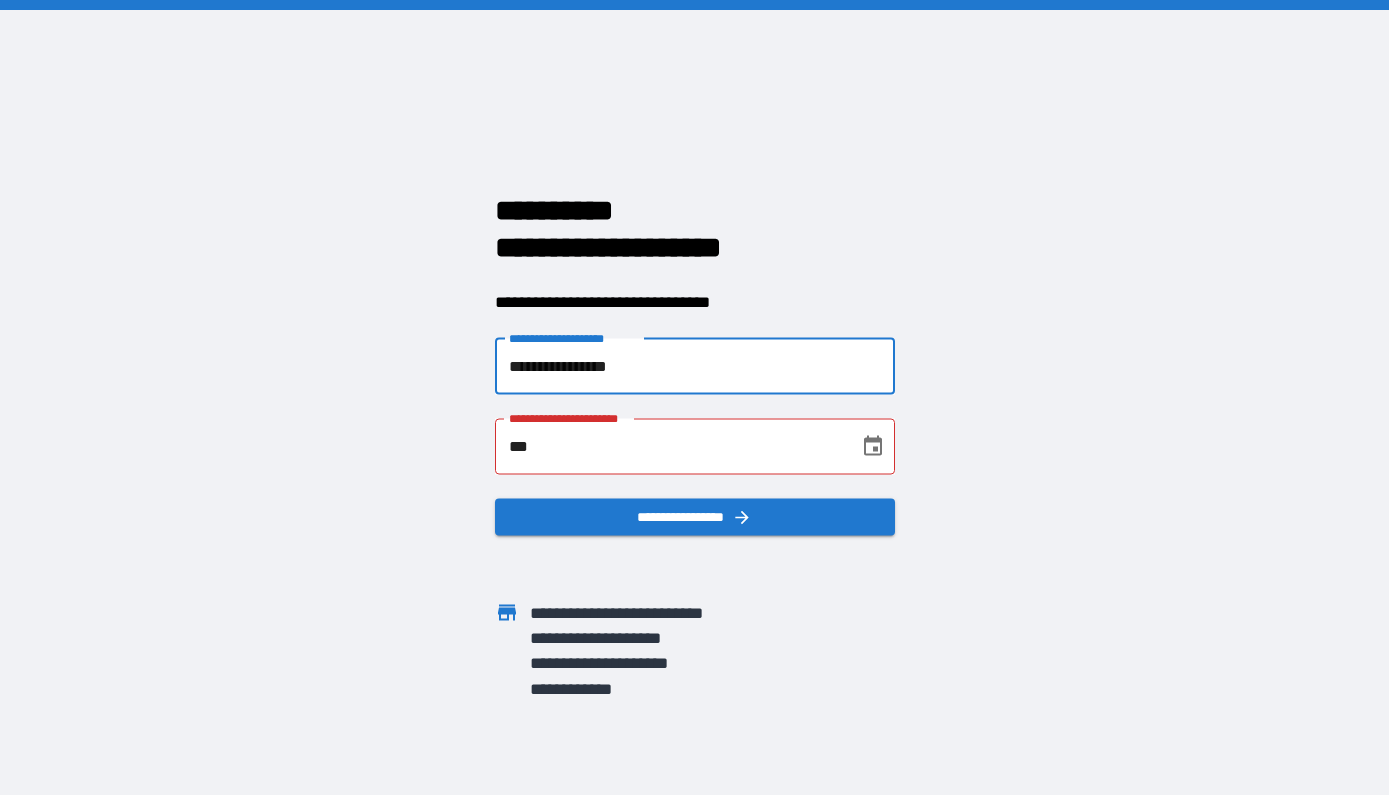 drag, startPoint x: 701, startPoint y: 369, endPoint x: 467, endPoint y: 317, distance: 239.70816 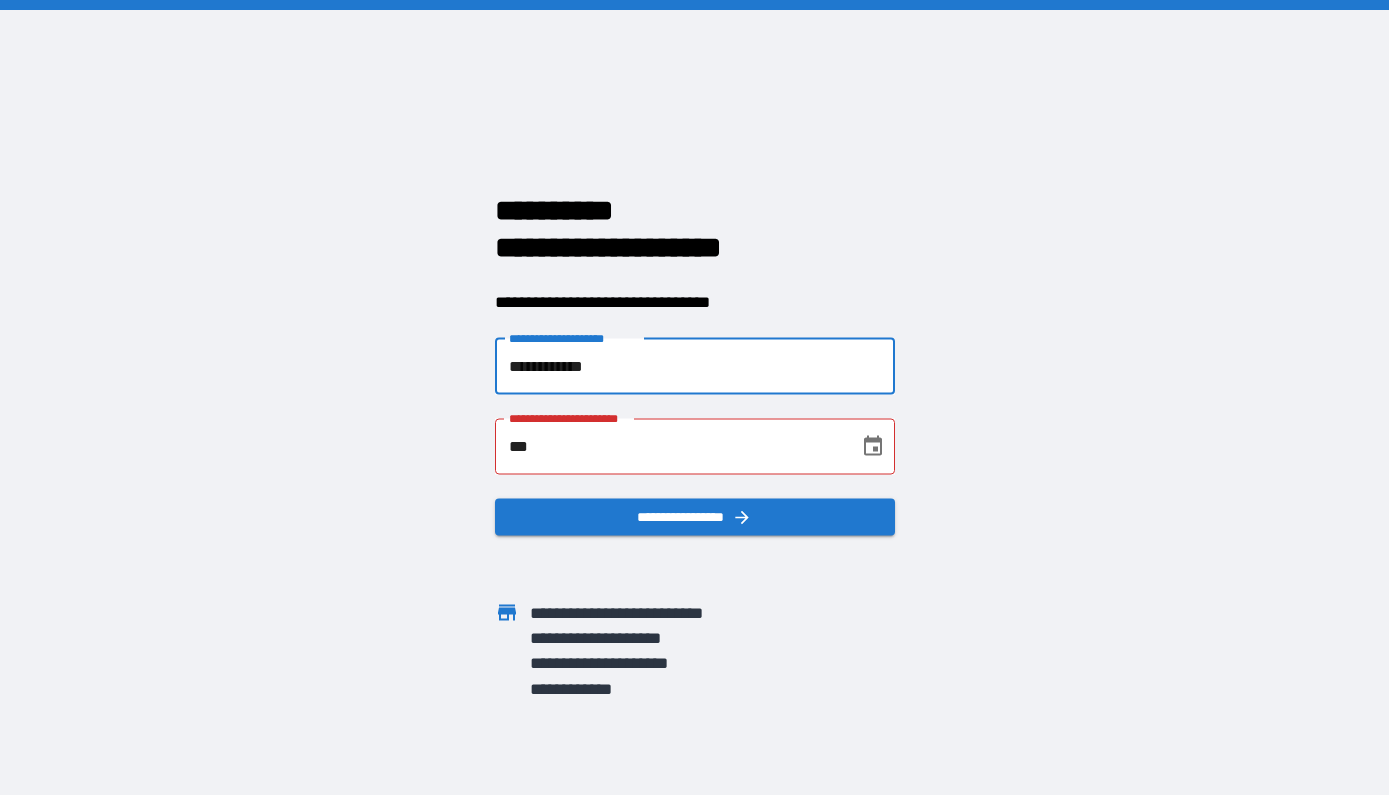 type on "**********" 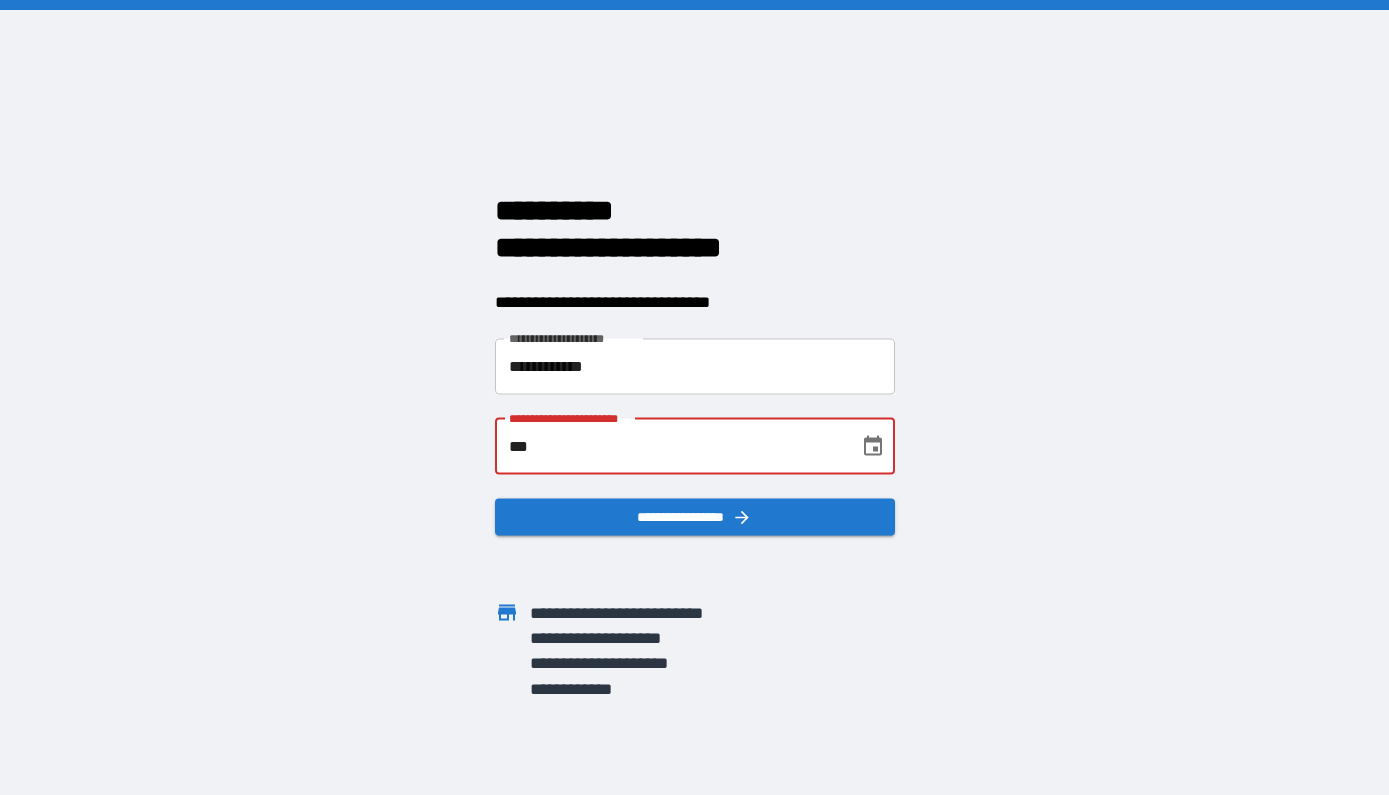 type on "*" 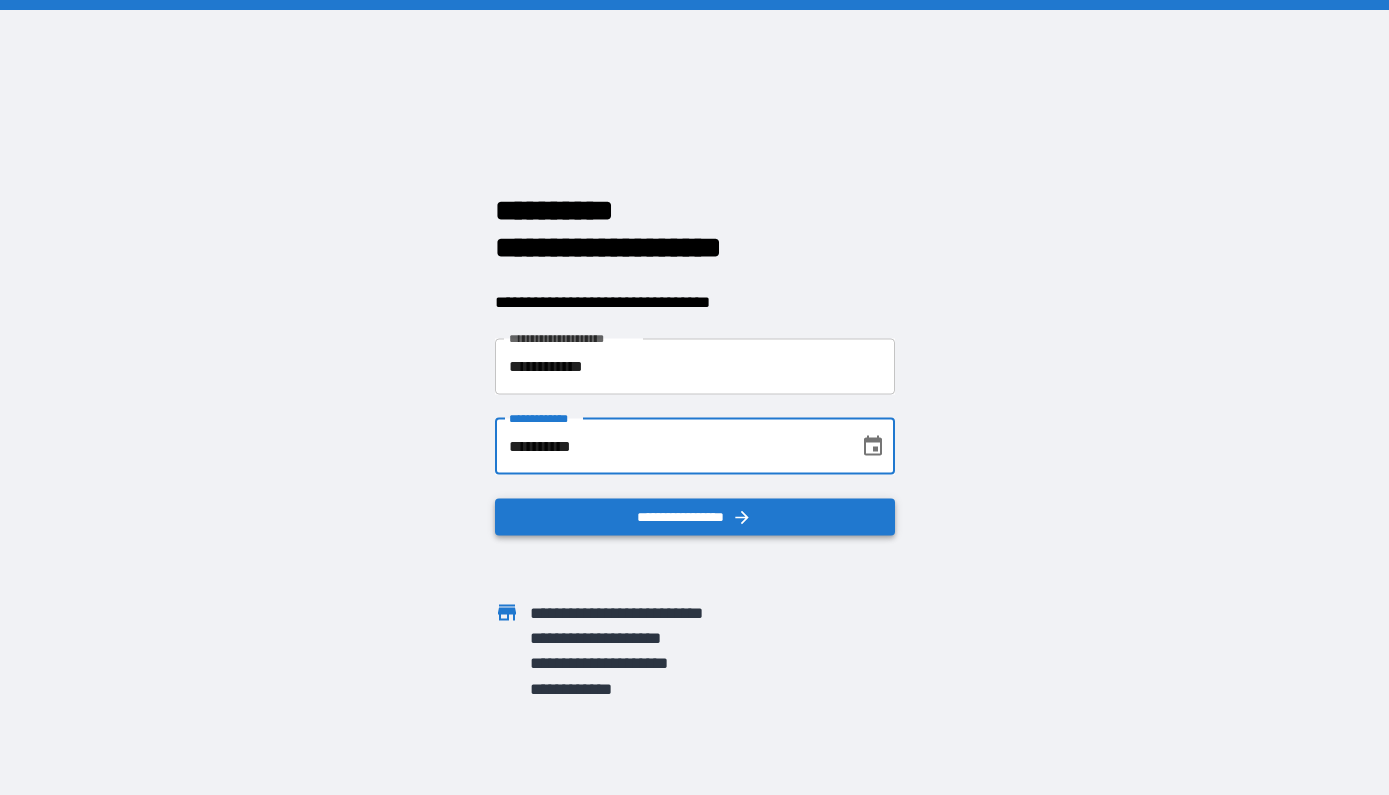 type on "**********" 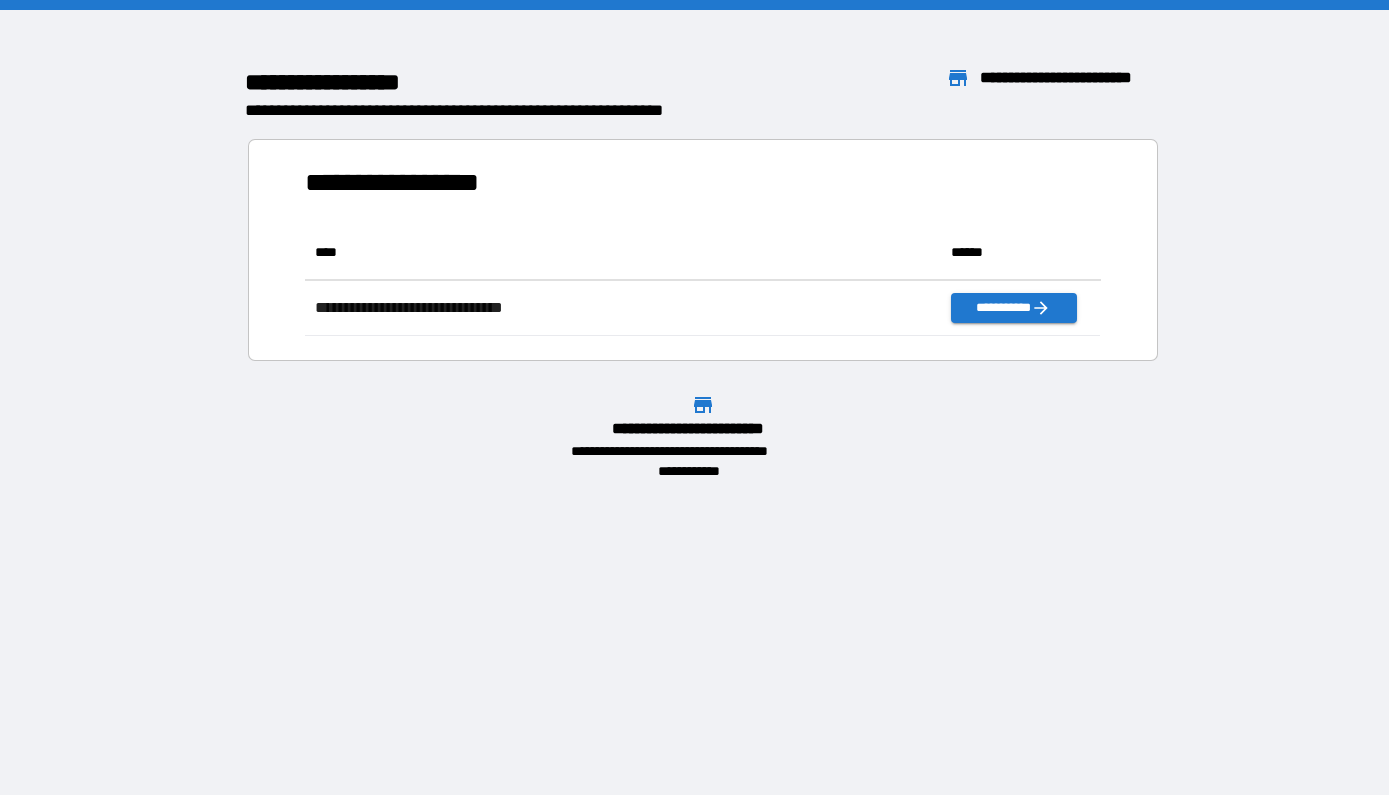 scroll, scrollTop: 1, scrollLeft: 1, axis: both 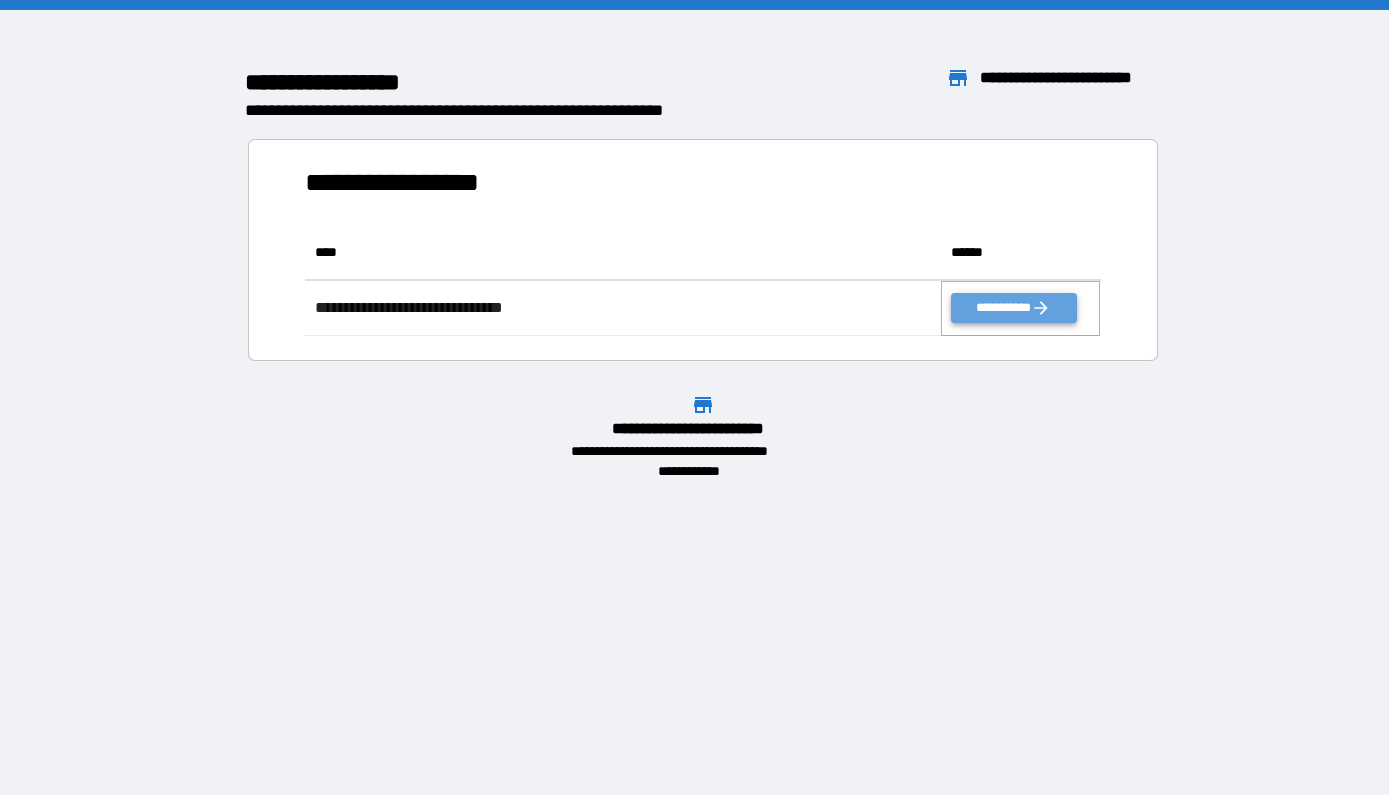 click on "**********" at bounding box center (1013, 308) 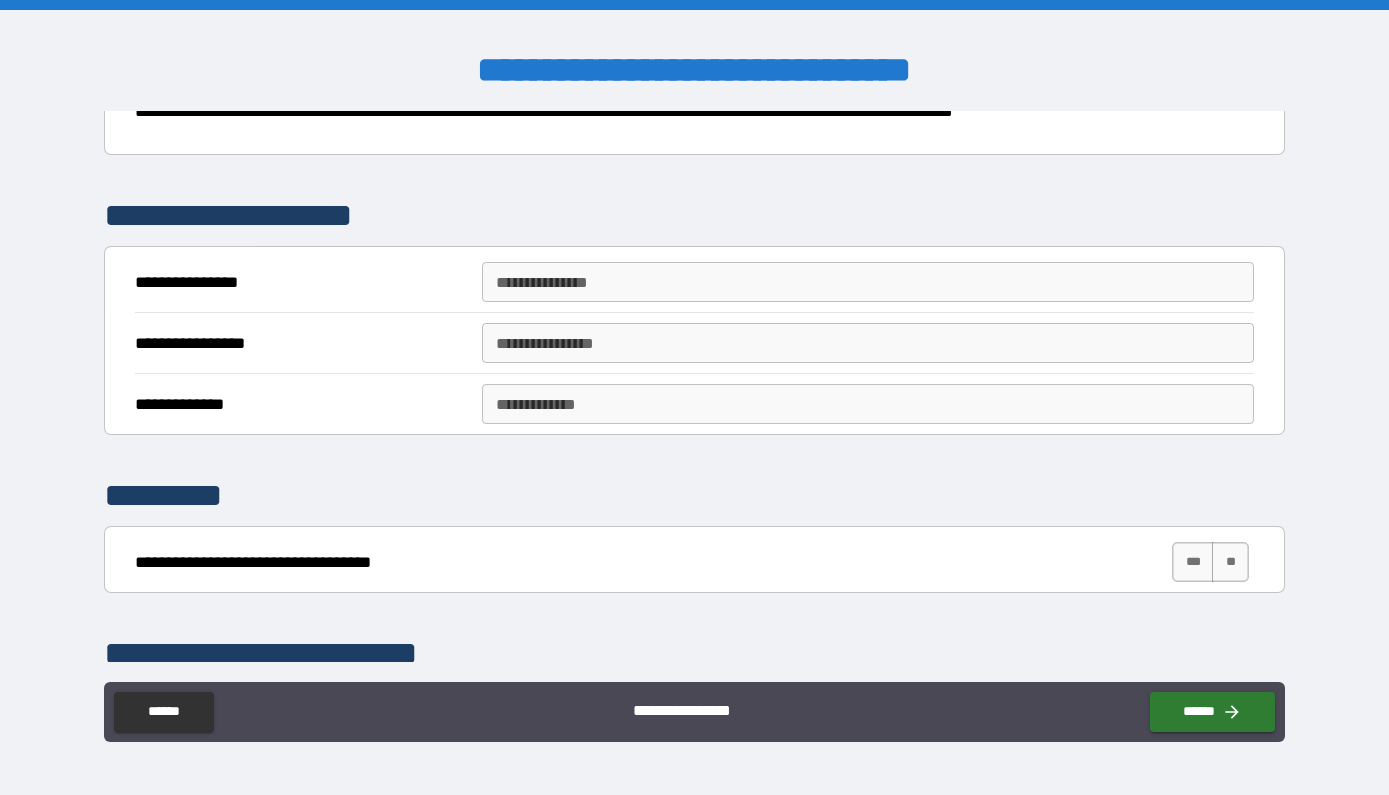 scroll, scrollTop: 371, scrollLeft: 0, axis: vertical 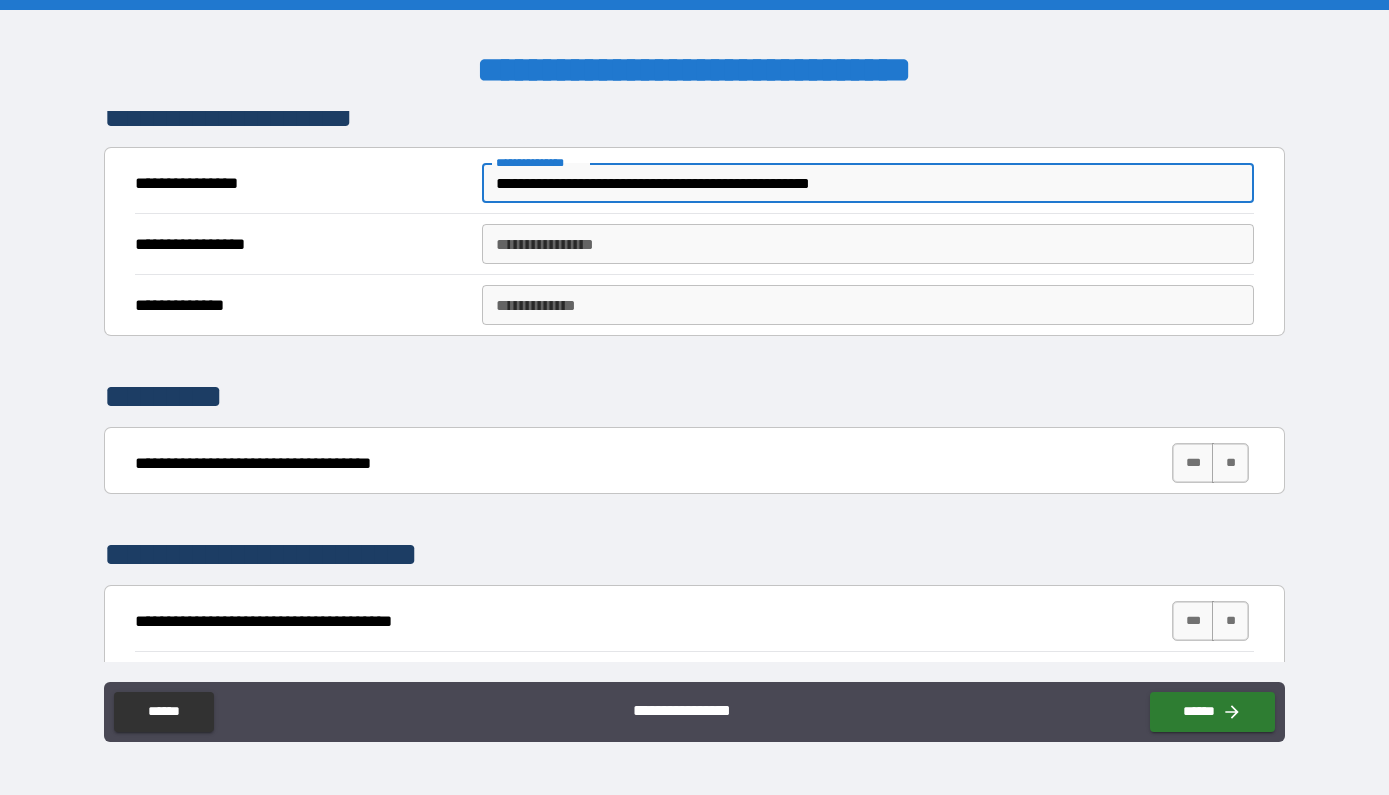 type on "**********" 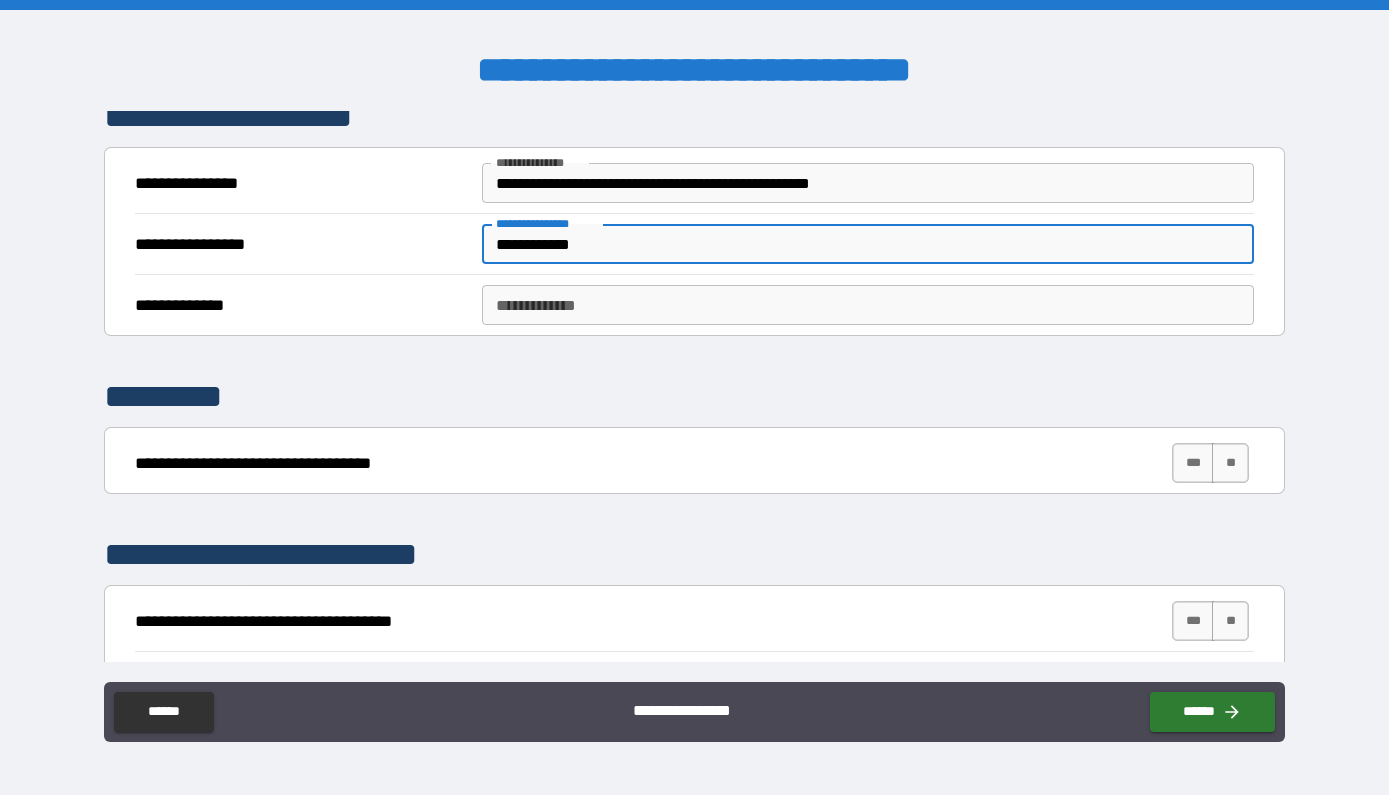 type on "**********" 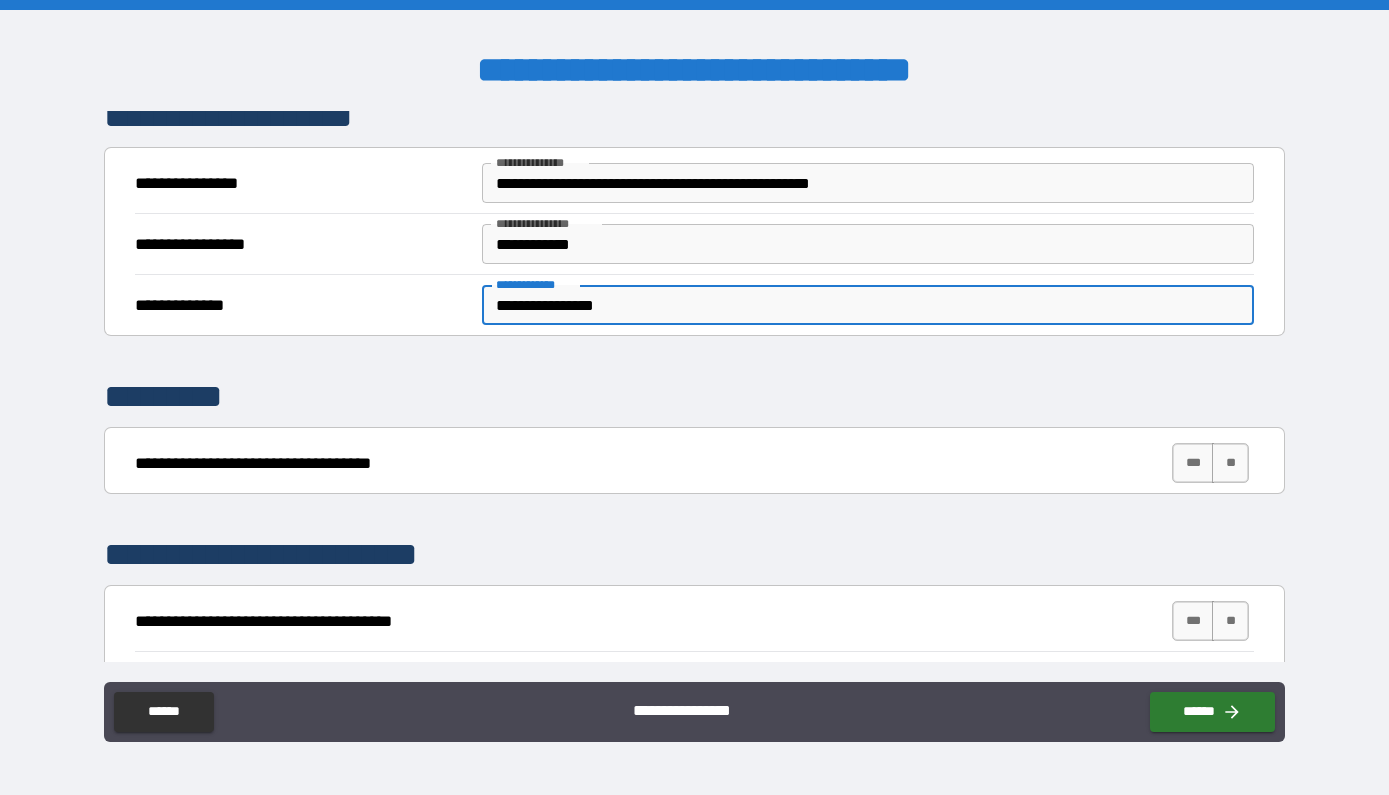 type on "**********" 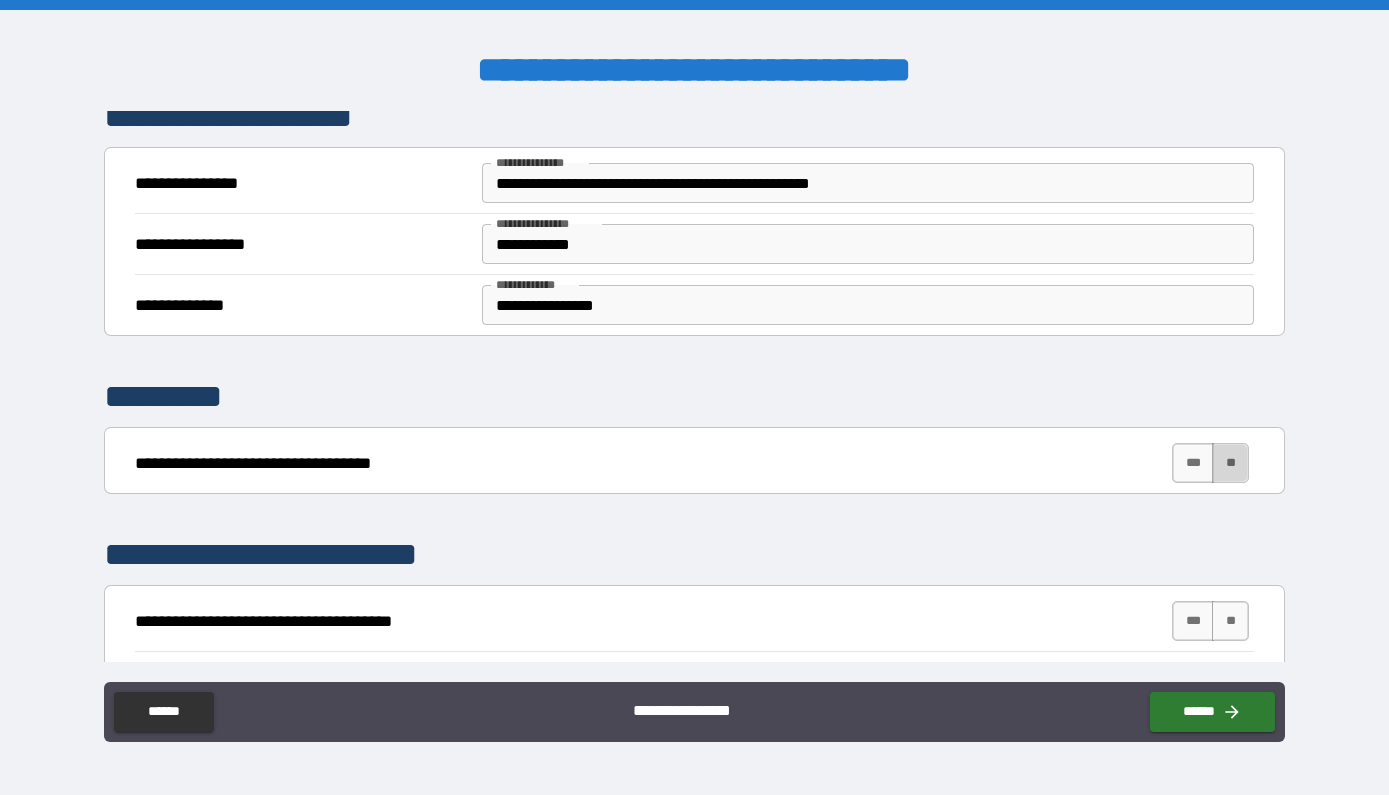 click on "**" at bounding box center (1230, 463) 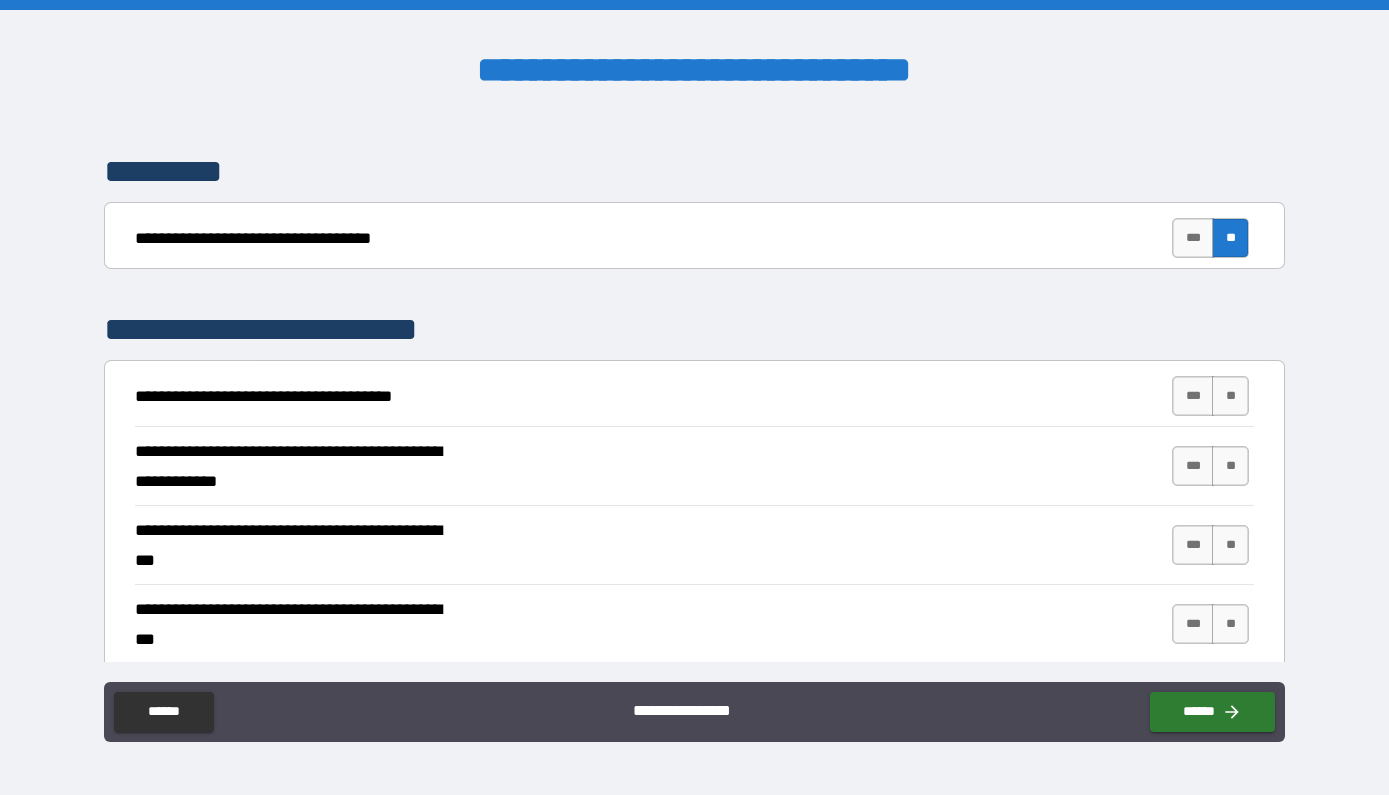 scroll, scrollTop: 697, scrollLeft: 0, axis: vertical 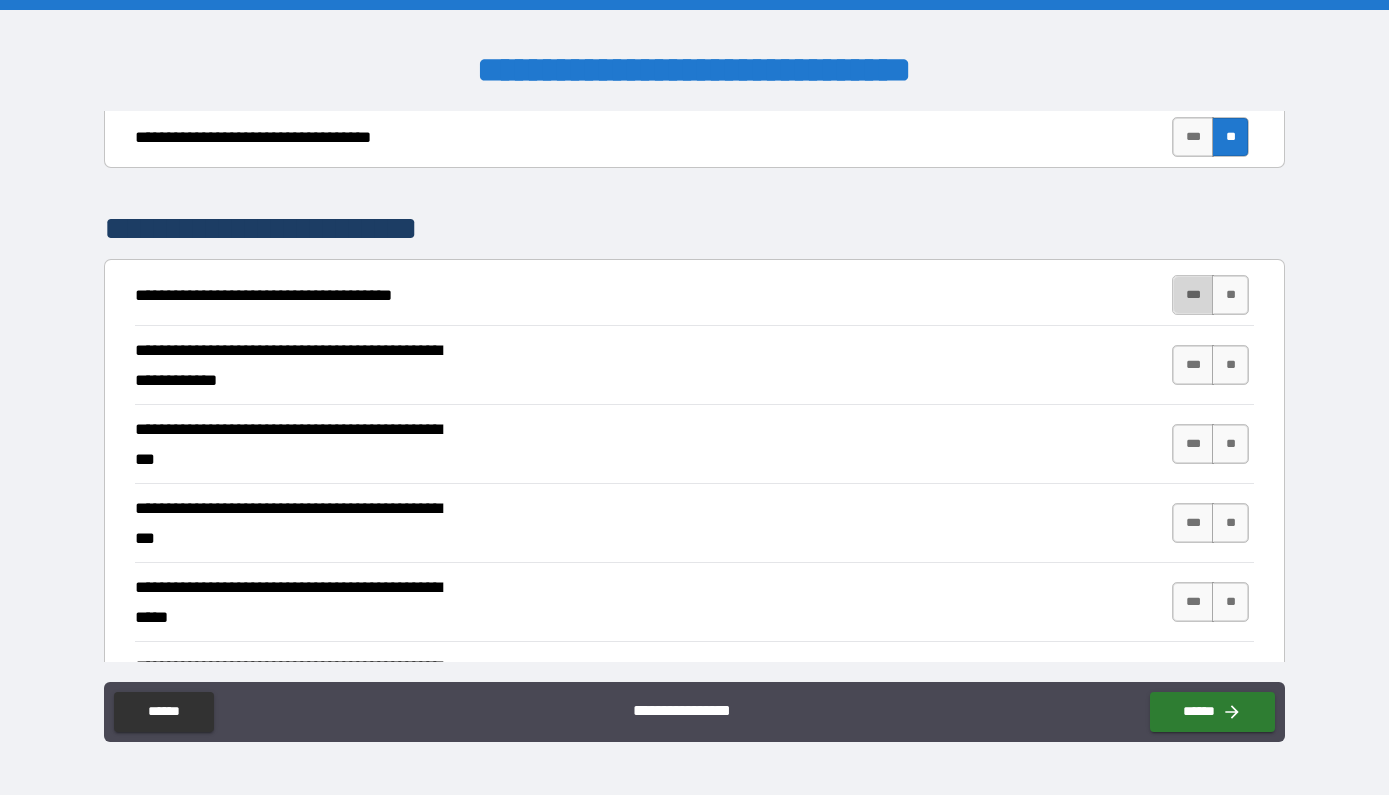 click on "***" at bounding box center (1193, 295) 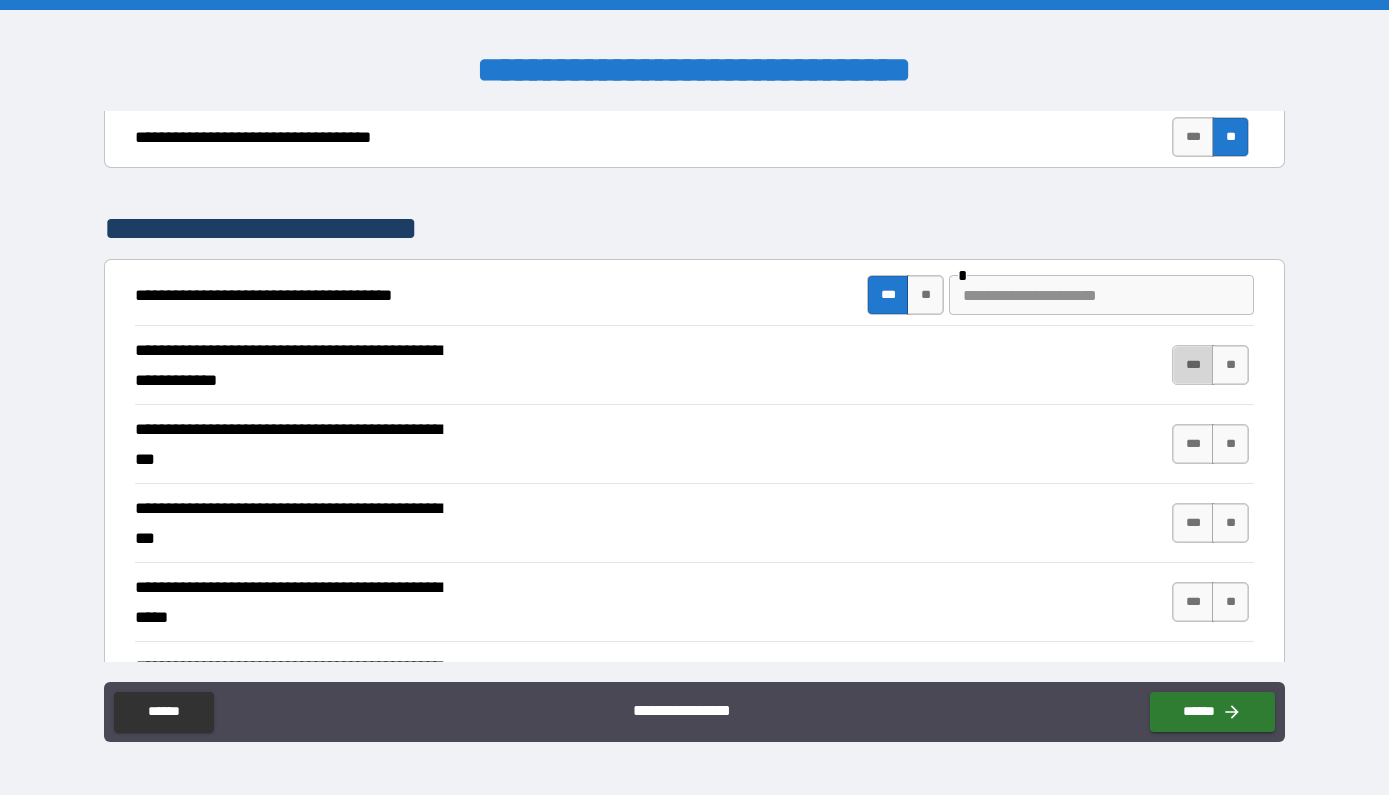 click on "***" at bounding box center (1193, 365) 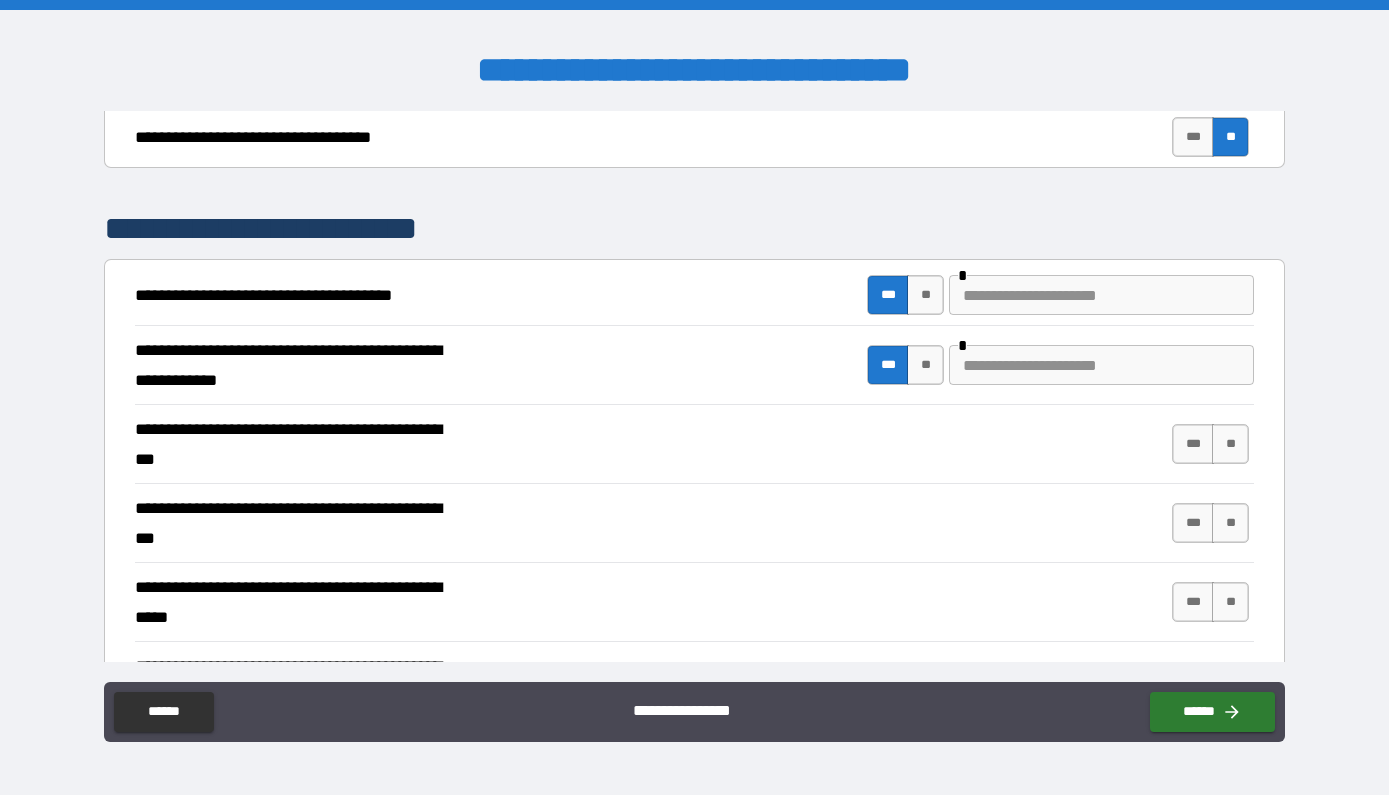 click at bounding box center (1101, 295) 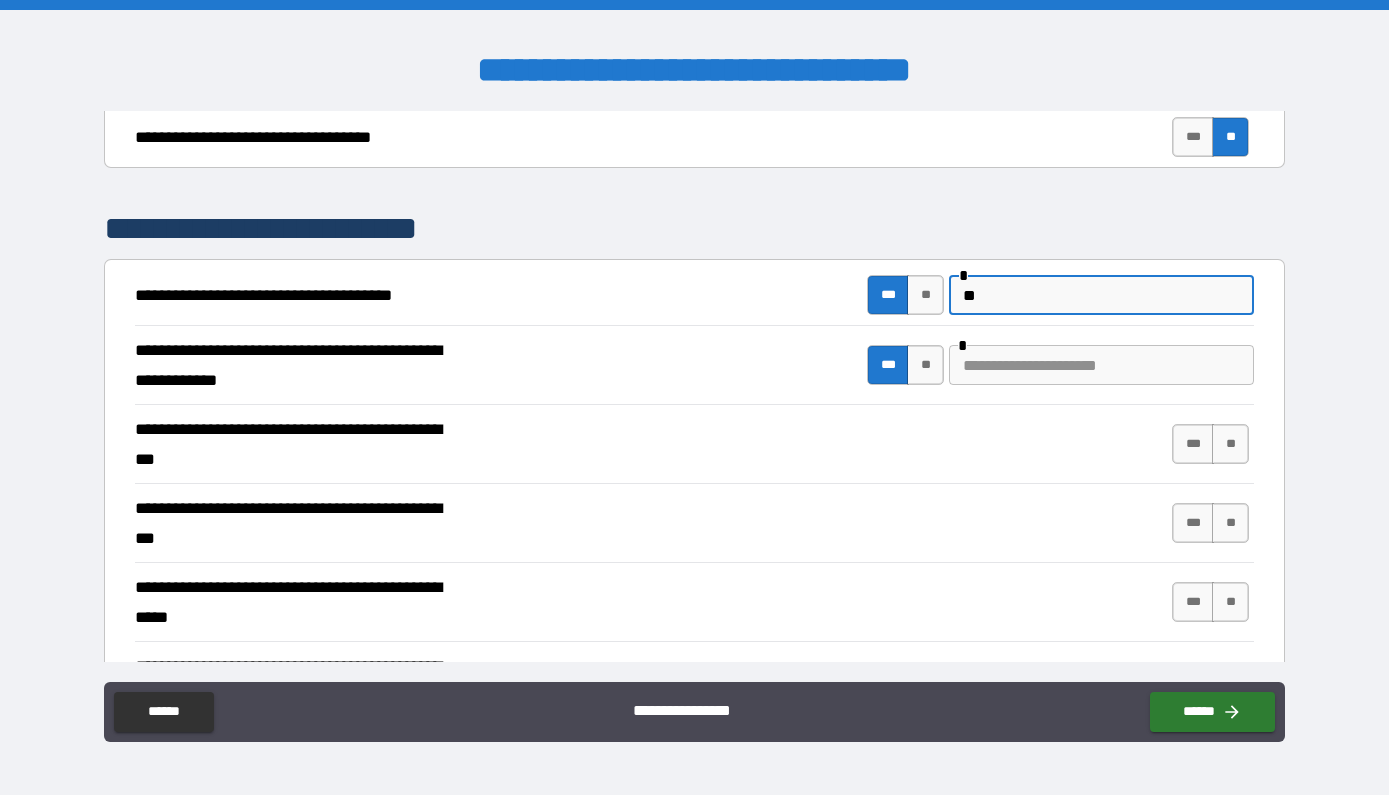 type on "*" 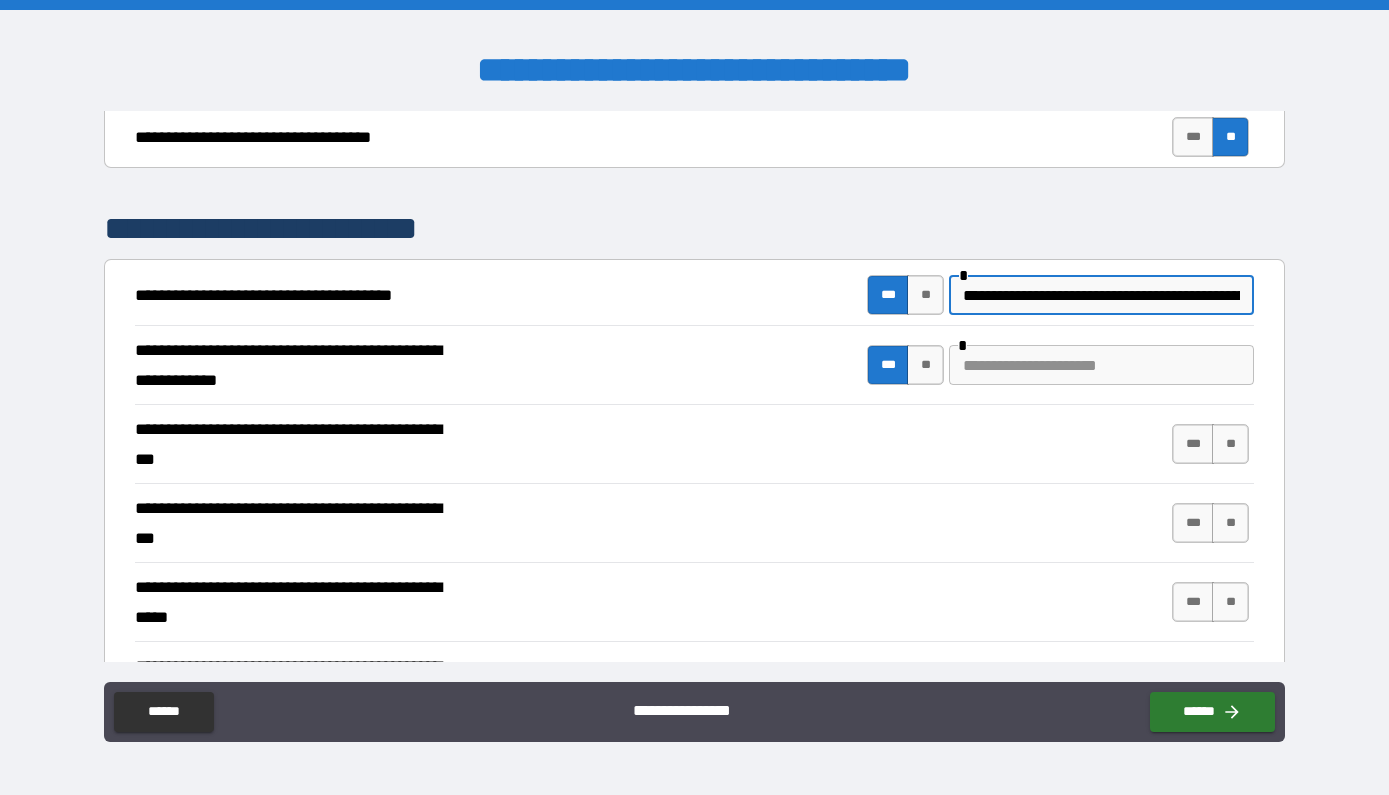 type on "**********" 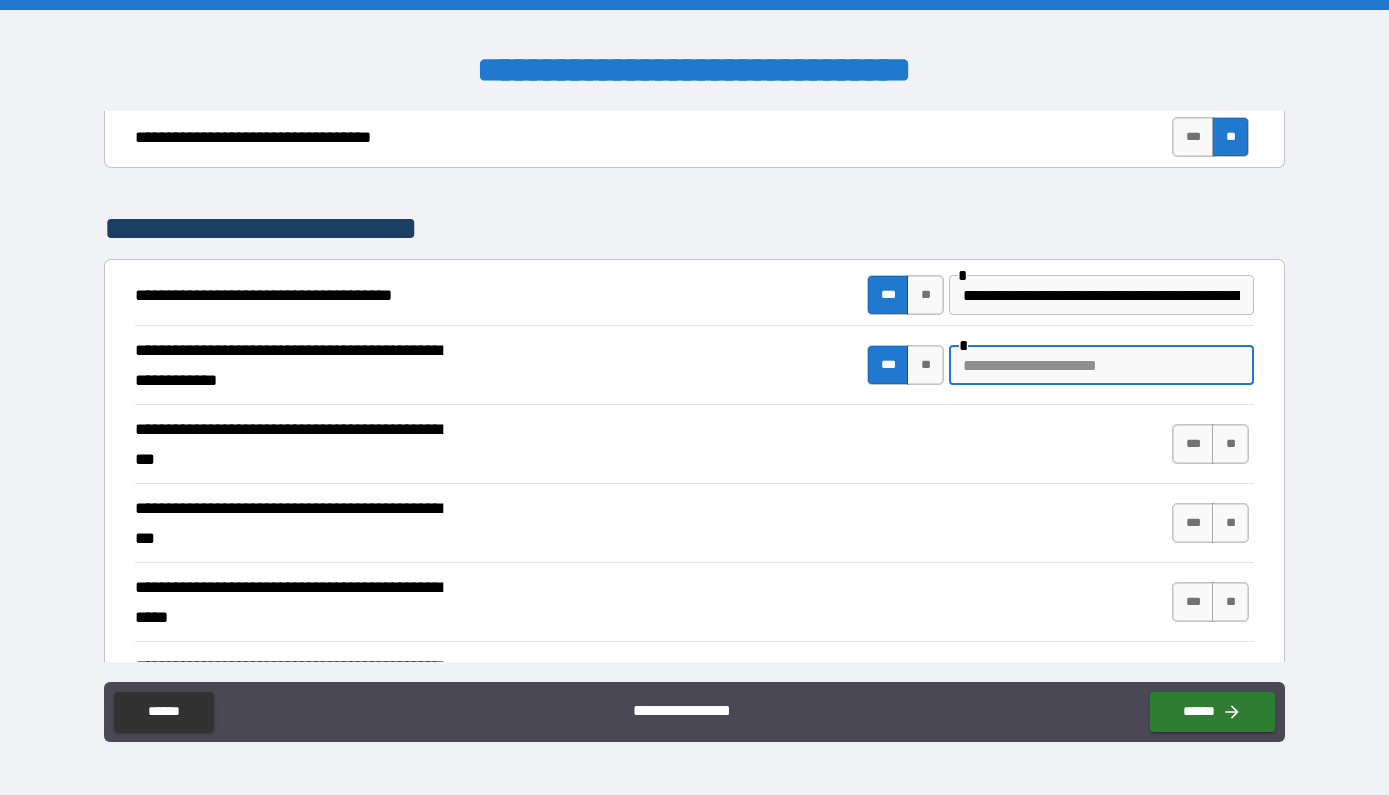 click at bounding box center (1101, 365) 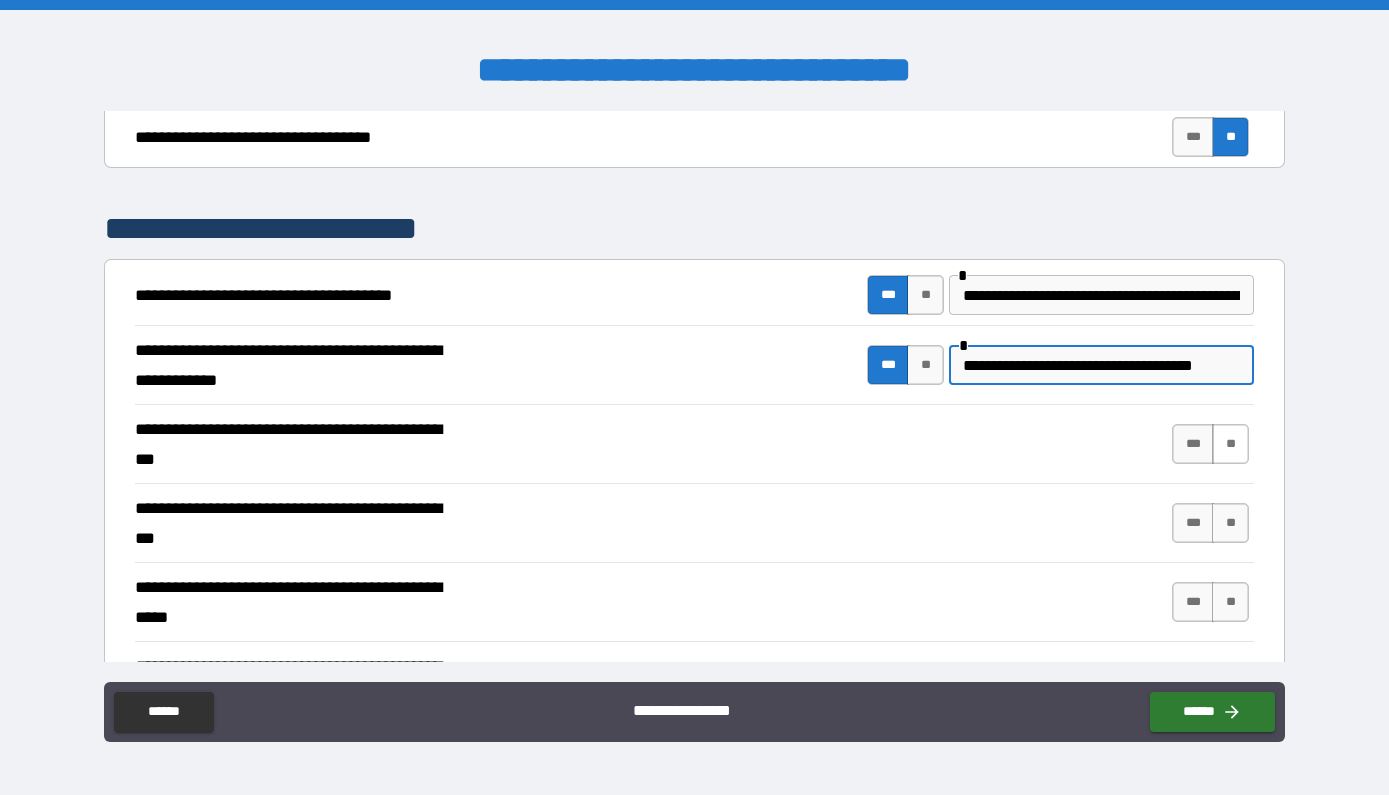 type on "**********" 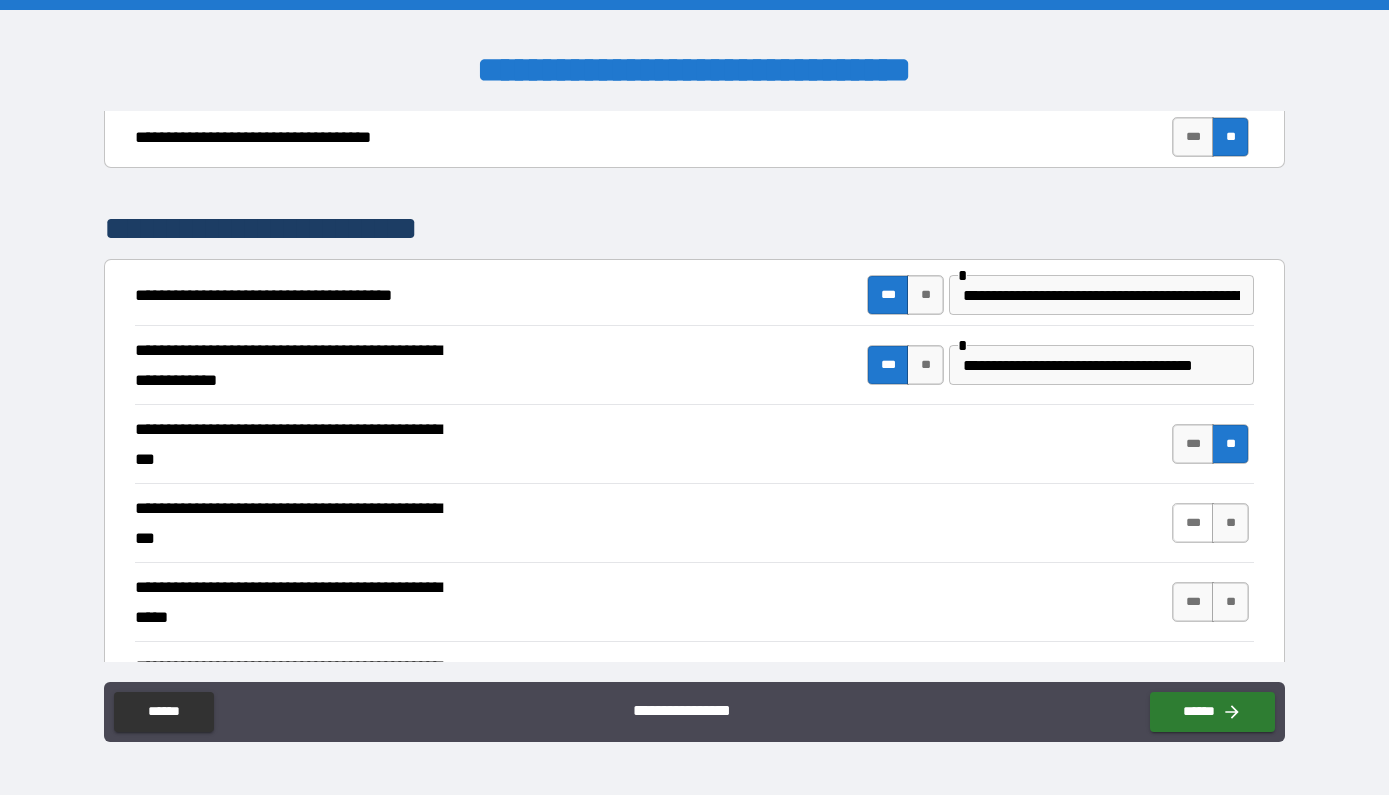 click on "***" at bounding box center [1193, 523] 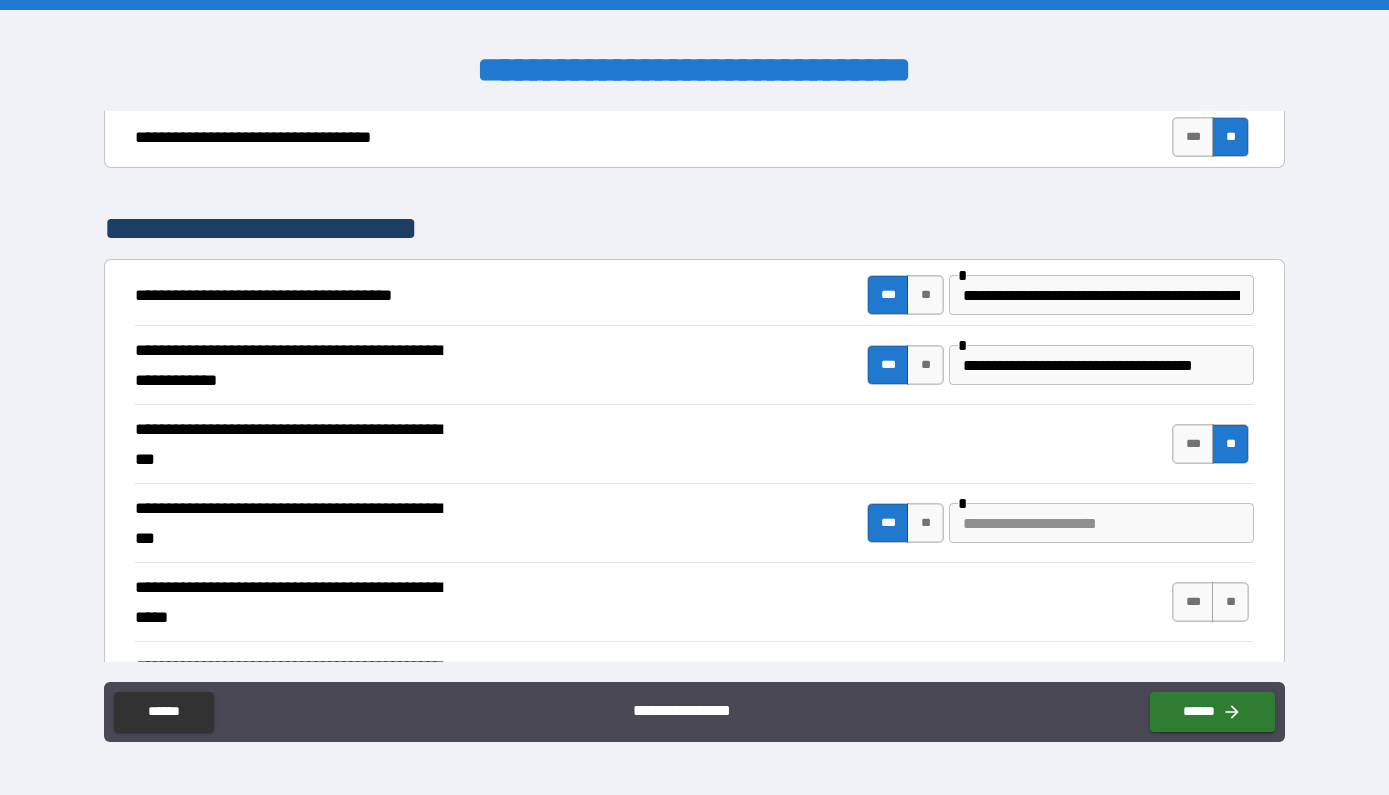 click at bounding box center [1101, 523] 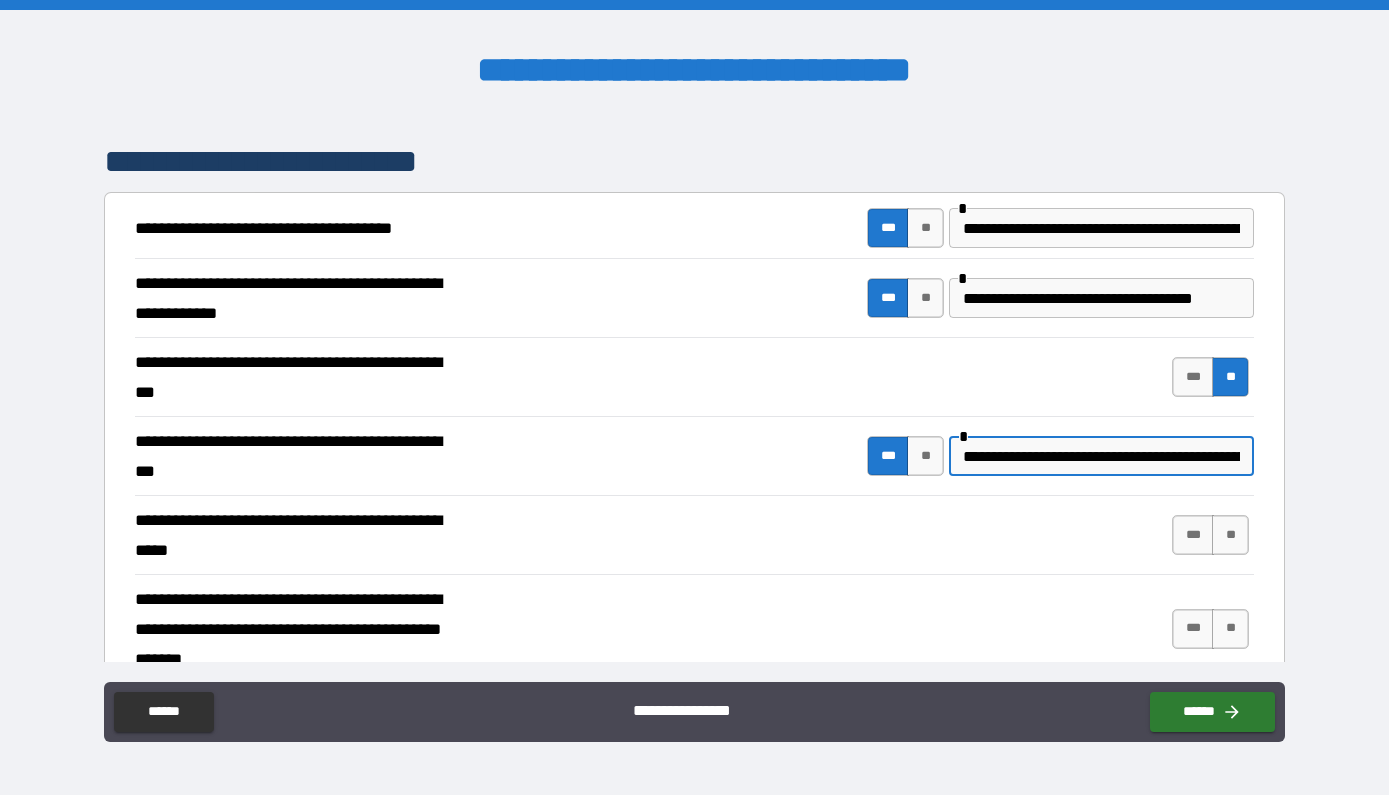 scroll, scrollTop: 768, scrollLeft: 0, axis: vertical 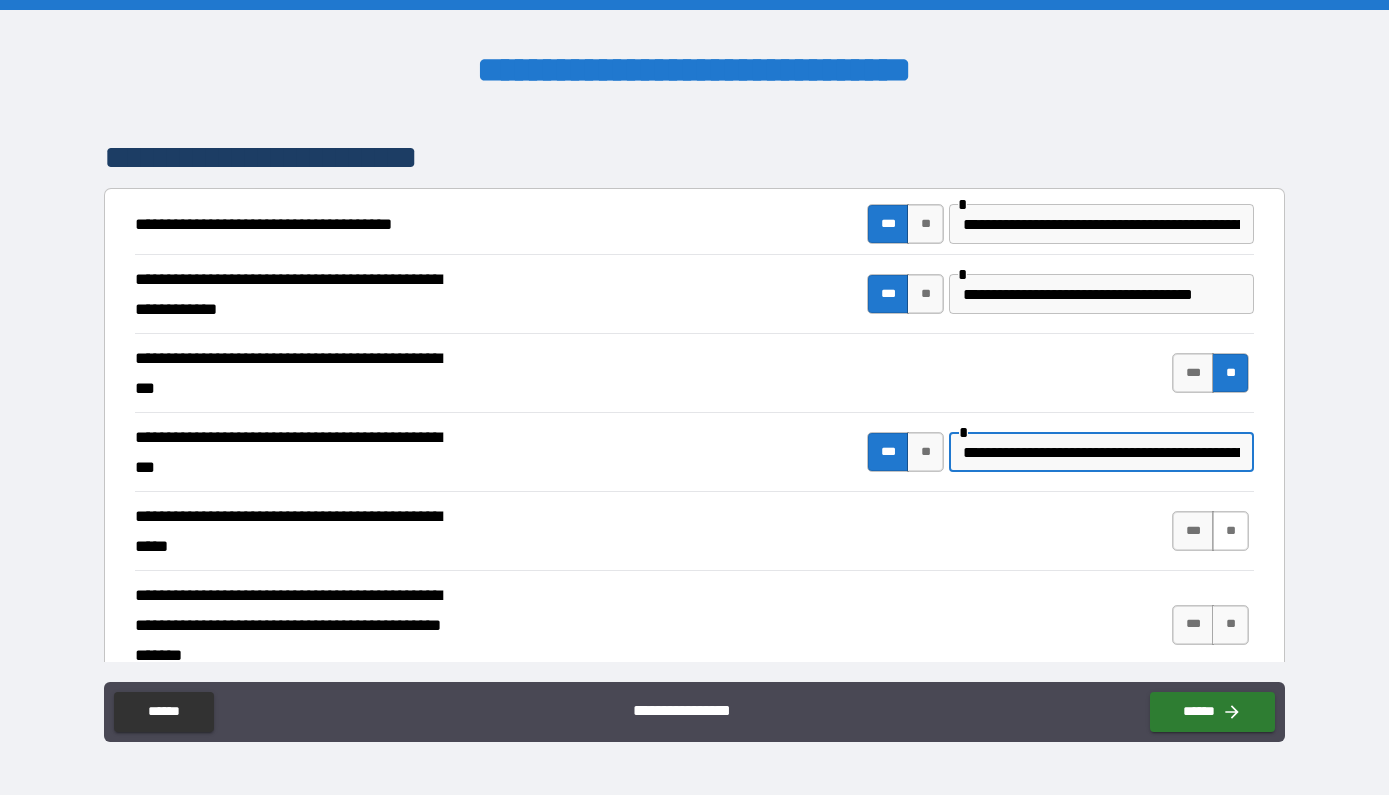 type on "**********" 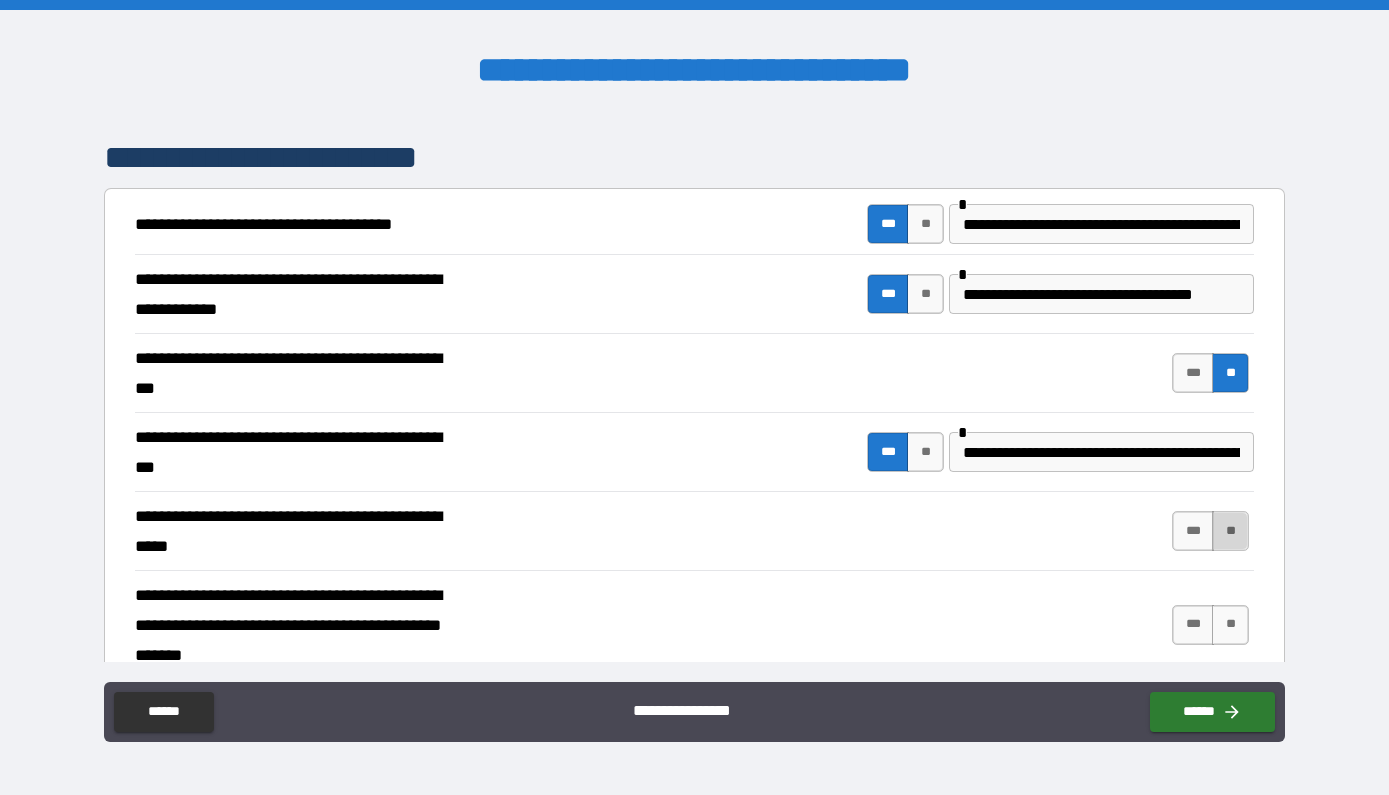 click on "**" at bounding box center [1230, 531] 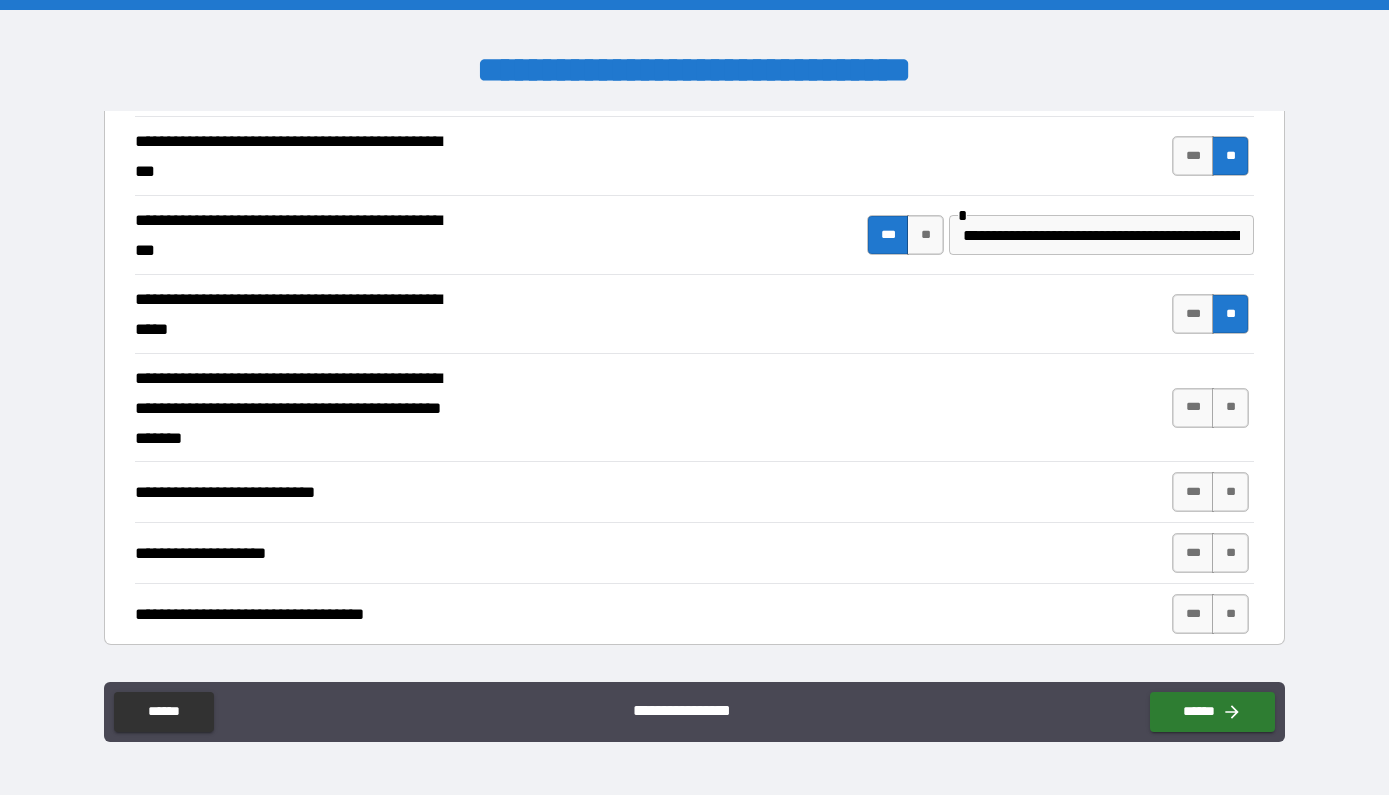 scroll, scrollTop: 1006, scrollLeft: 0, axis: vertical 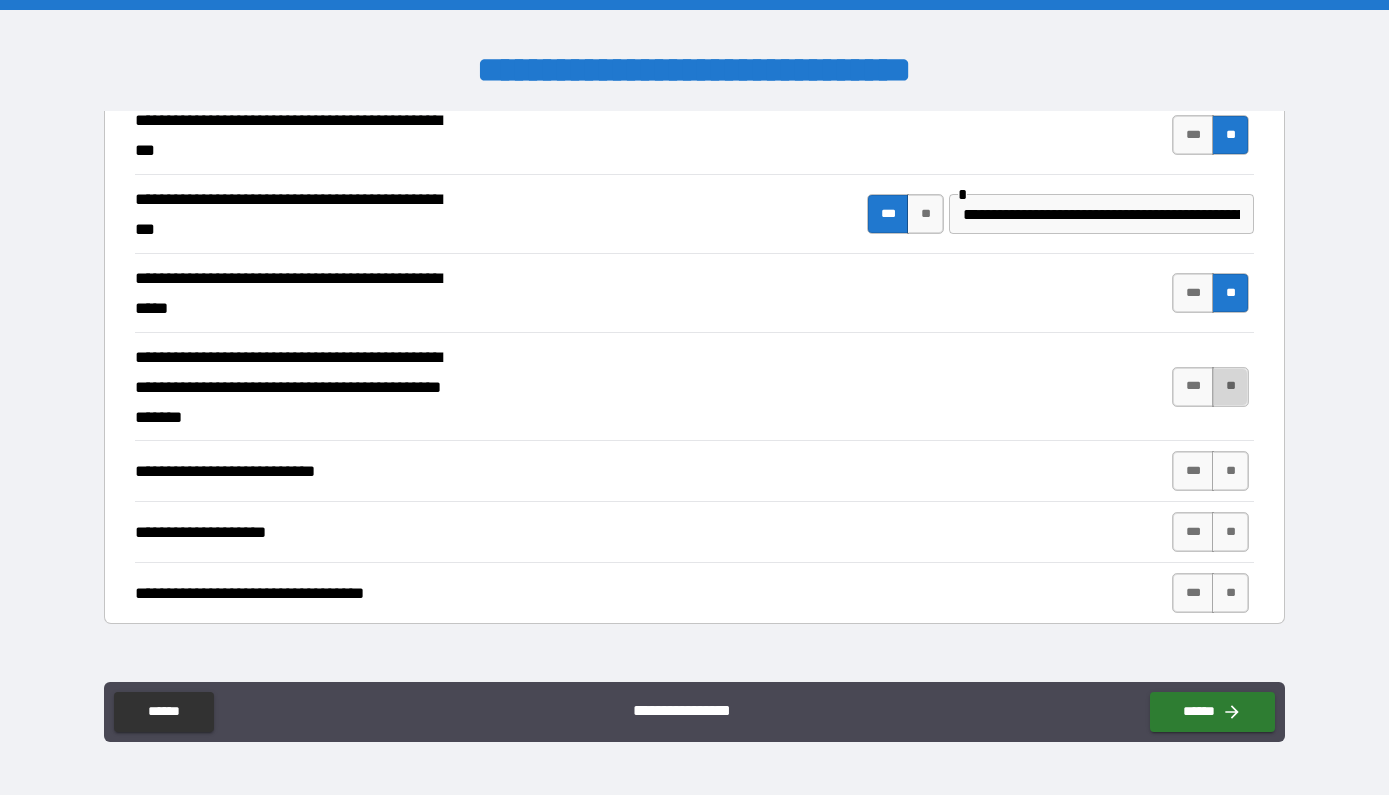 click on "**" at bounding box center (1230, 387) 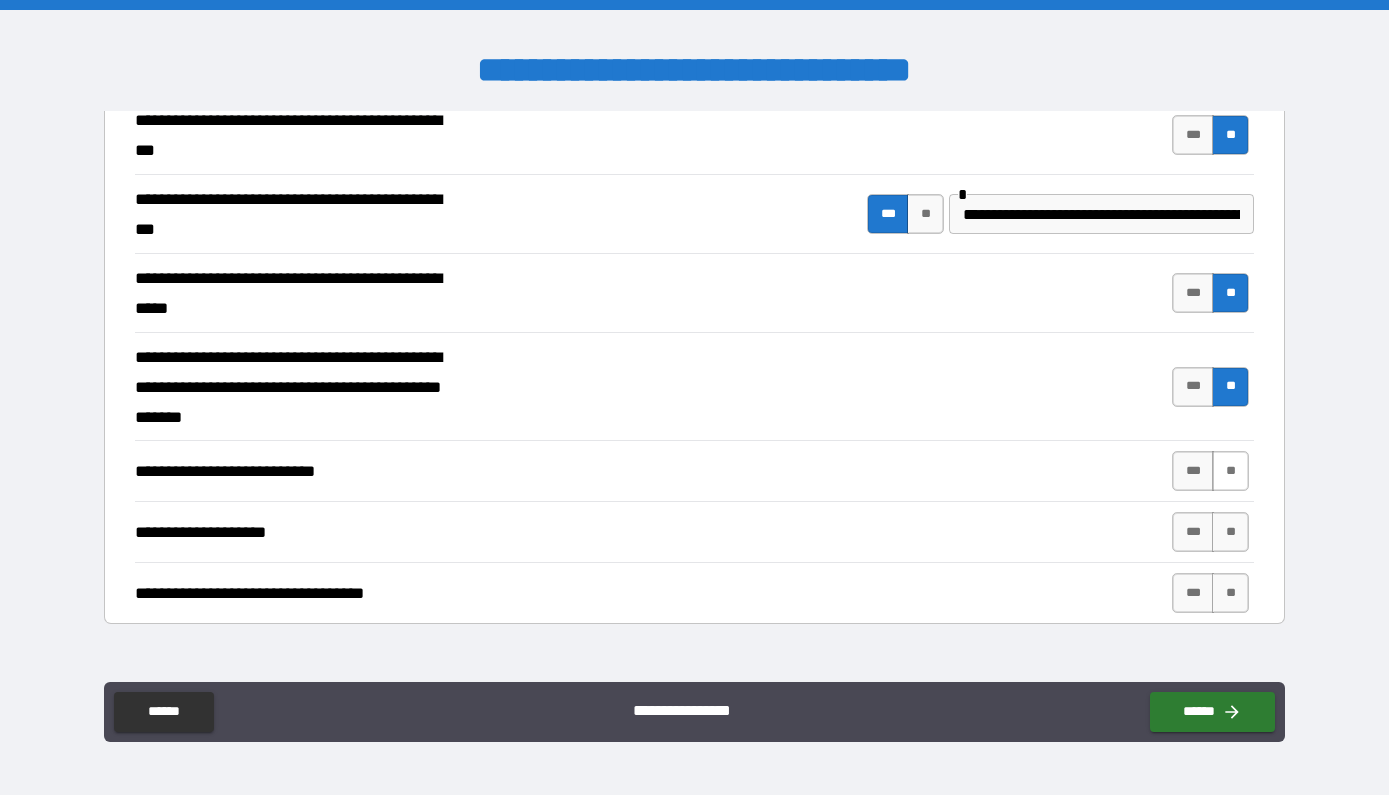 click on "**" at bounding box center [1230, 471] 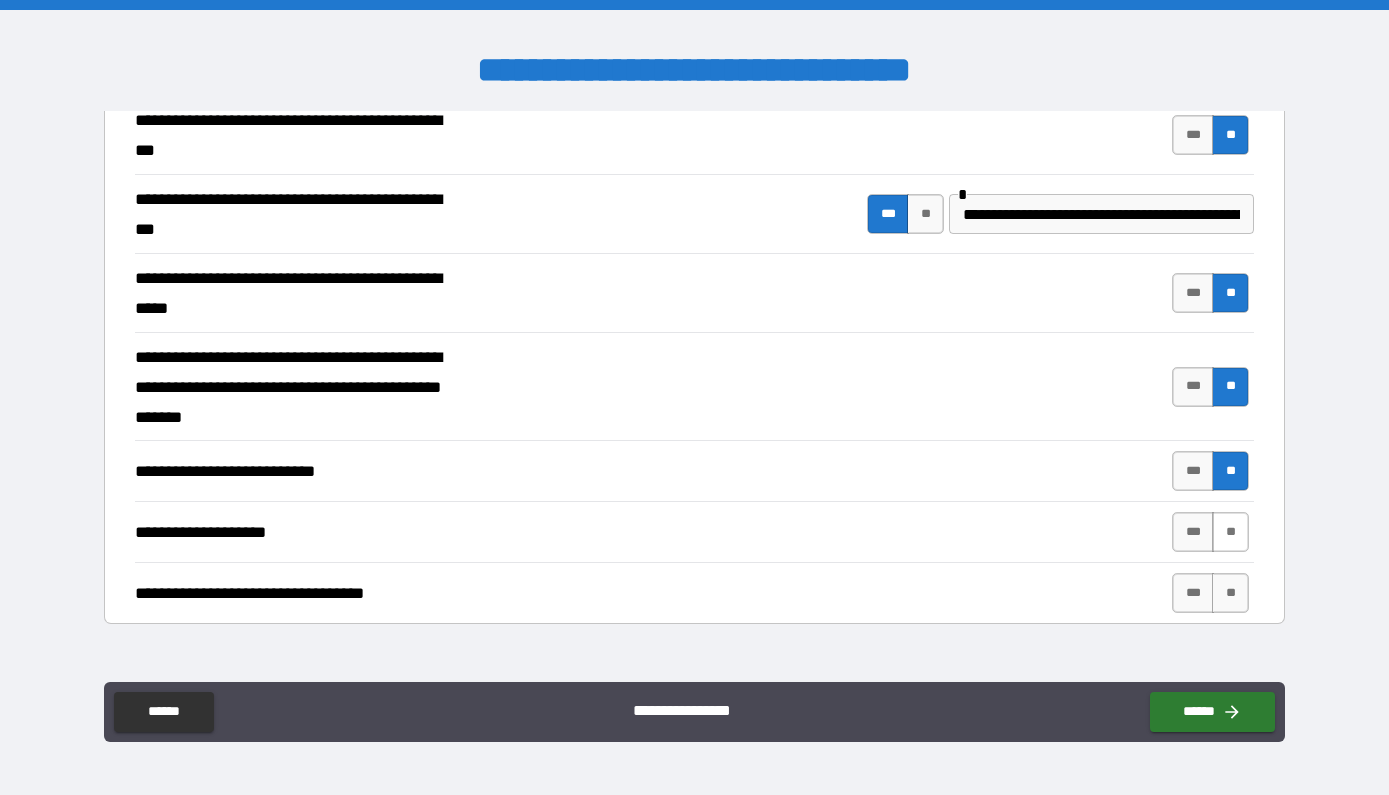 click on "**" at bounding box center (1230, 532) 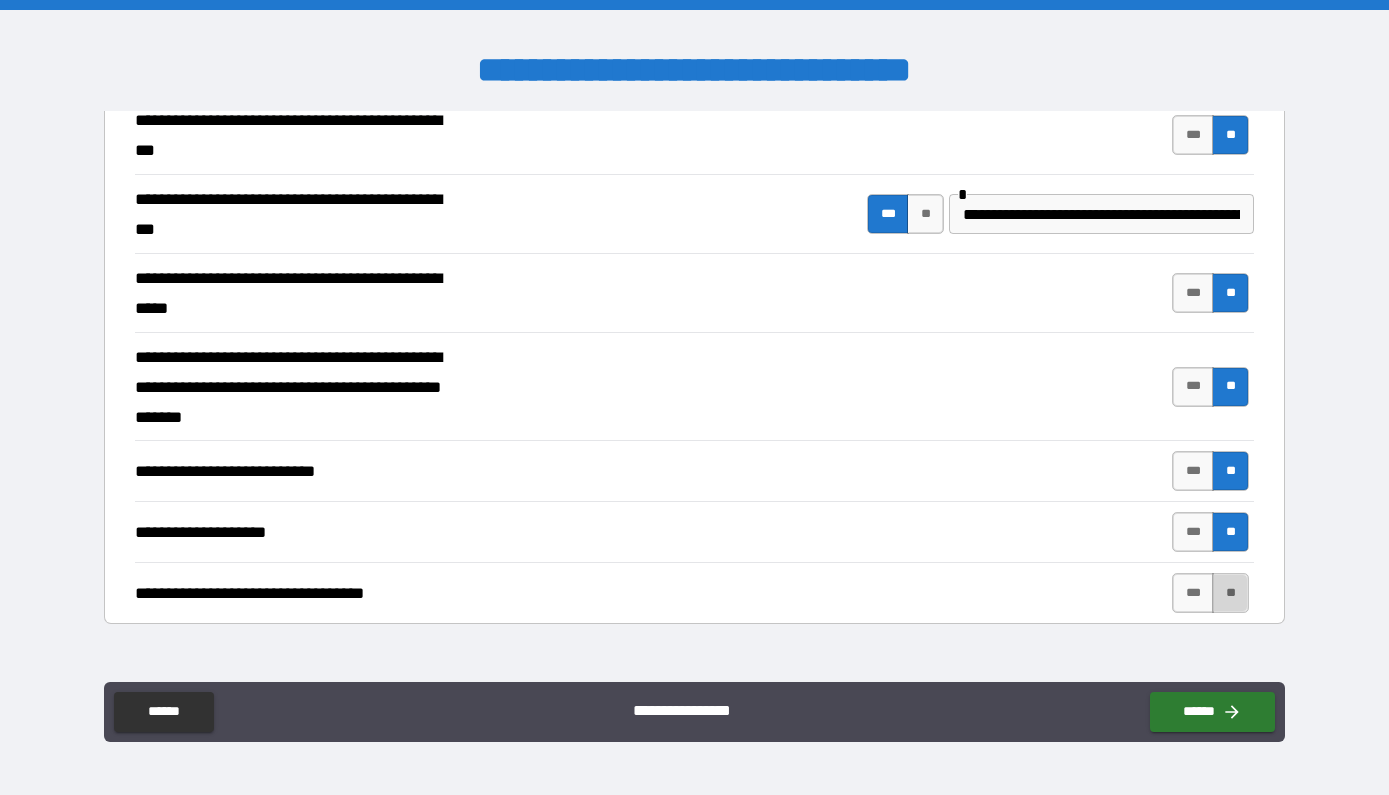 click on "**" at bounding box center (1230, 593) 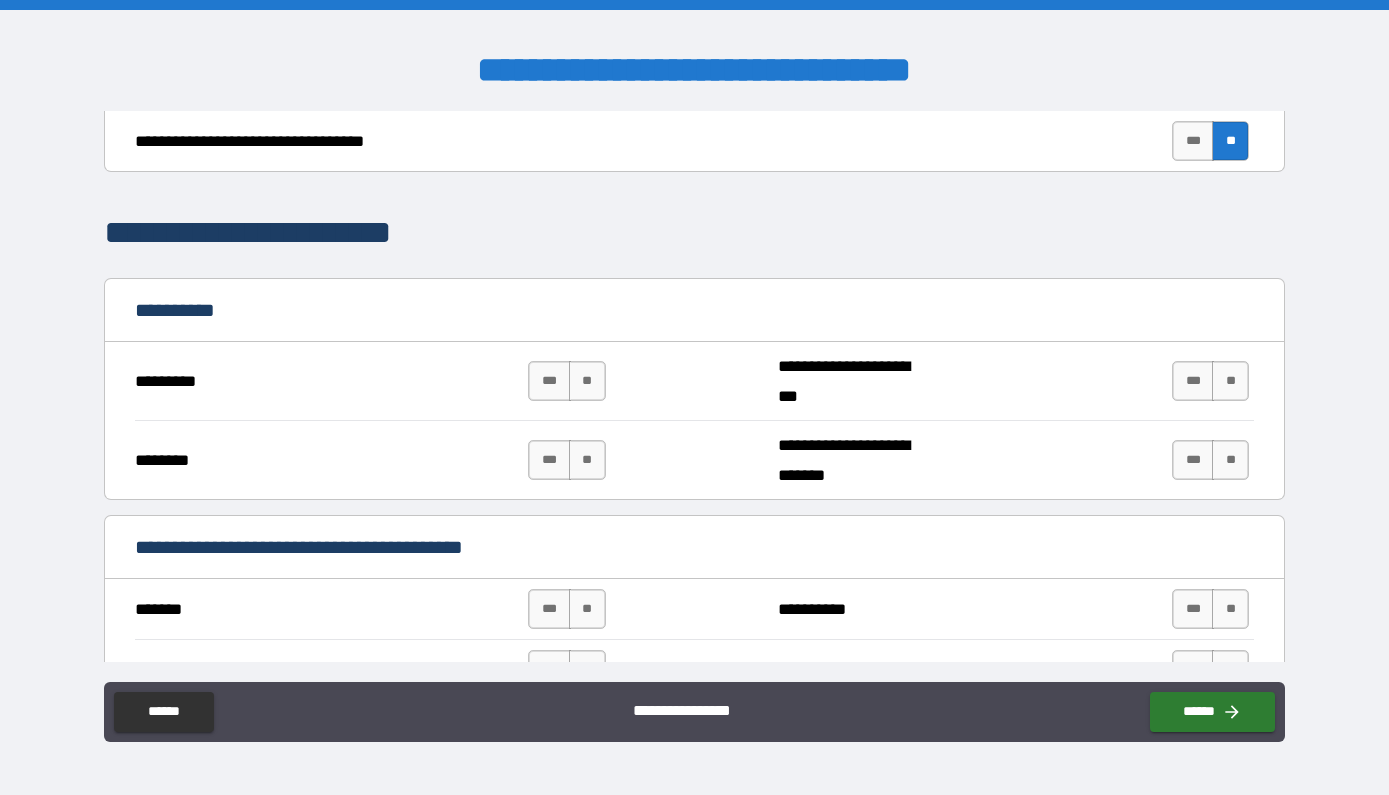 scroll, scrollTop: 1488, scrollLeft: 0, axis: vertical 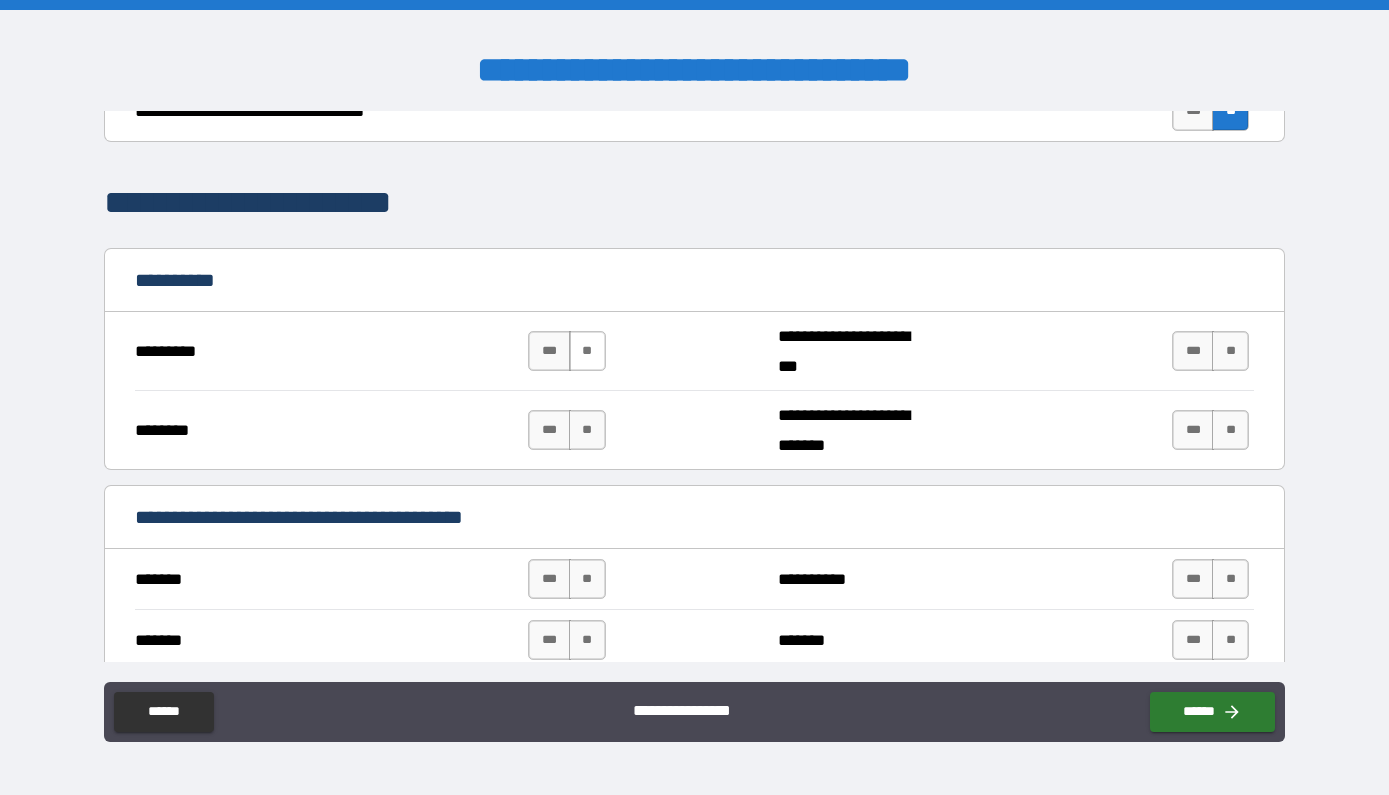 click on "**" at bounding box center [587, 351] 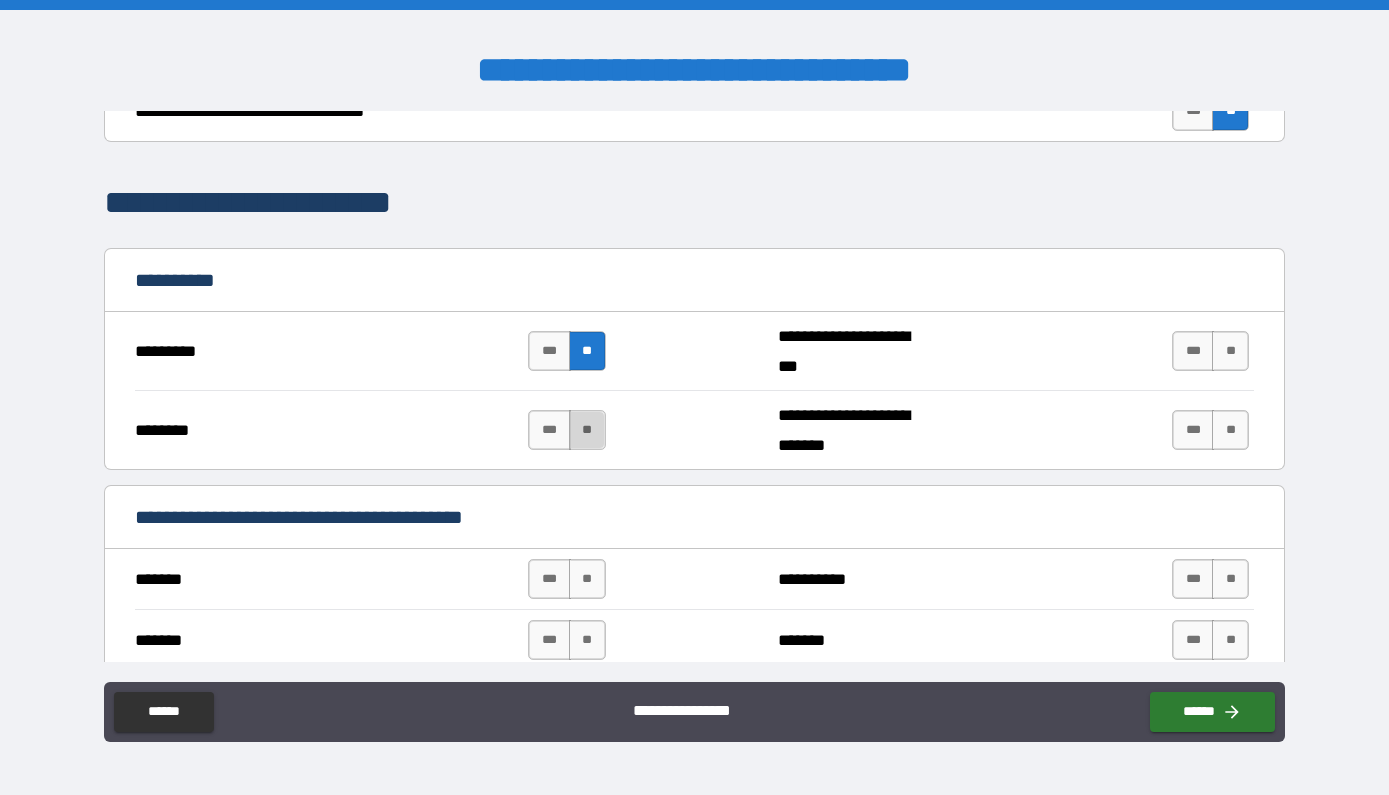 click on "**" at bounding box center [587, 430] 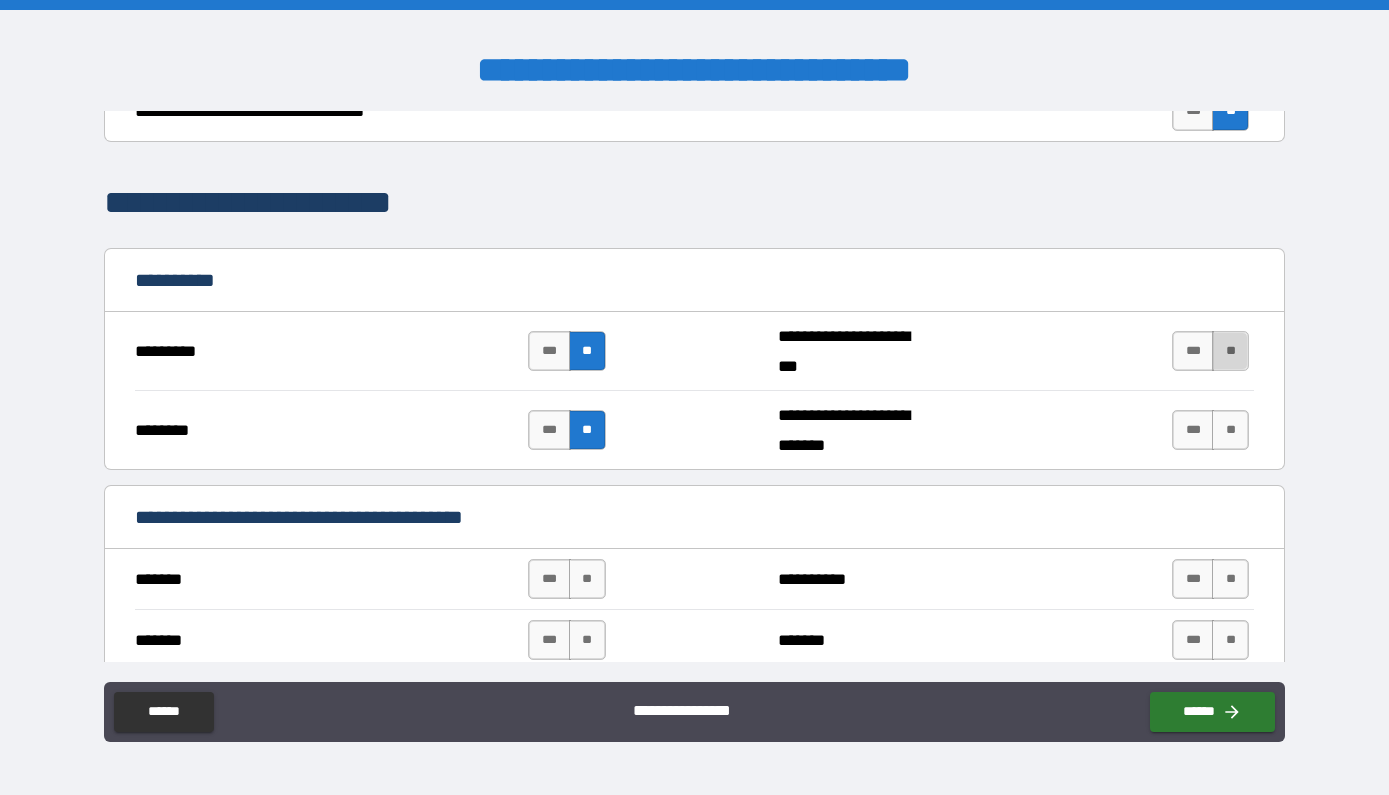 click on "**" at bounding box center (1230, 351) 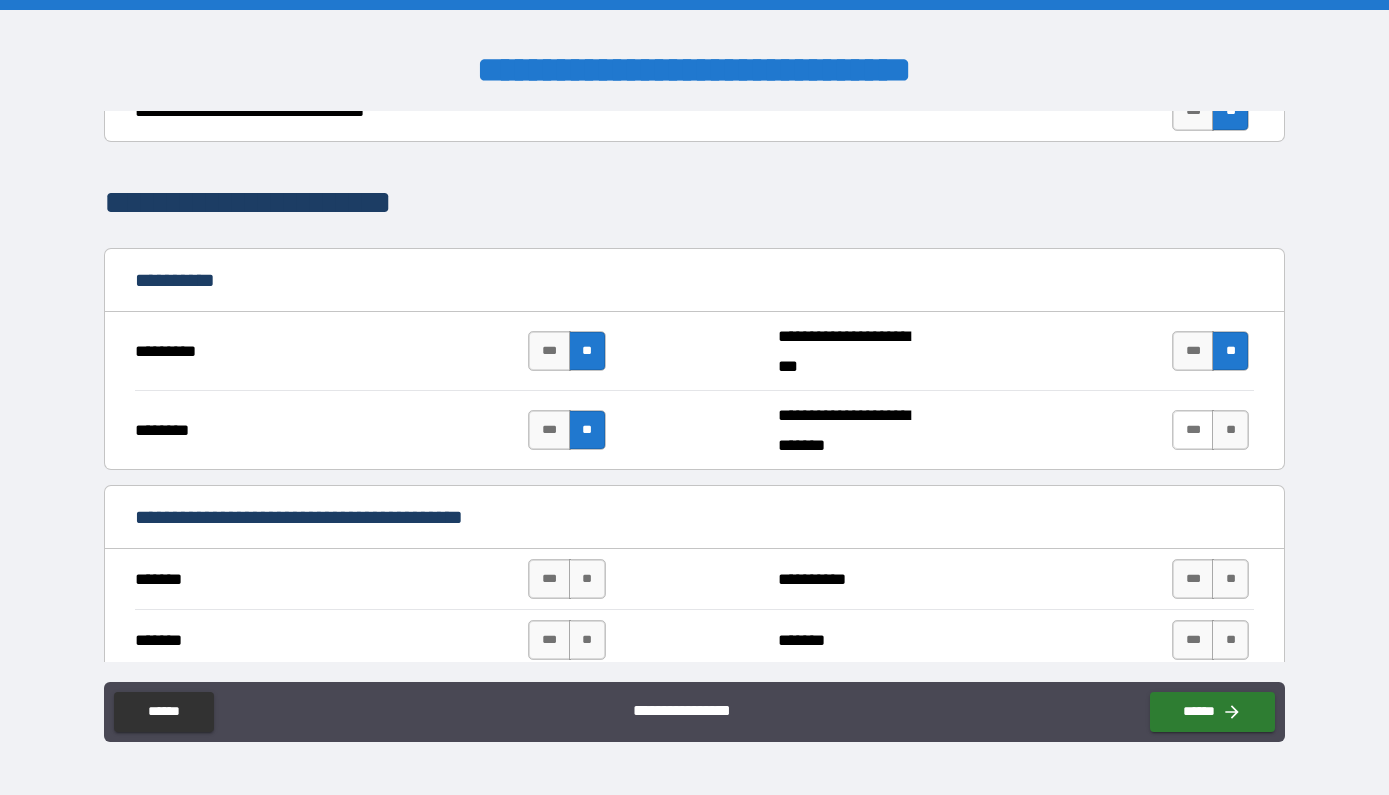 click on "***" at bounding box center [1193, 430] 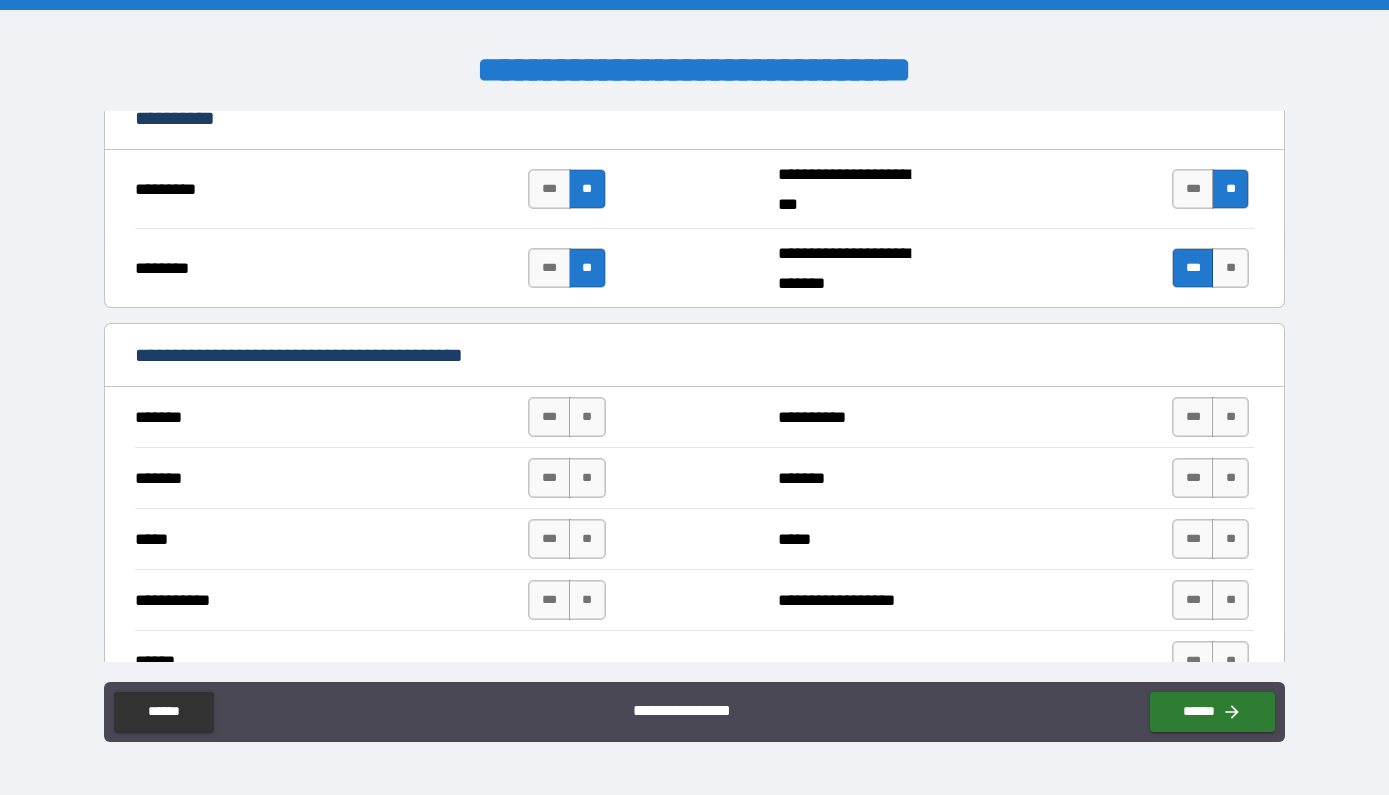 scroll, scrollTop: 1795, scrollLeft: 0, axis: vertical 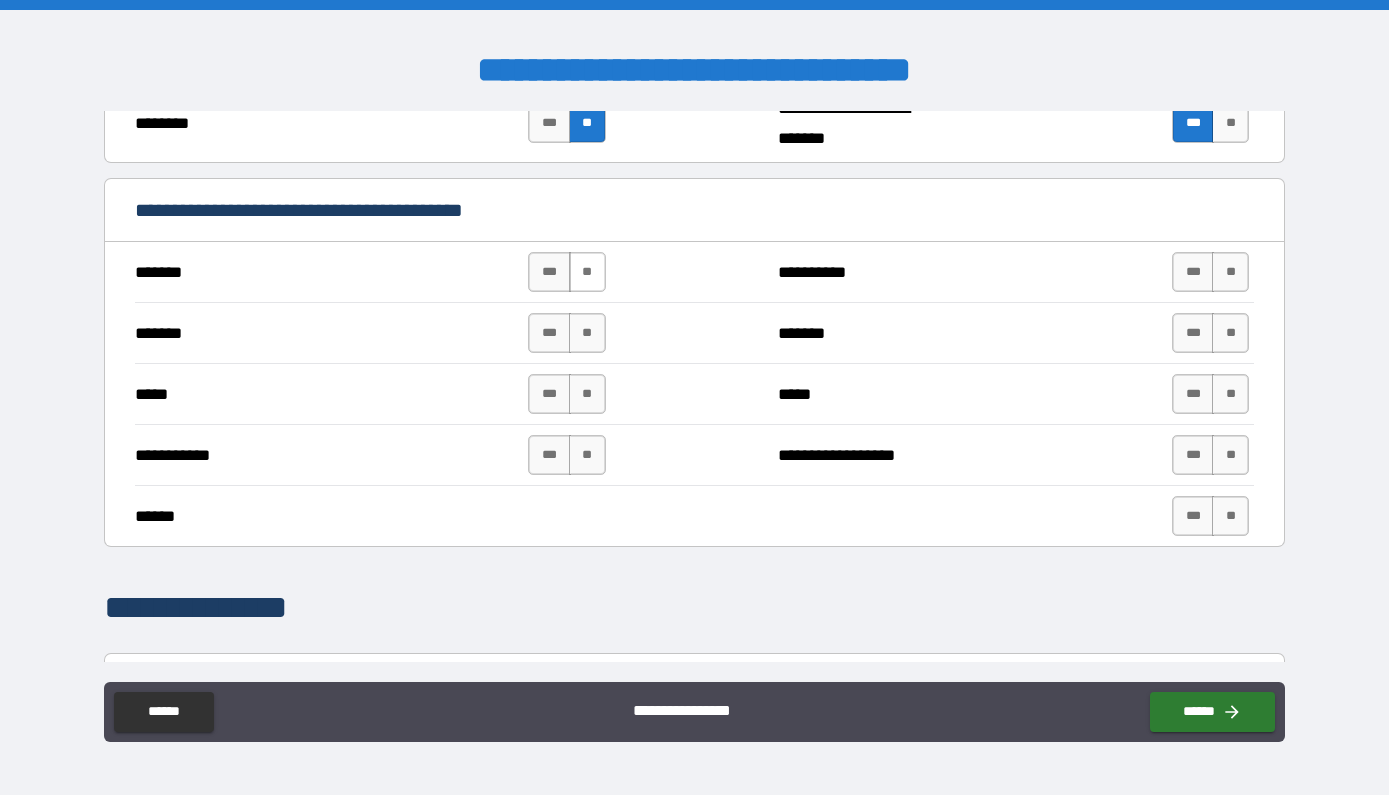 click on "**" at bounding box center [587, 272] 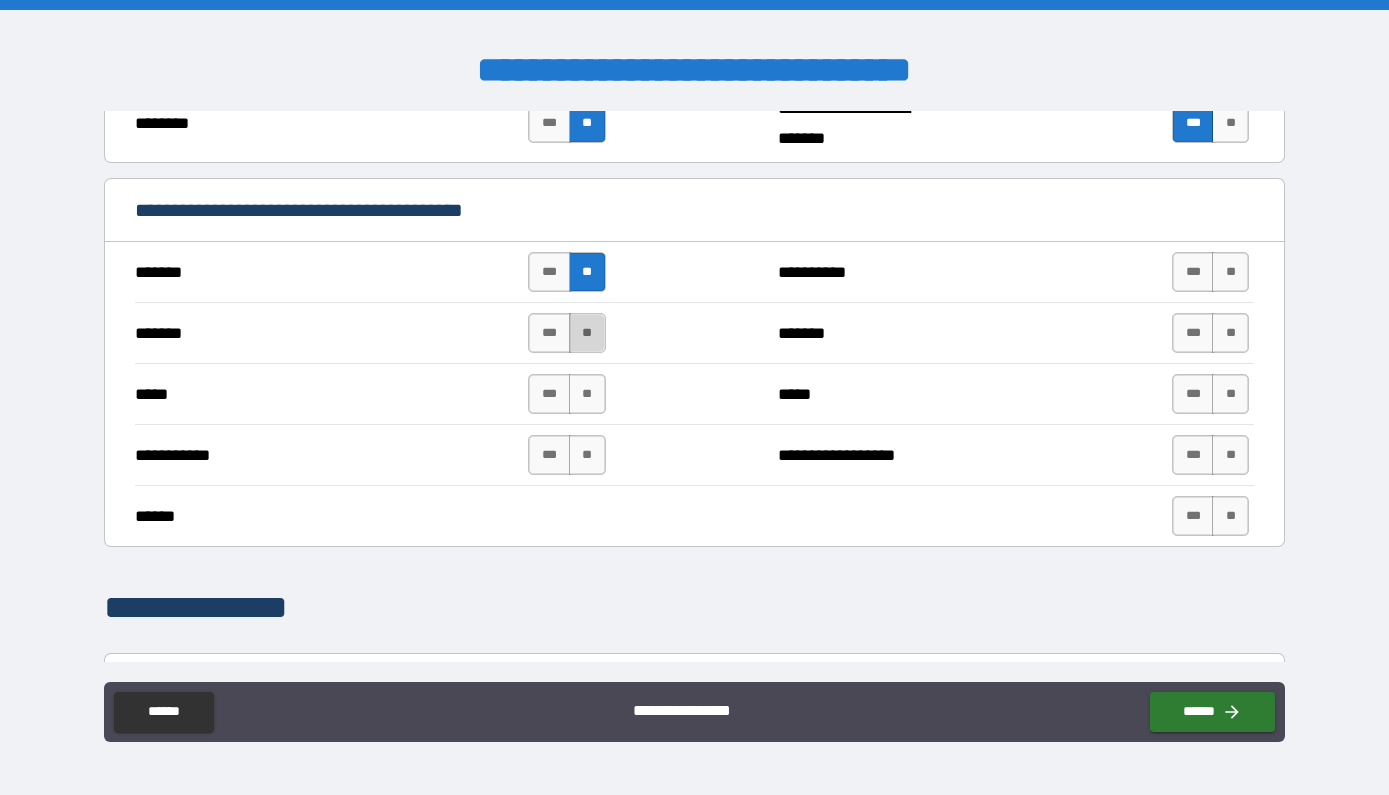 click on "**" at bounding box center (587, 333) 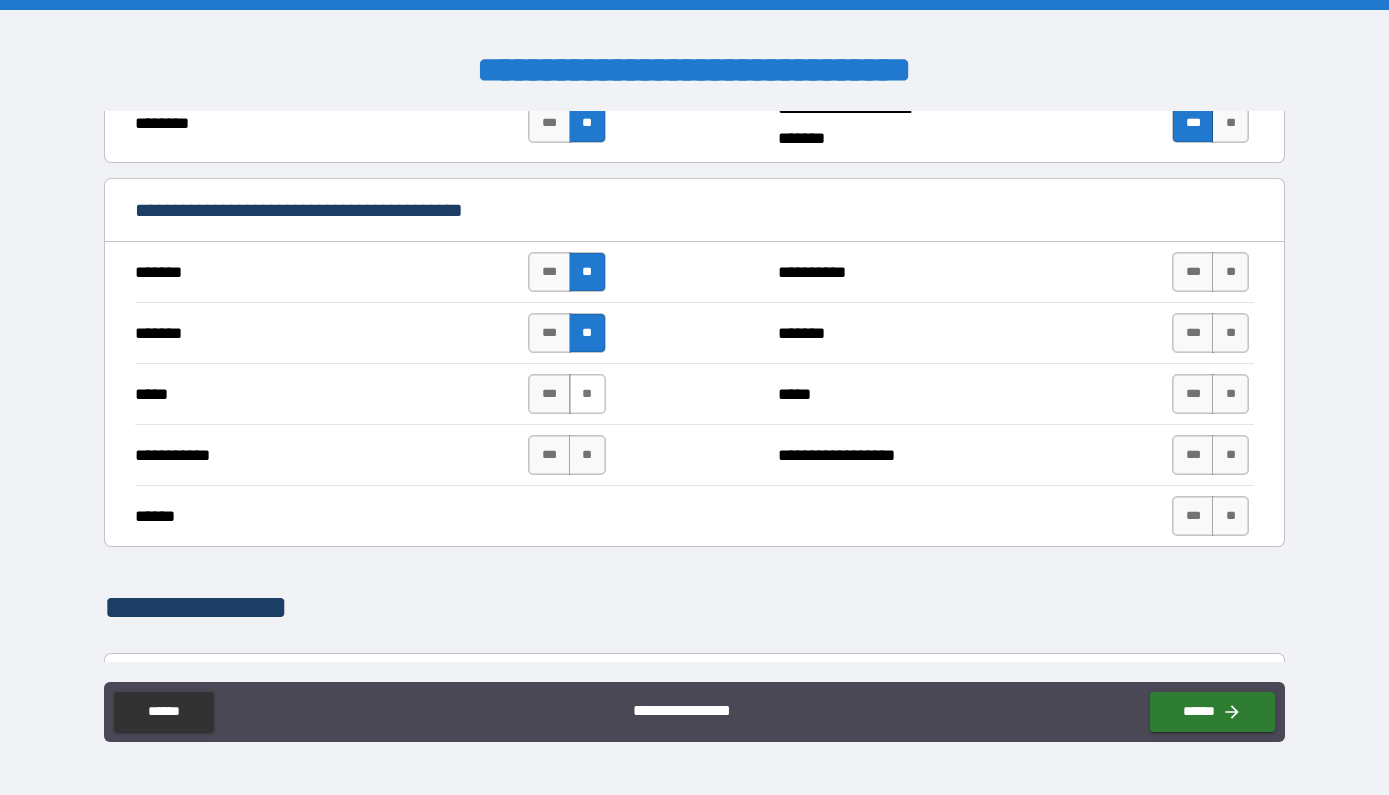 click on "**" at bounding box center [587, 394] 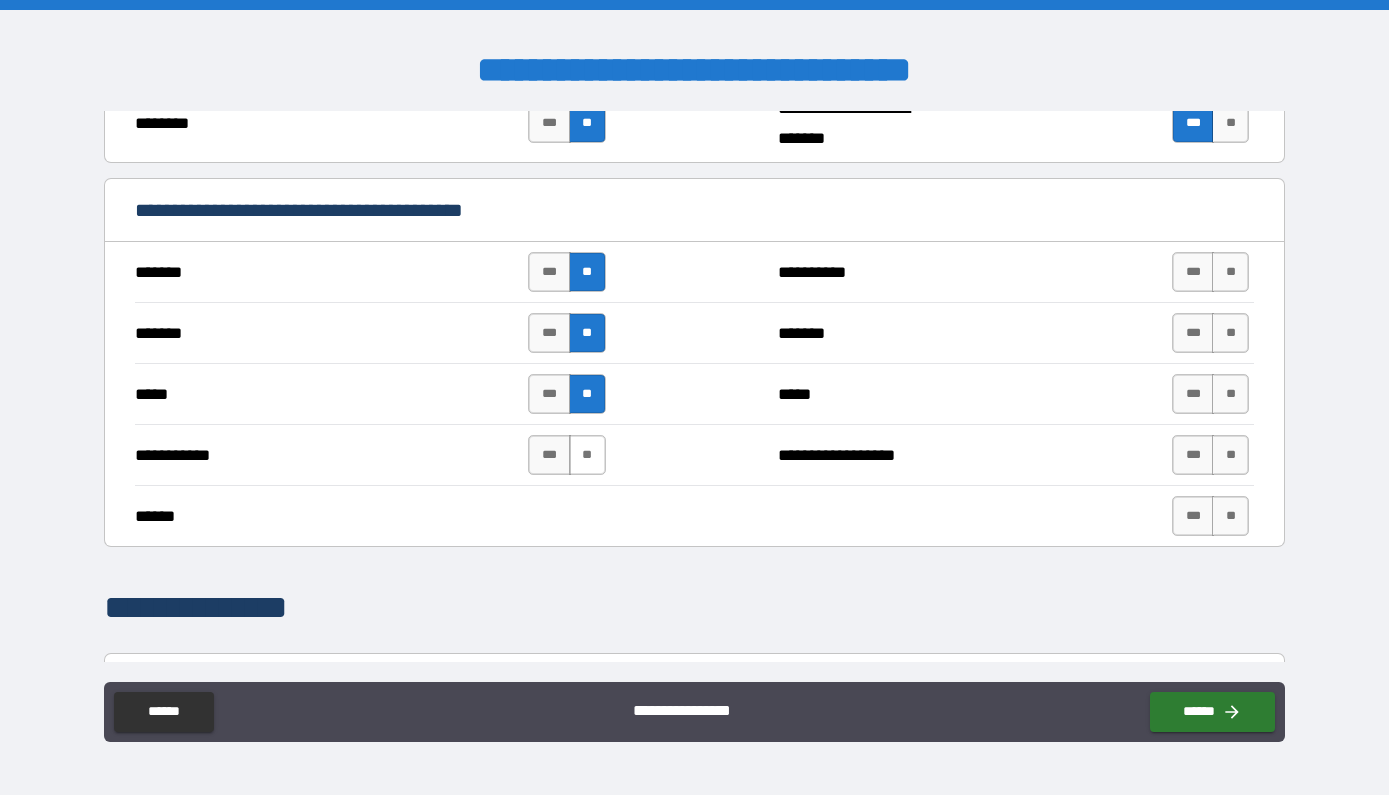 click on "**" at bounding box center (587, 455) 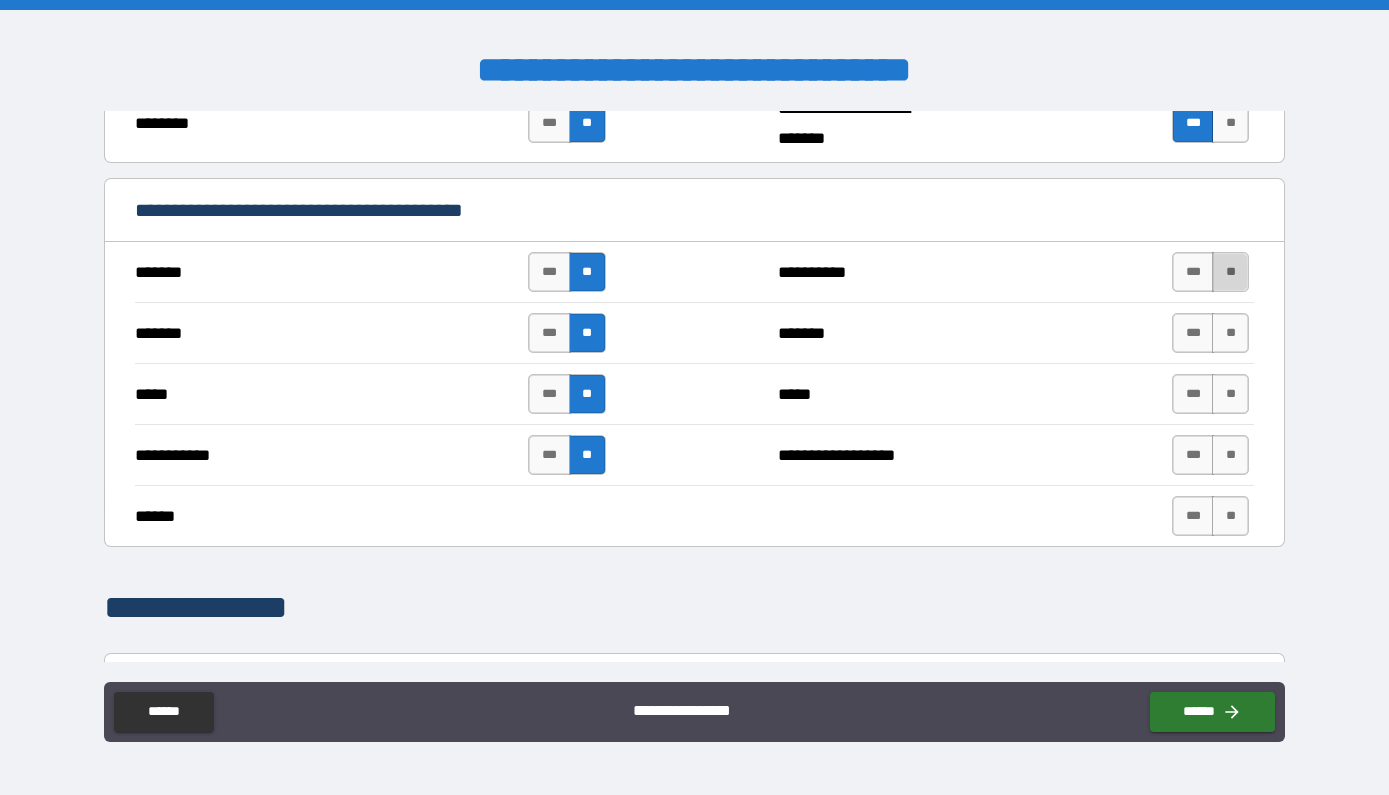 click on "**" at bounding box center [1230, 272] 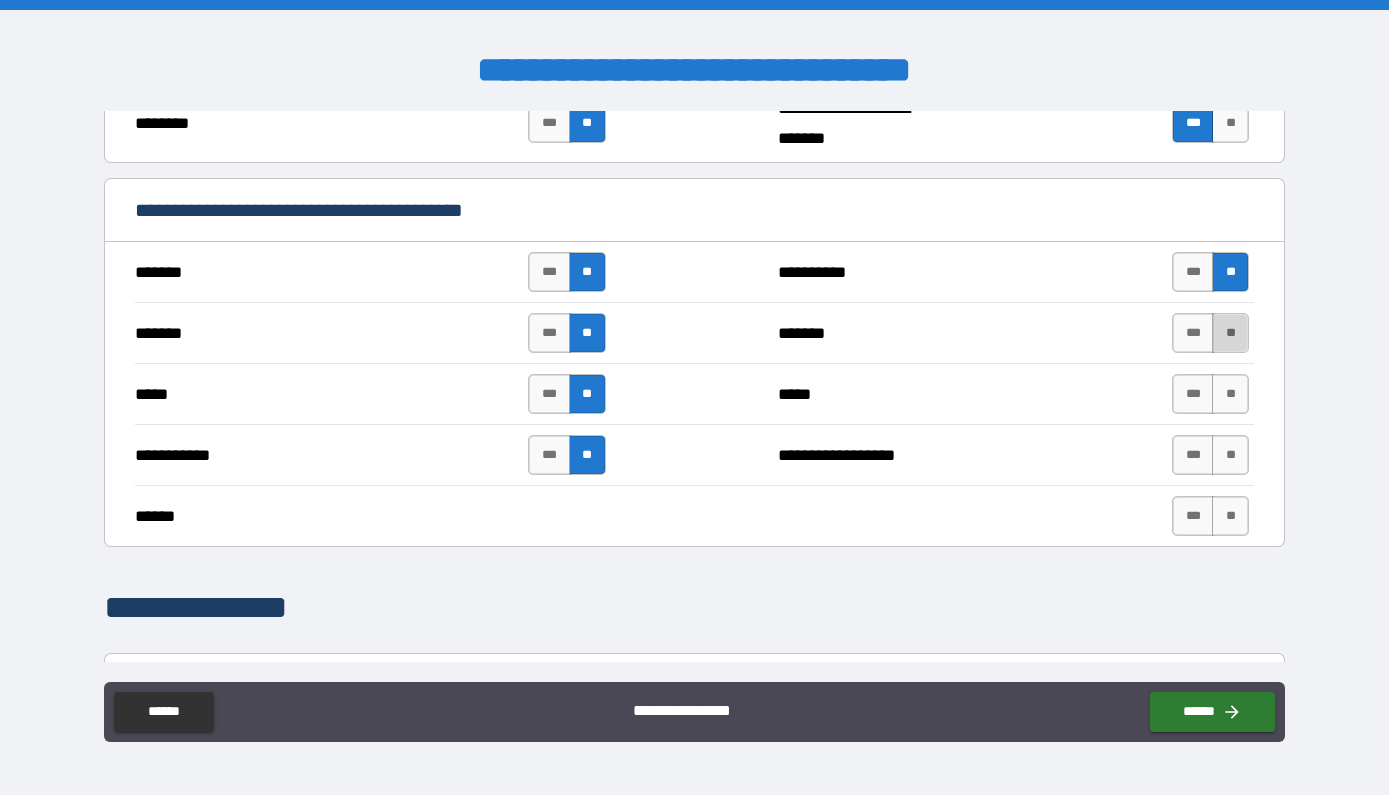 click on "**" at bounding box center [1230, 333] 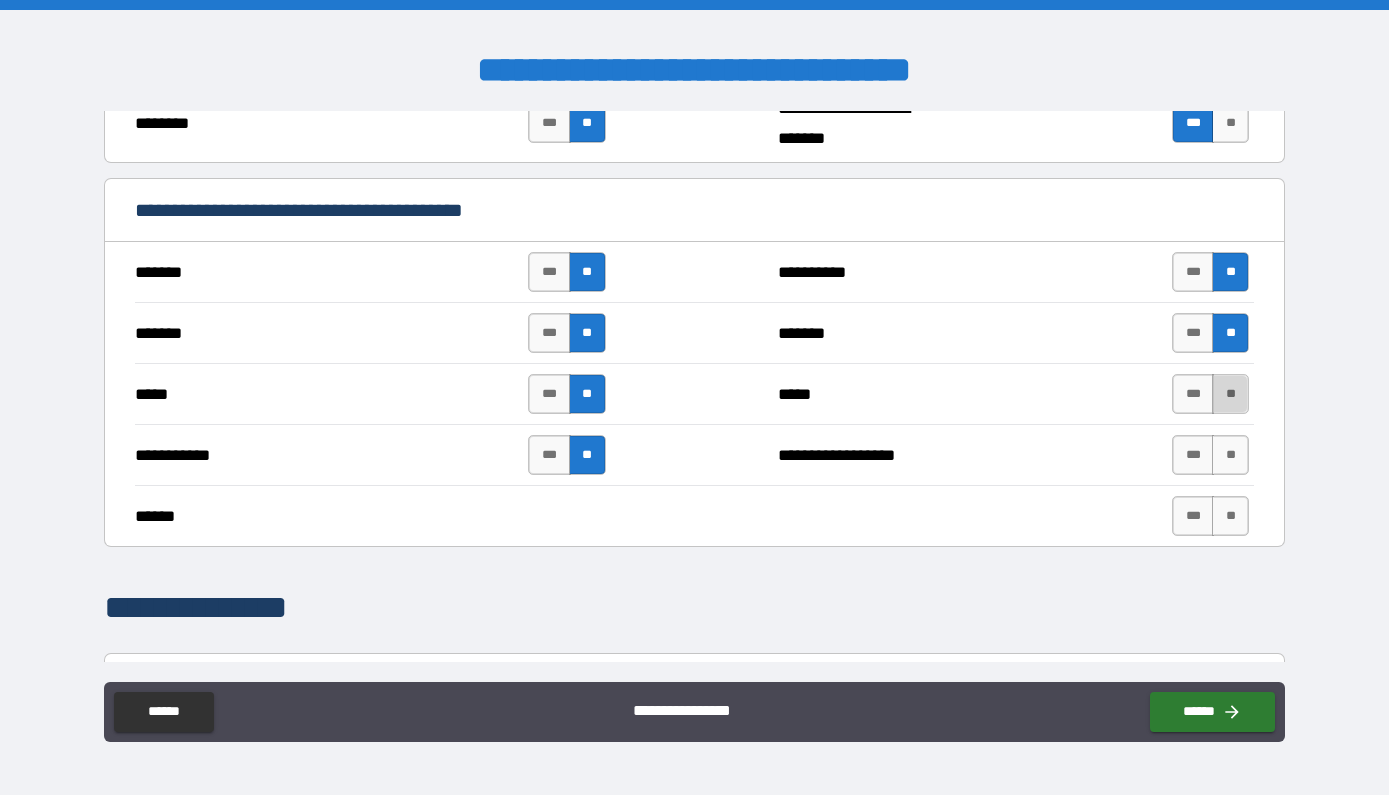 click on "**" at bounding box center [1230, 394] 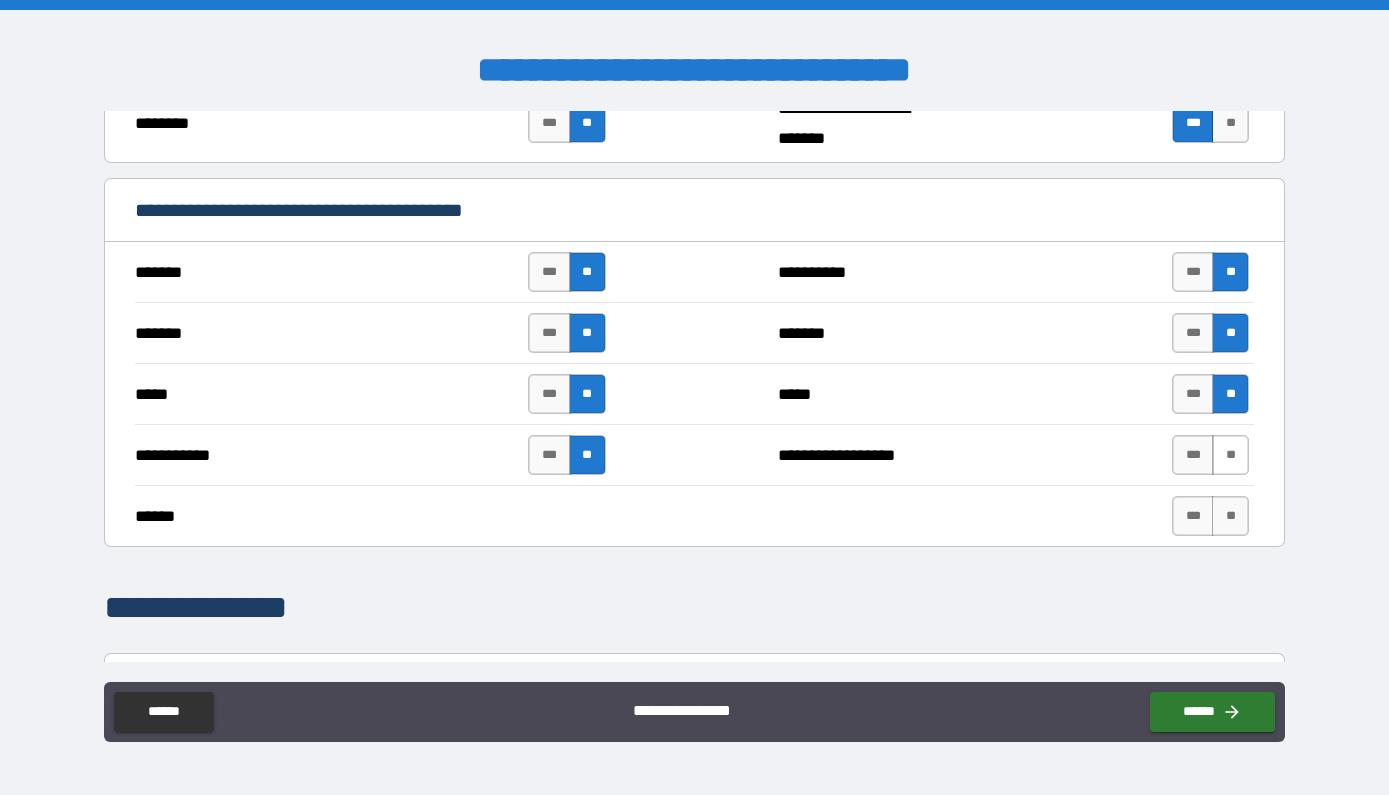 click on "**" at bounding box center (1230, 455) 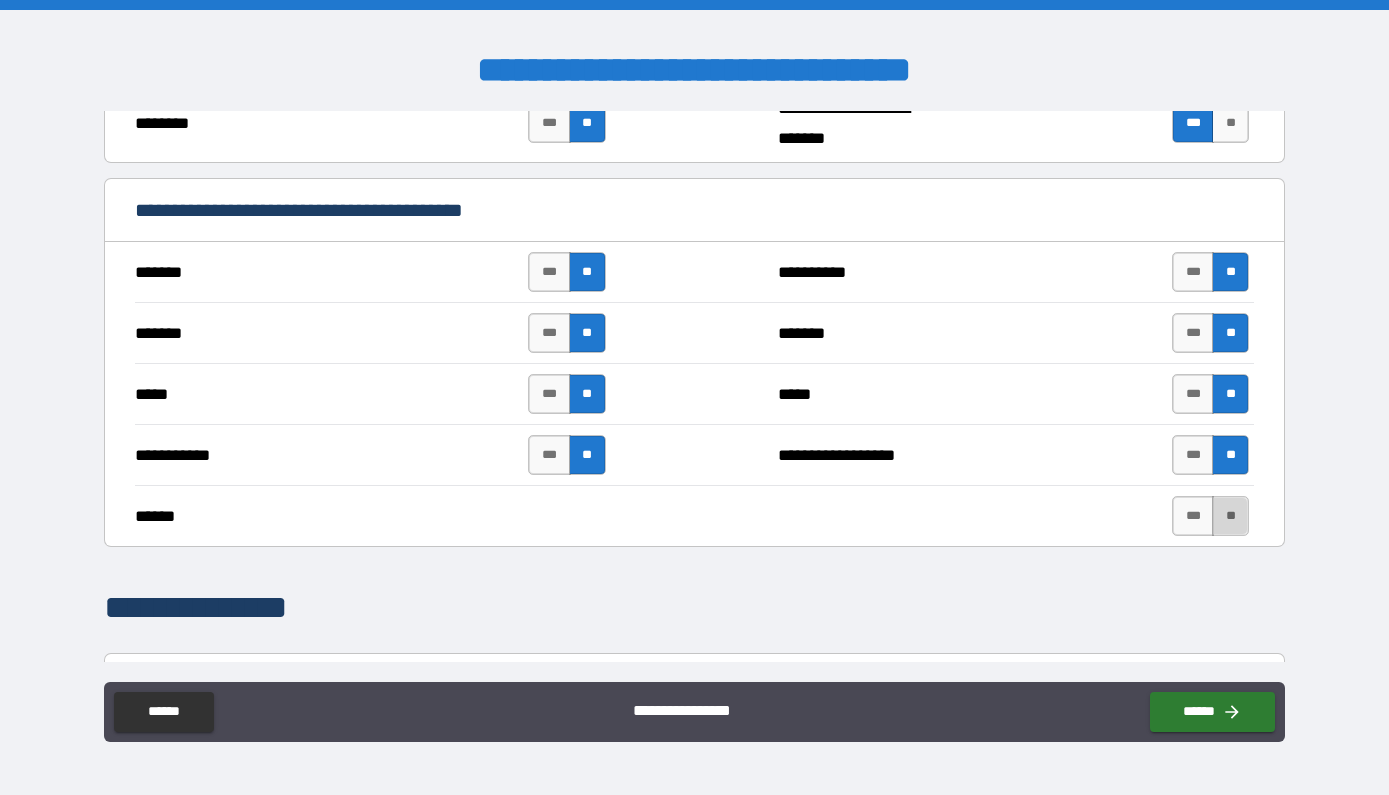 click on "**" at bounding box center (1230, 516) 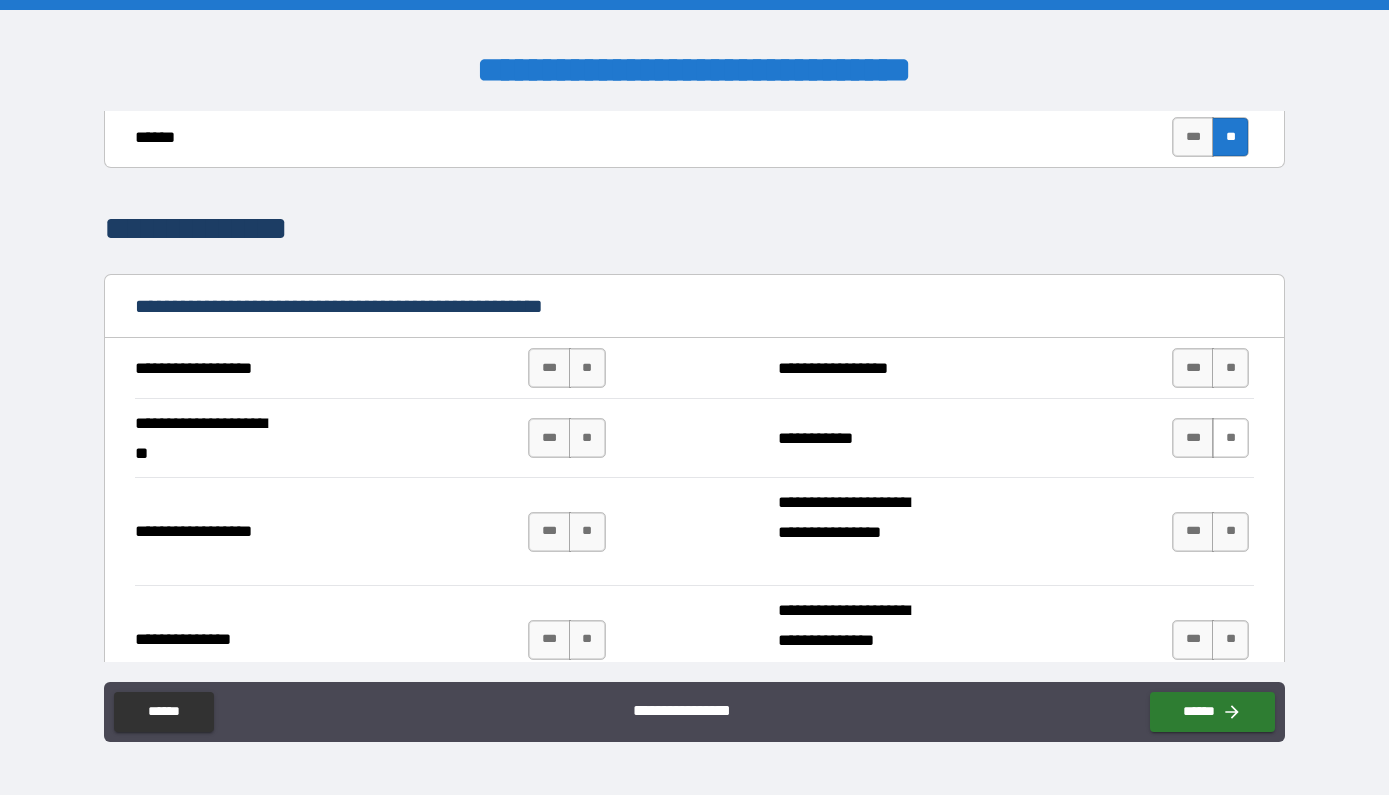 scroll, scrollTop: 2231, scrollLeft: 0, axis: vertical 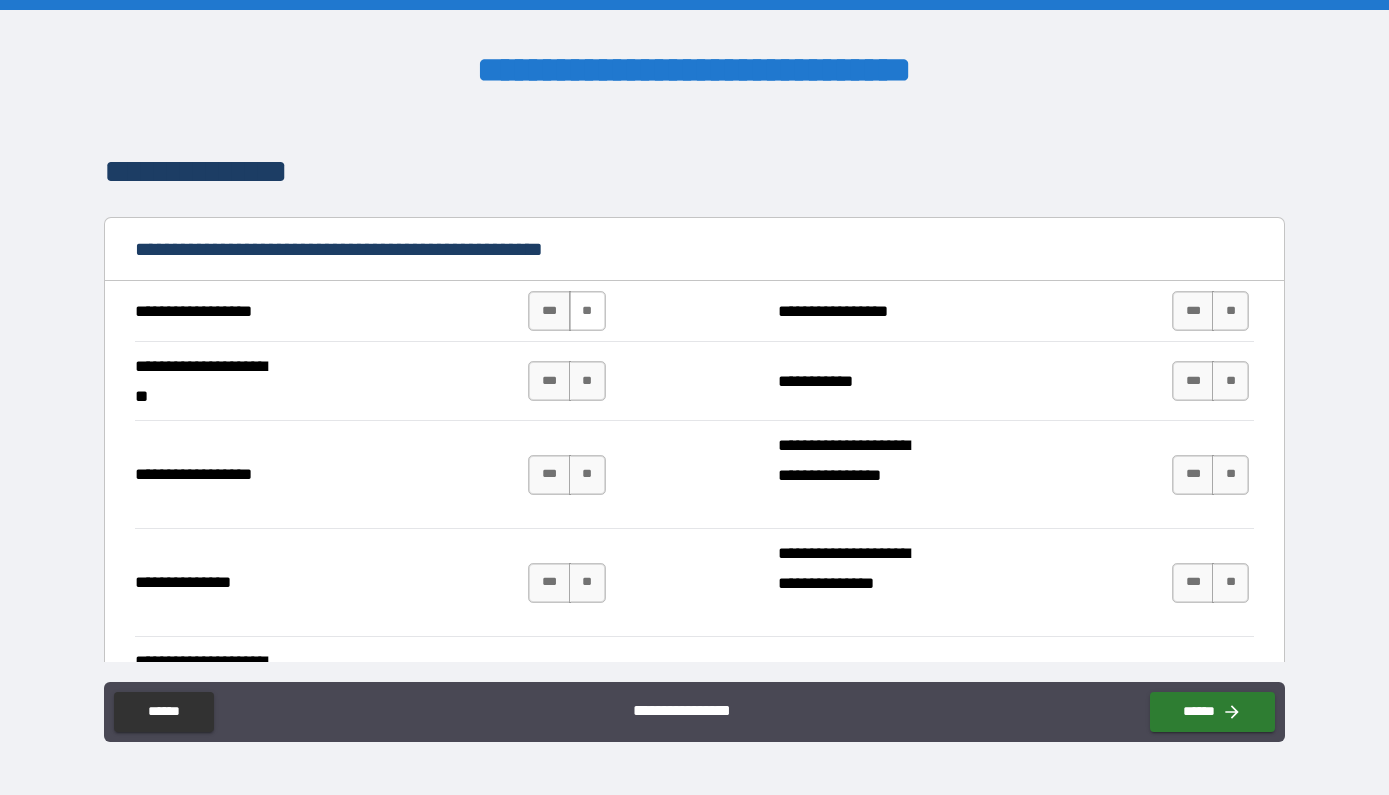 click on "**" at bounding box center (587, 311) 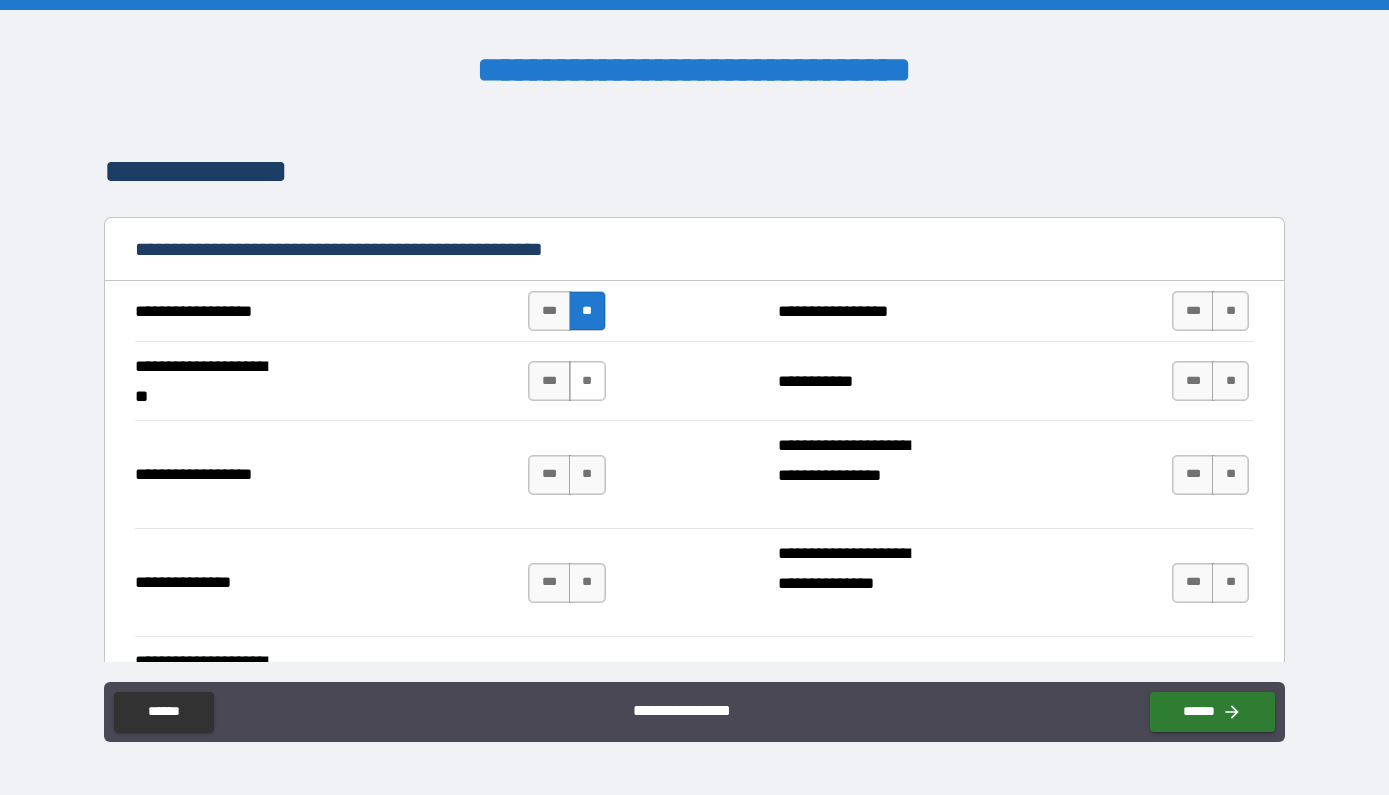 click on "**" at bounding box center (587, 381) 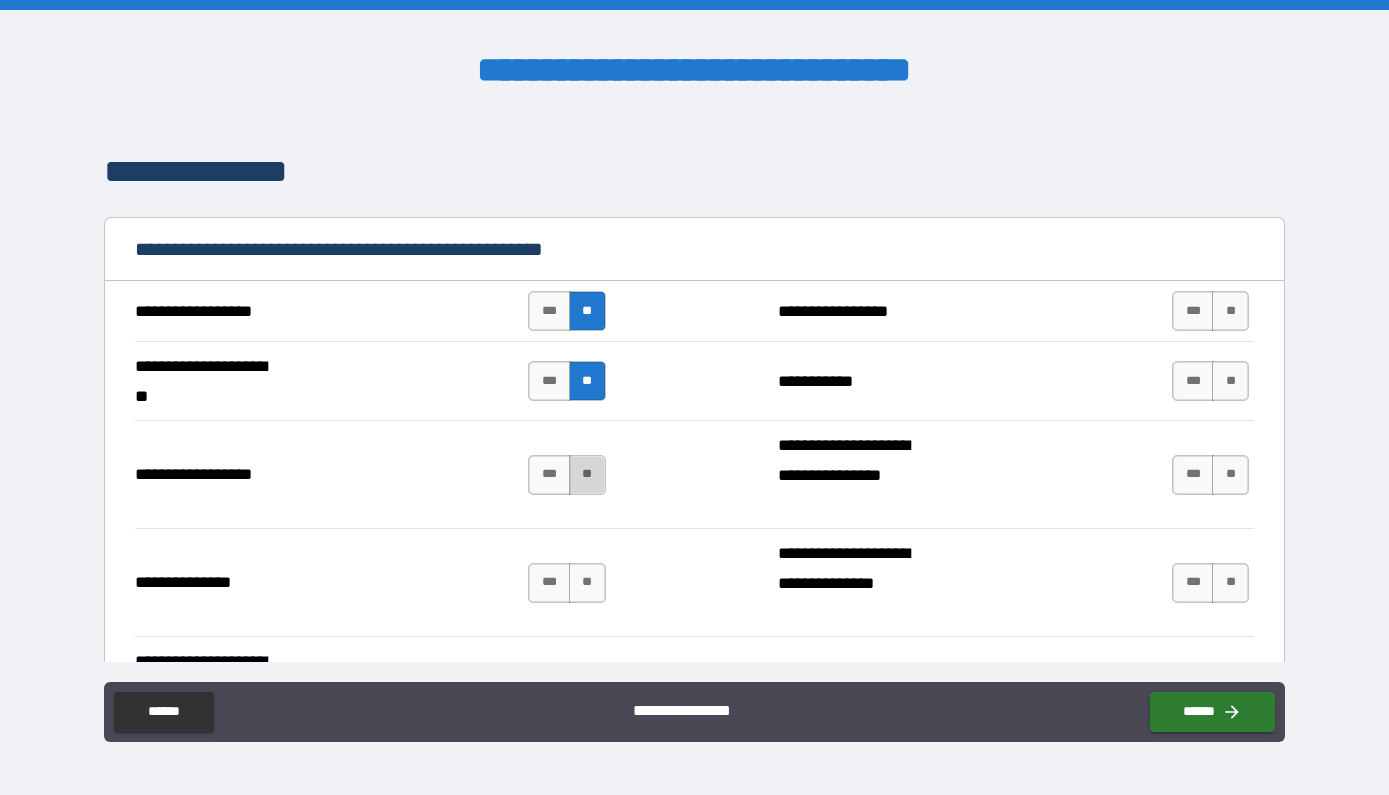 click on "**" at bounding box center (587, 475) 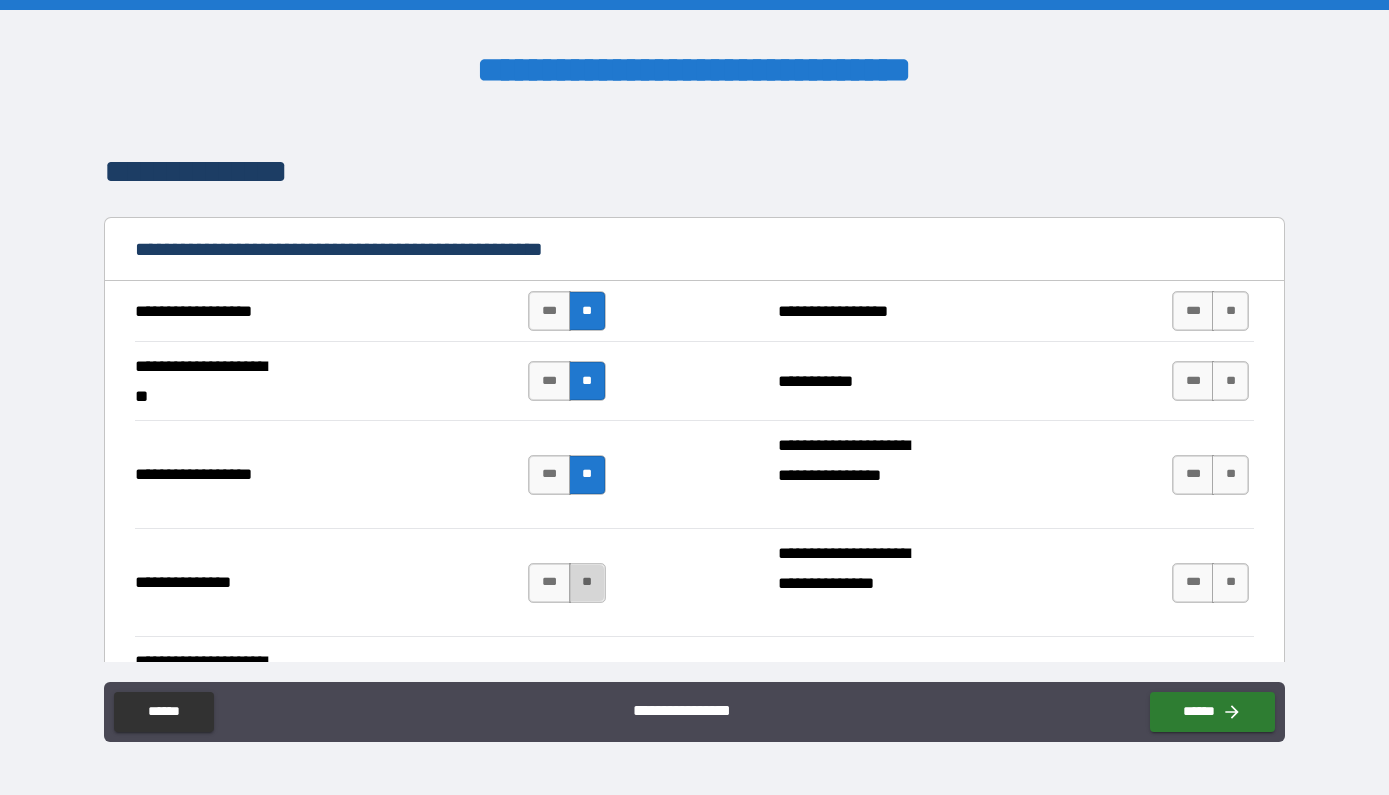 click on "**" at bounding box center [587, 583] 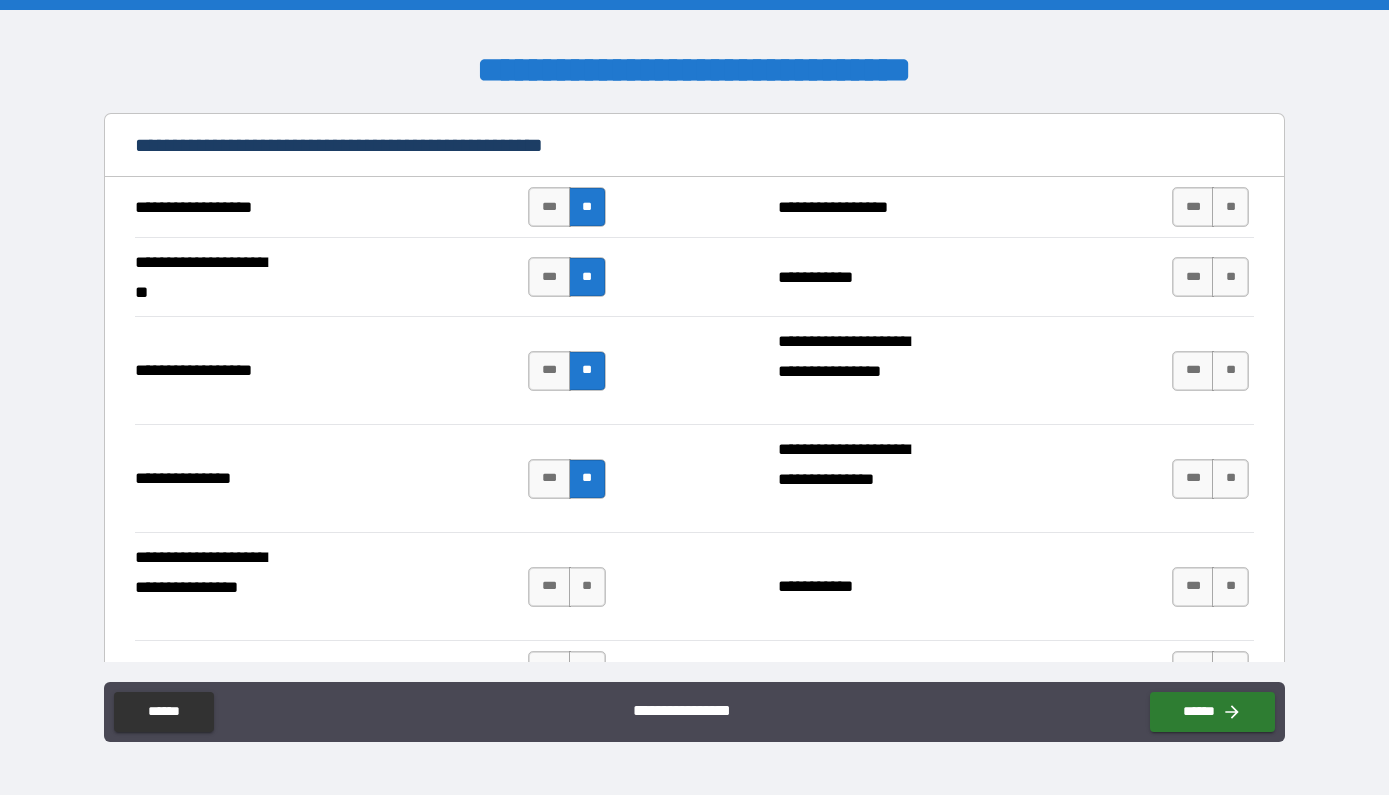 scroll, scrollTop: 2343, scrollLeft: 0, axis: vertical 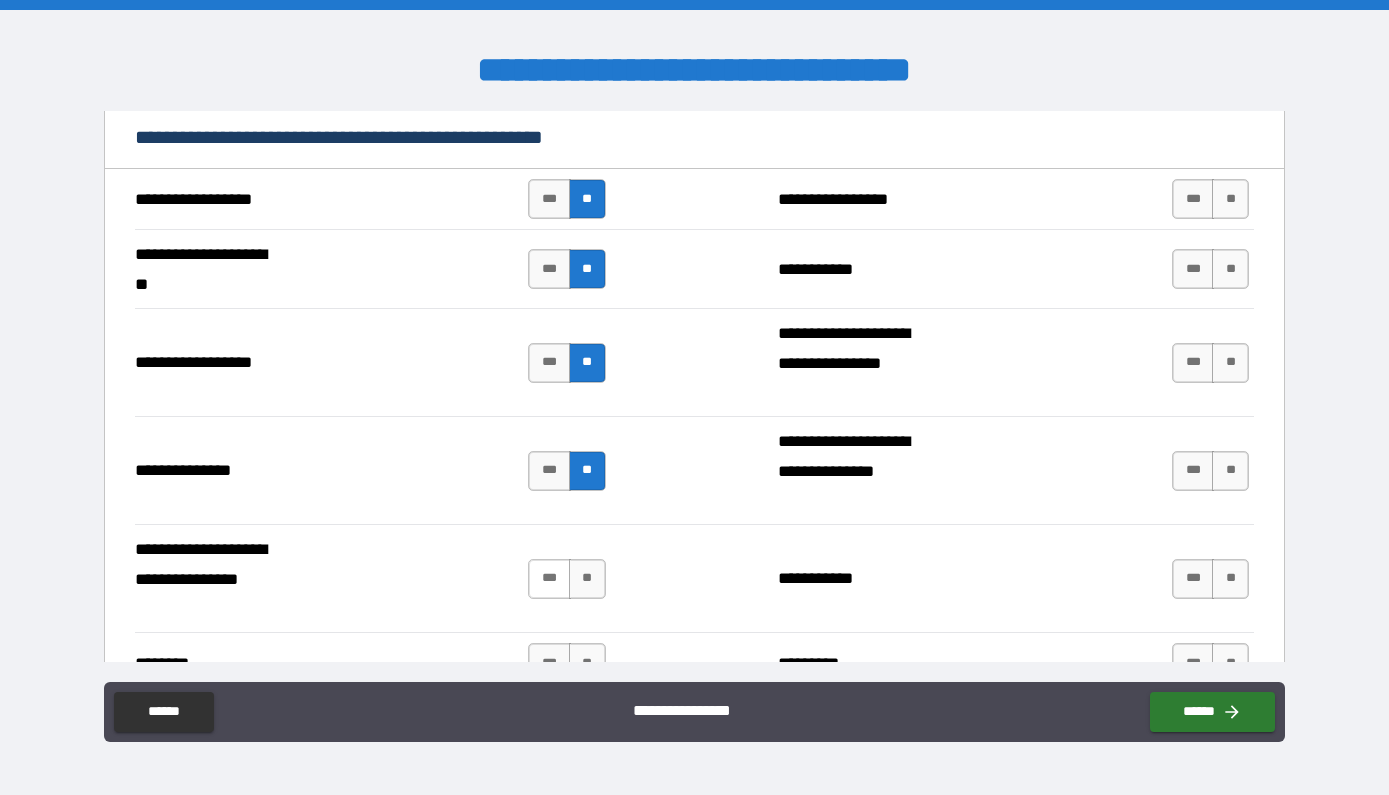 click on "***" at bounding box center [549, 579] 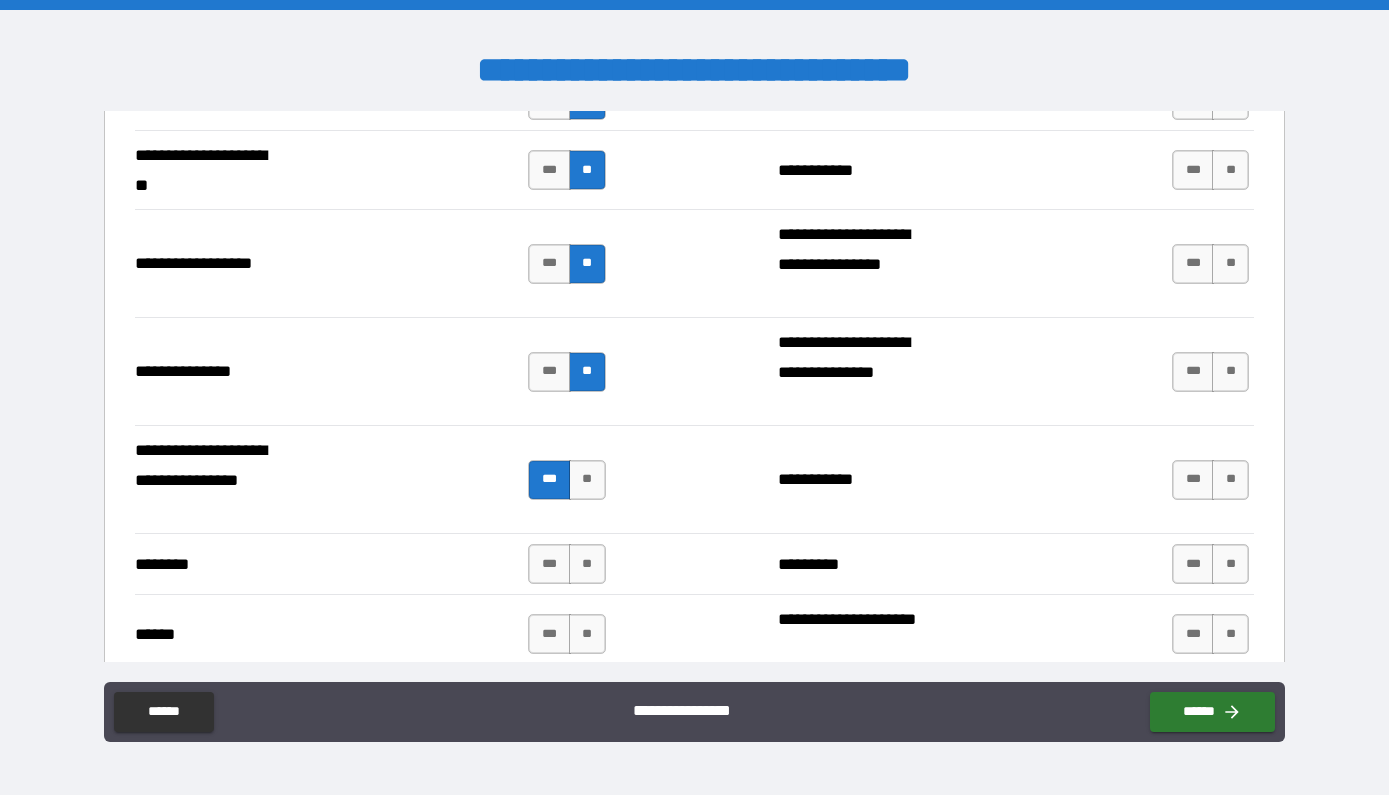 scroll, scrollTop: 2447, scrollLeft: 0, axis: vertical 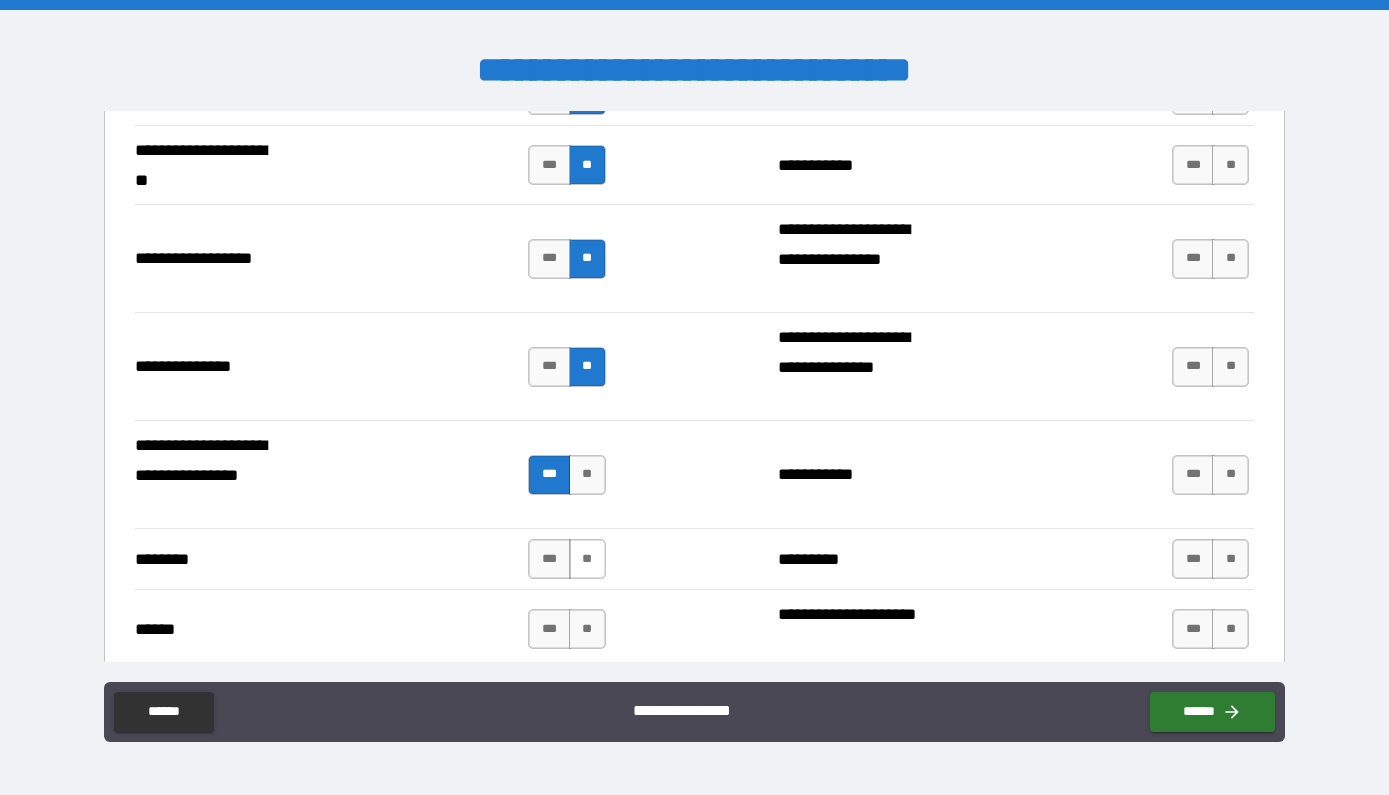 click on "**" at bounding box center (587, 559) 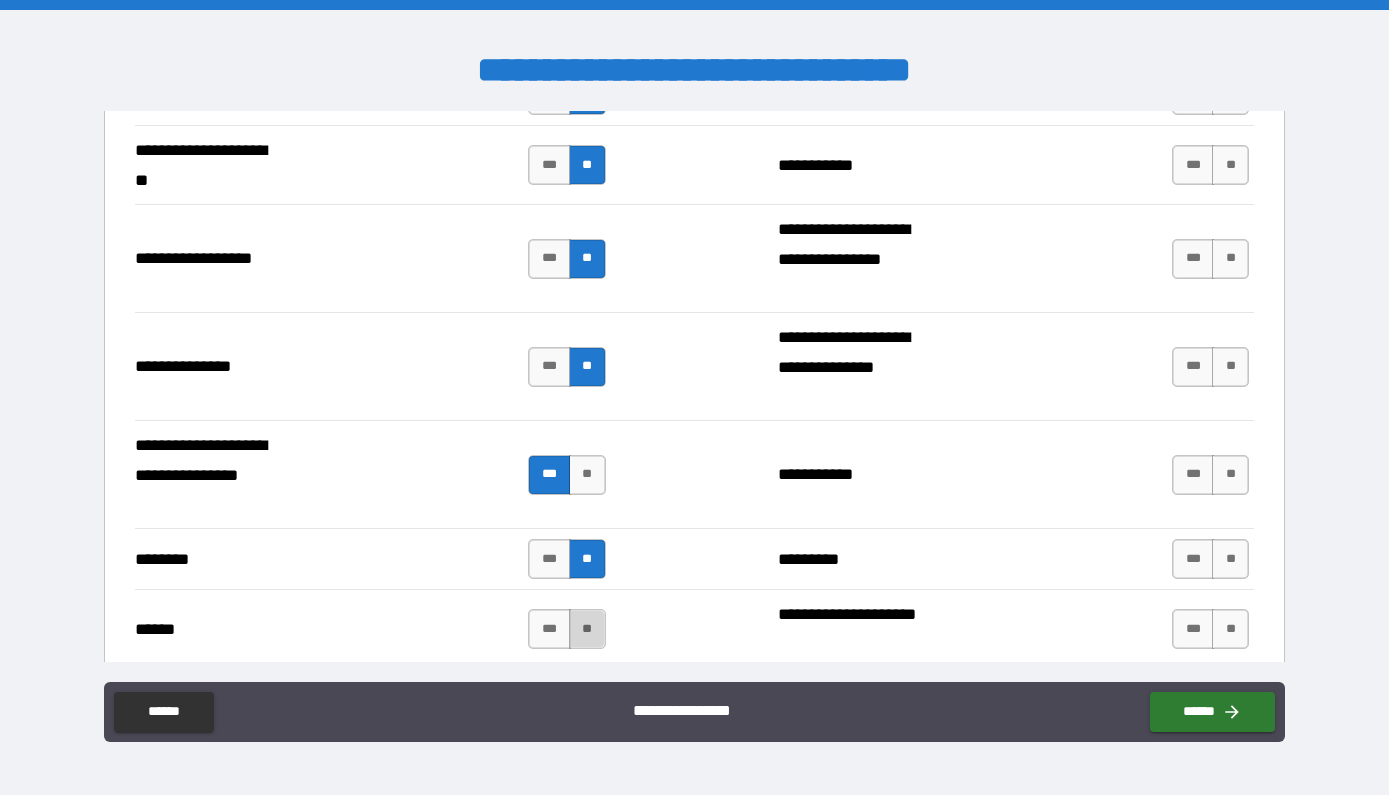 click on "**" at bounding box center (587, 629) 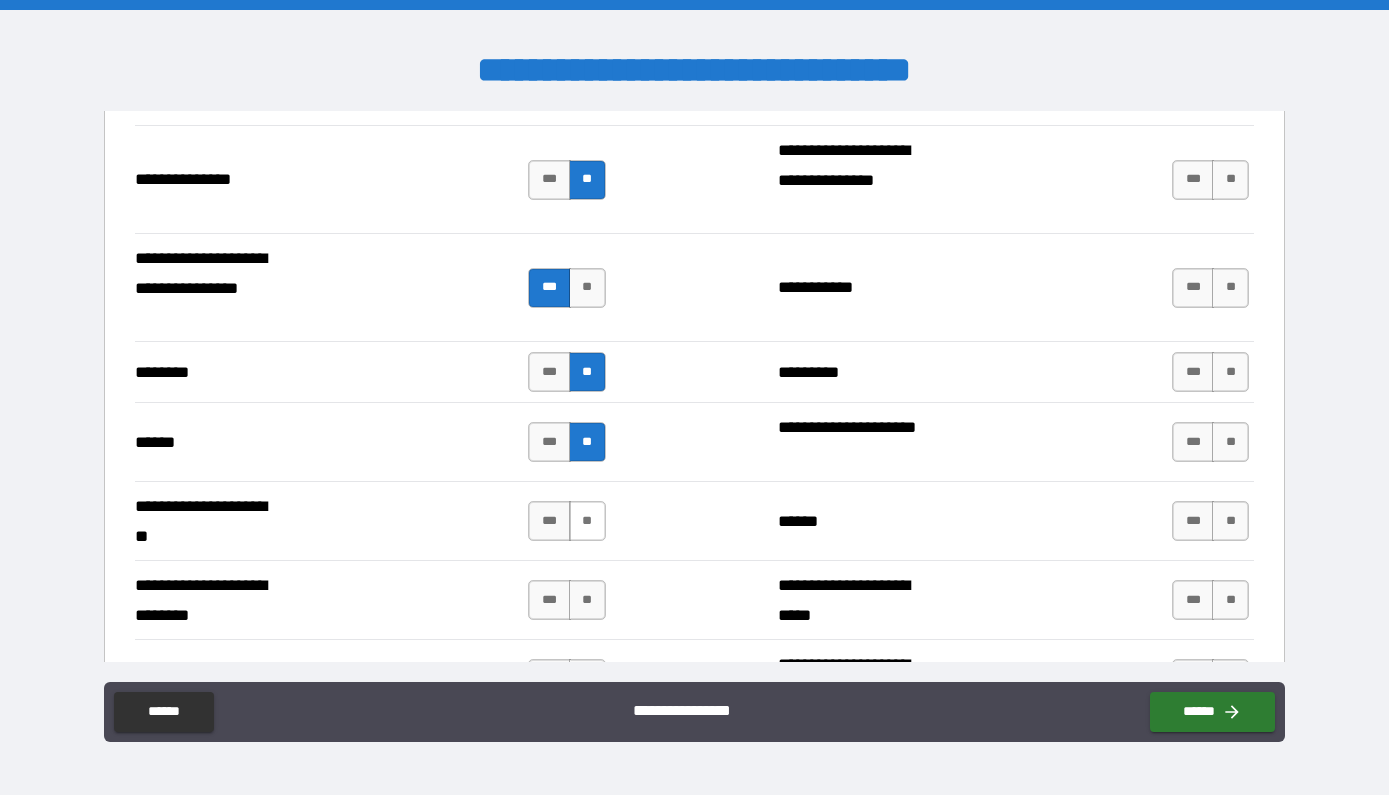 click on "**" at bounding box center (587, 521) 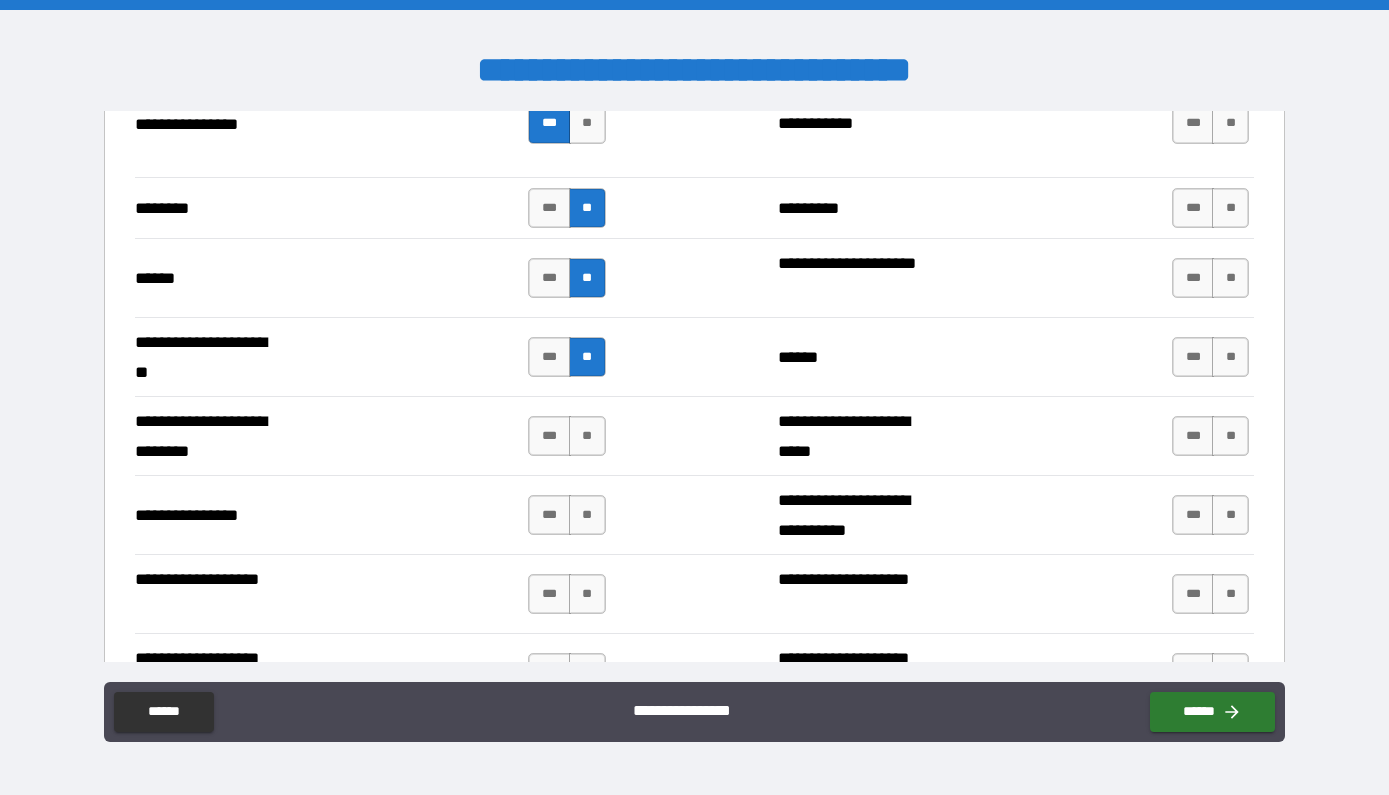 scroll, scrollTop: 2821, scrollLeft: 0, axis: vertical 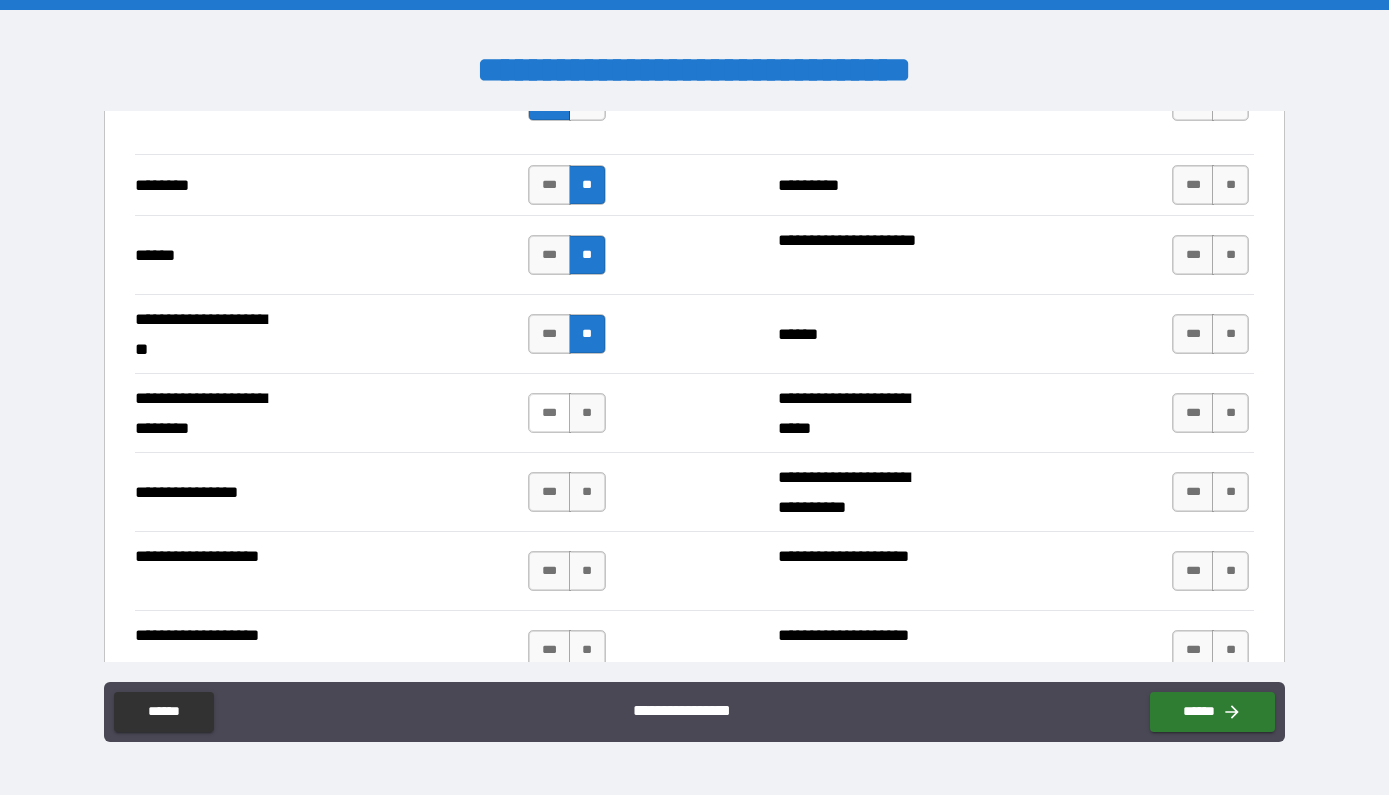 click on "***" at bounding box center (549, 413) 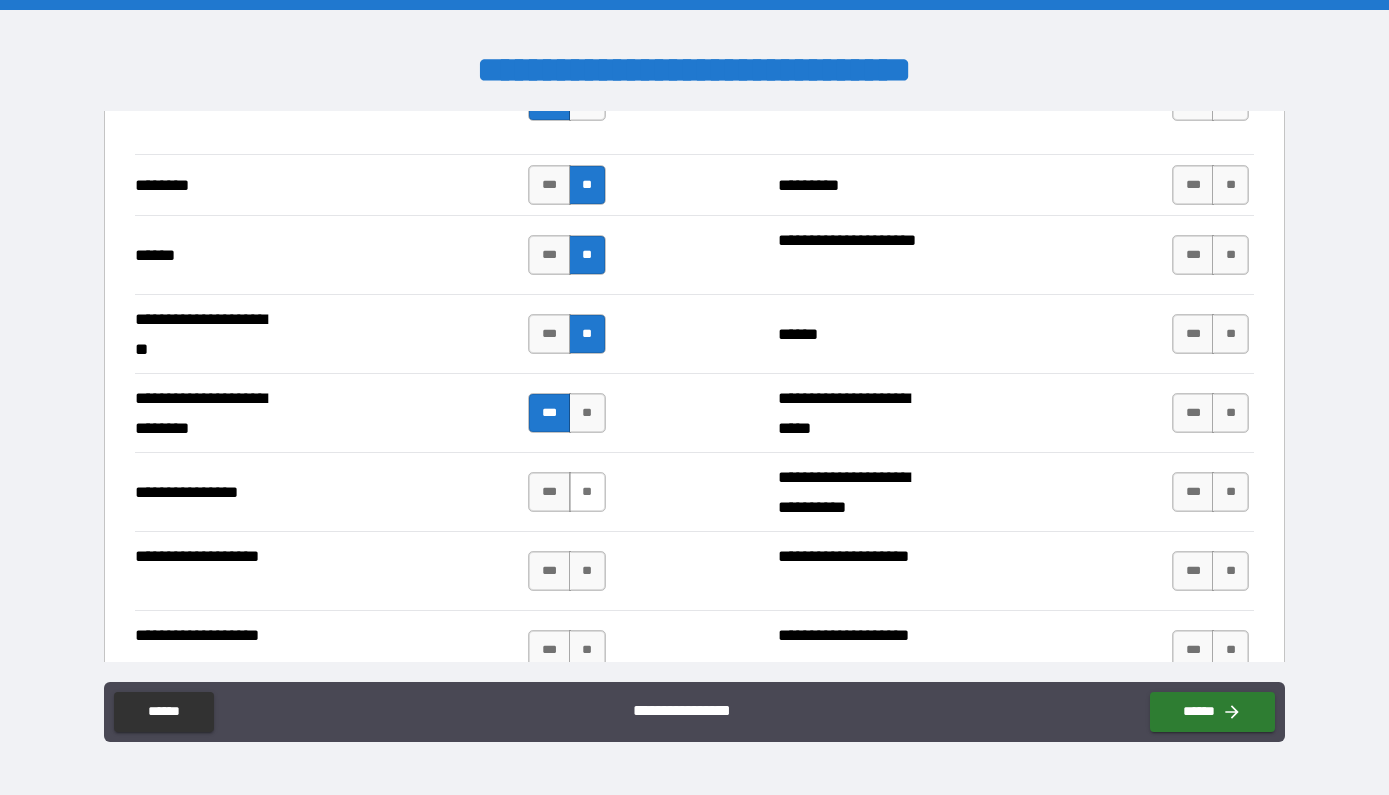 click on "**" at bounding box center (587, 492) 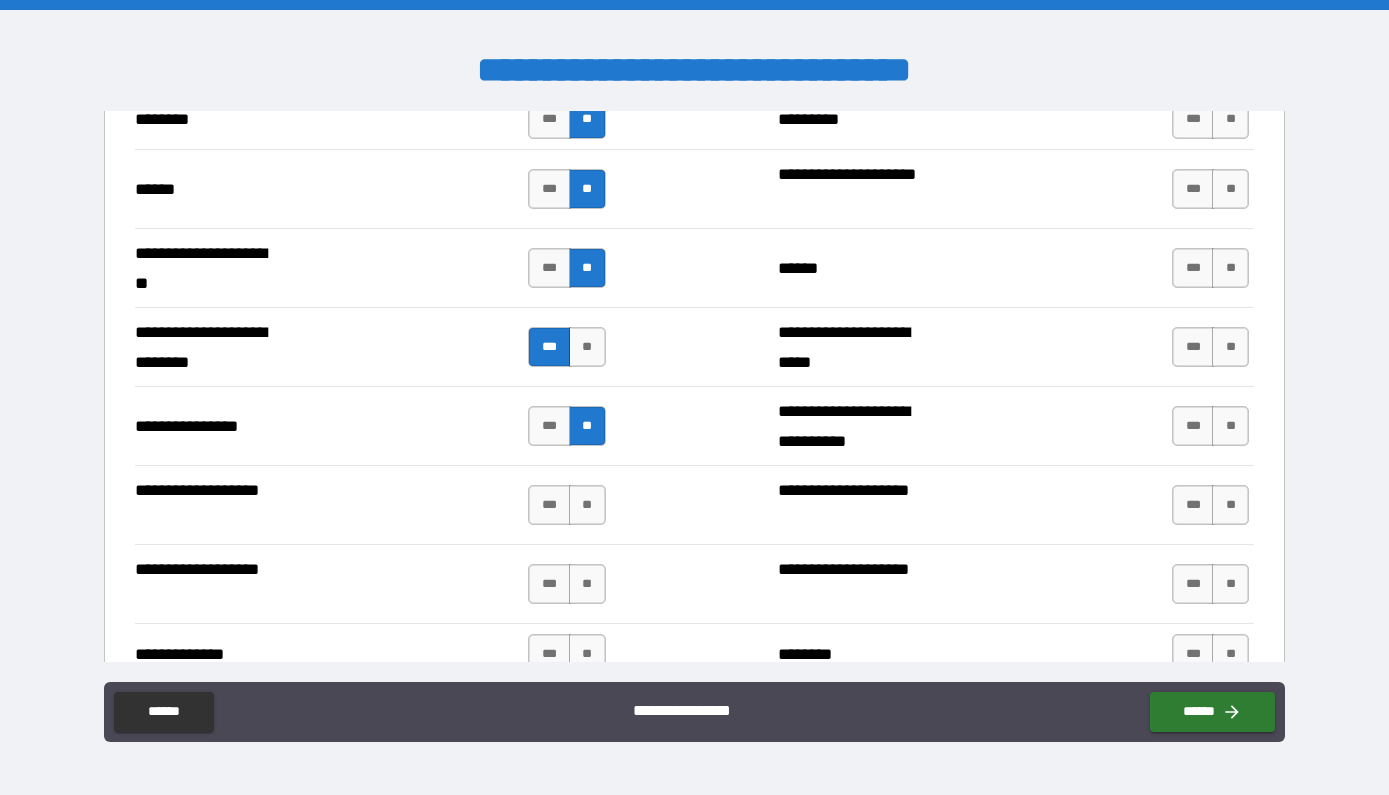 scroll, scrollTop: 2921, scrollLeft: 0, axis: vertical 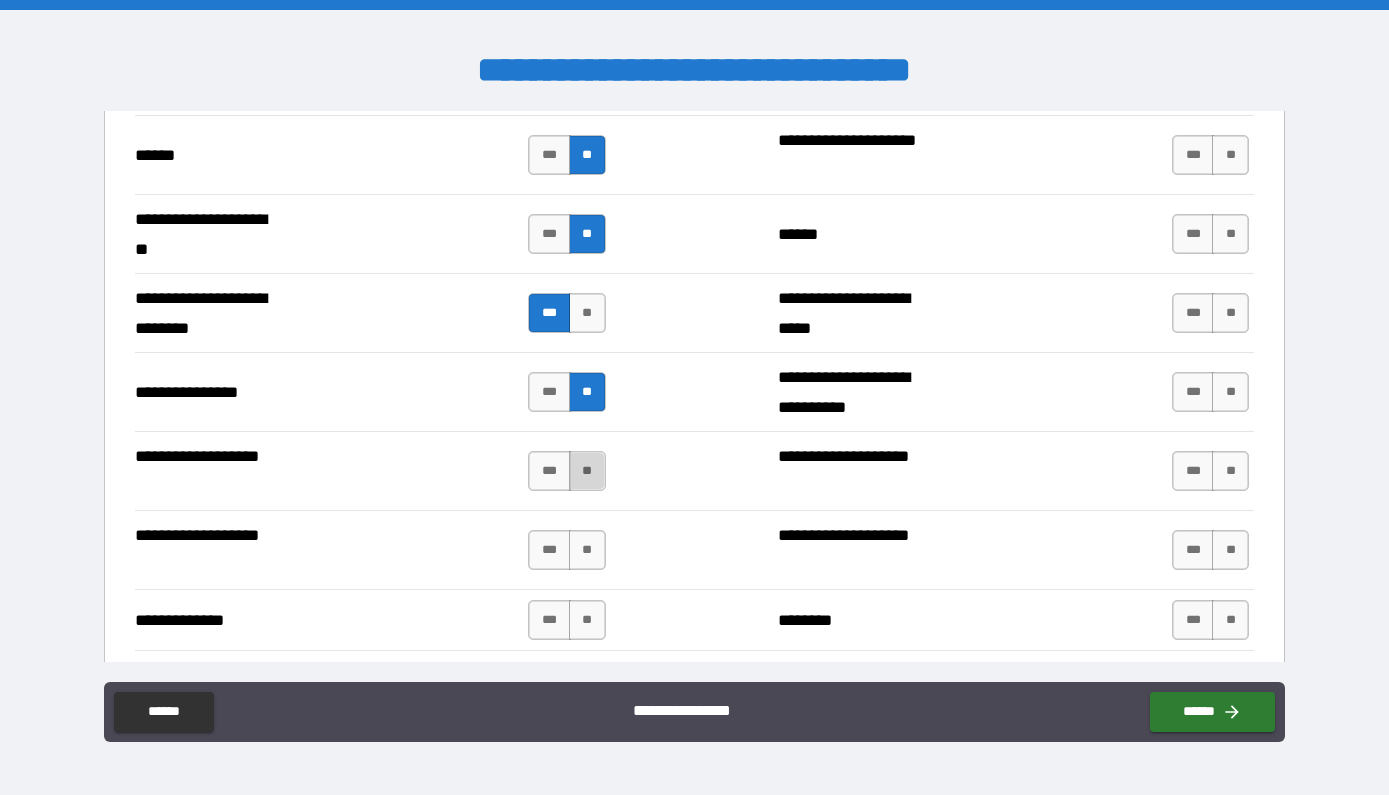 click on "**" at bounding box center [587, 471] 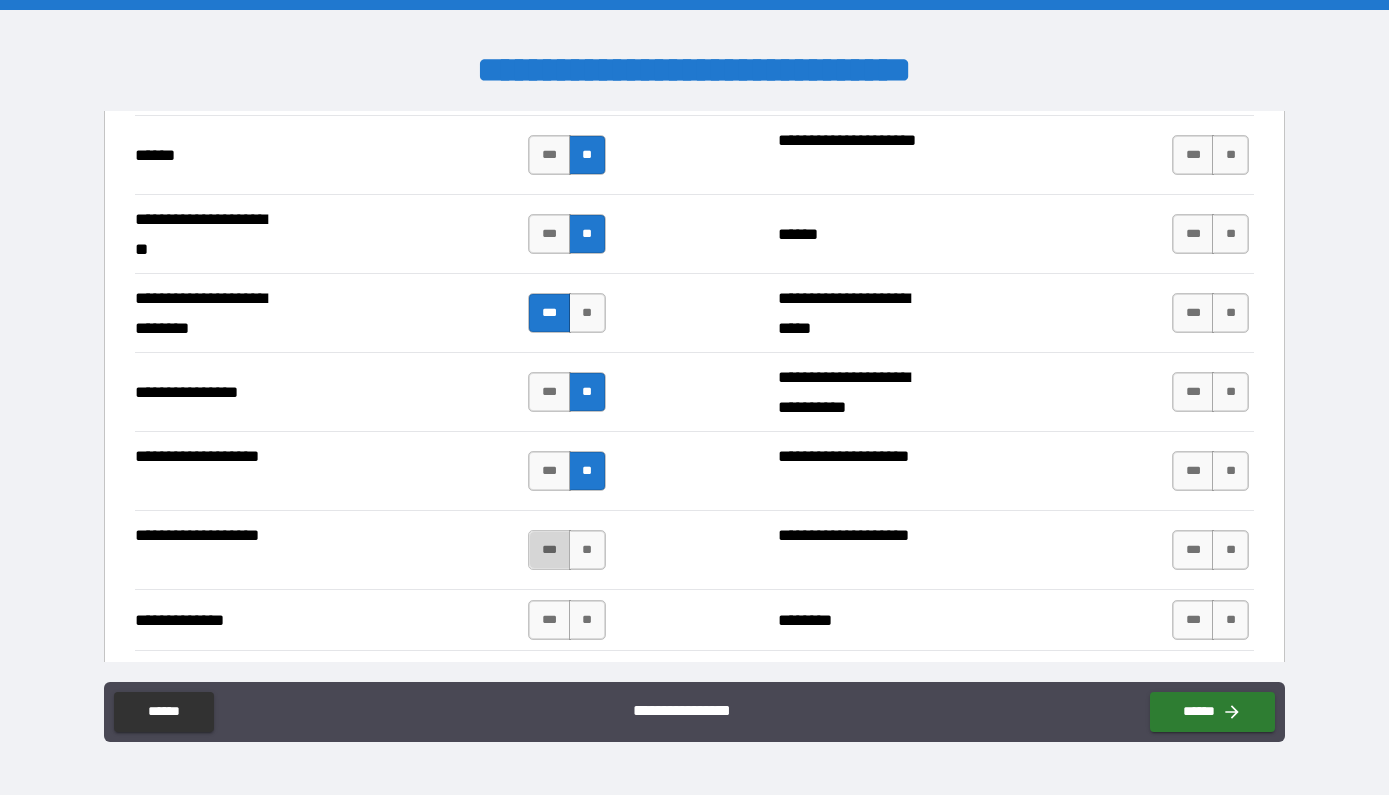 click on "***" at bounding box center (549, 550) 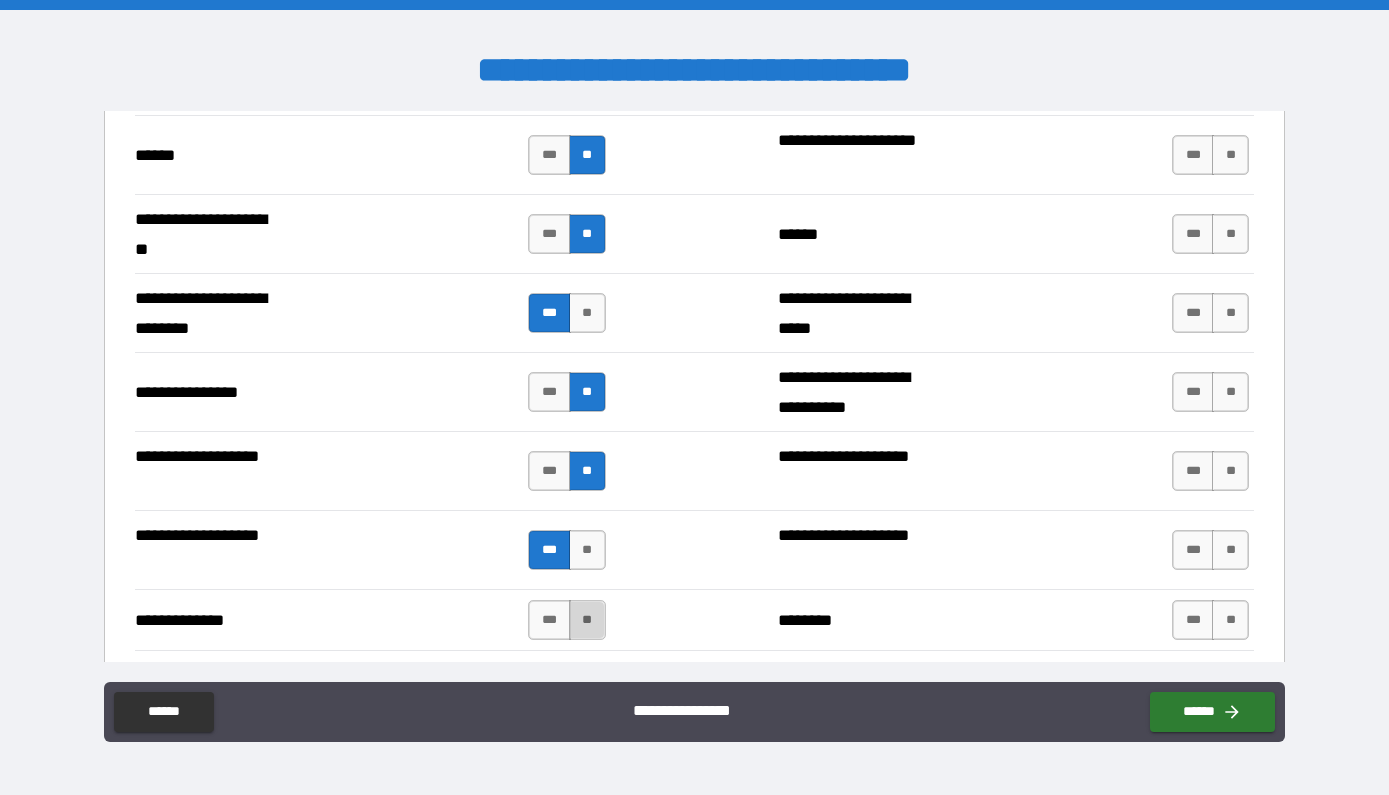 click on "**" at bounding box center [587, 620] 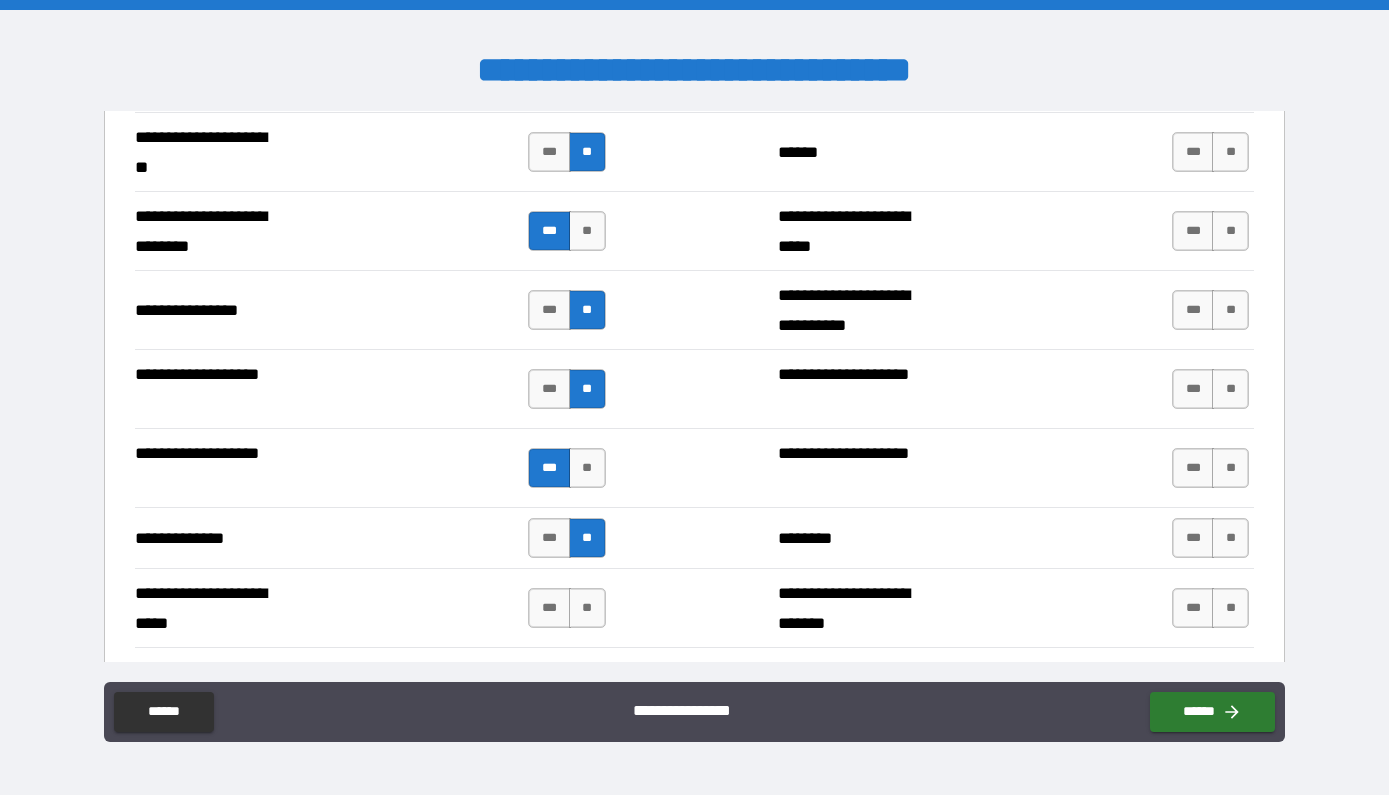 scroll, scrollTop: 3030, scrollLeft: 0, axis: vertical 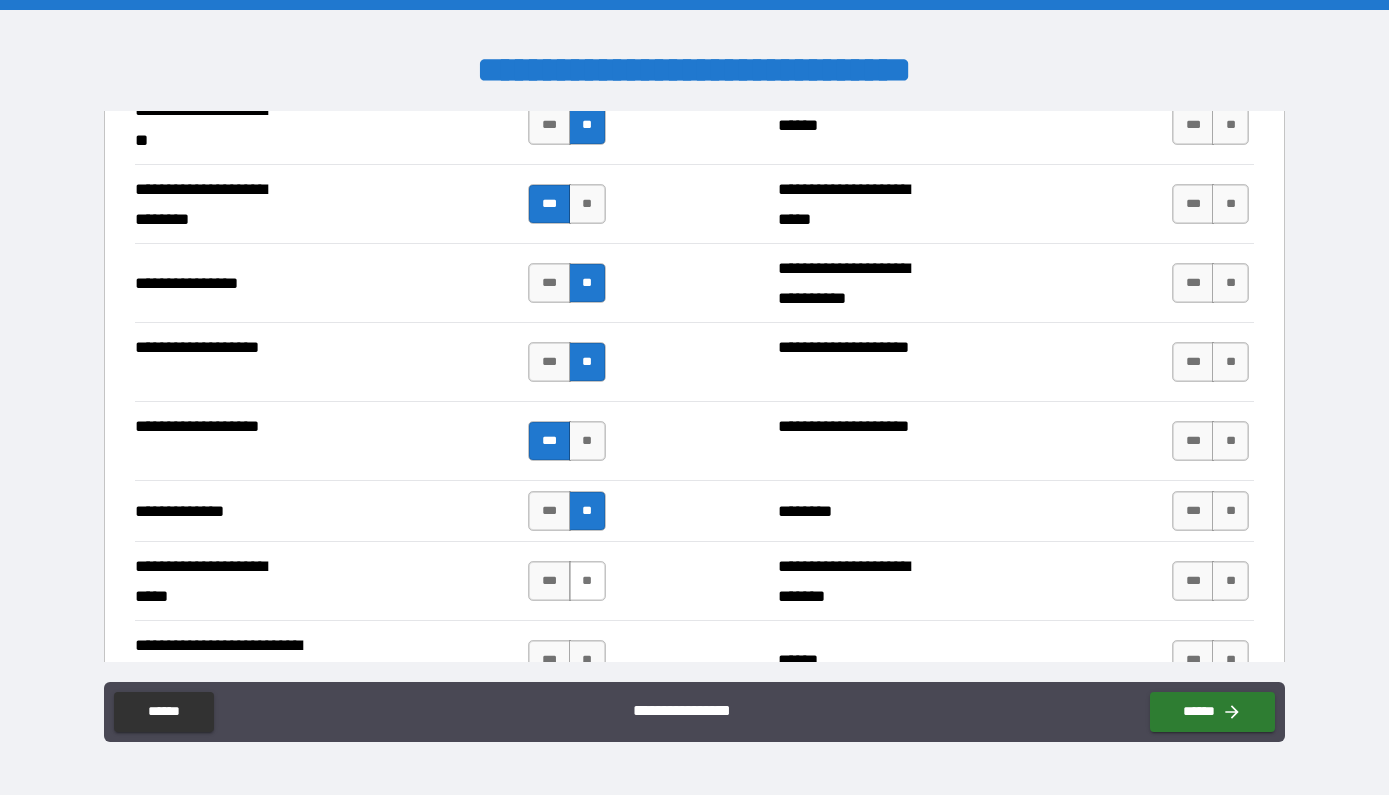 click on "**" at bounding box center (587, 581) 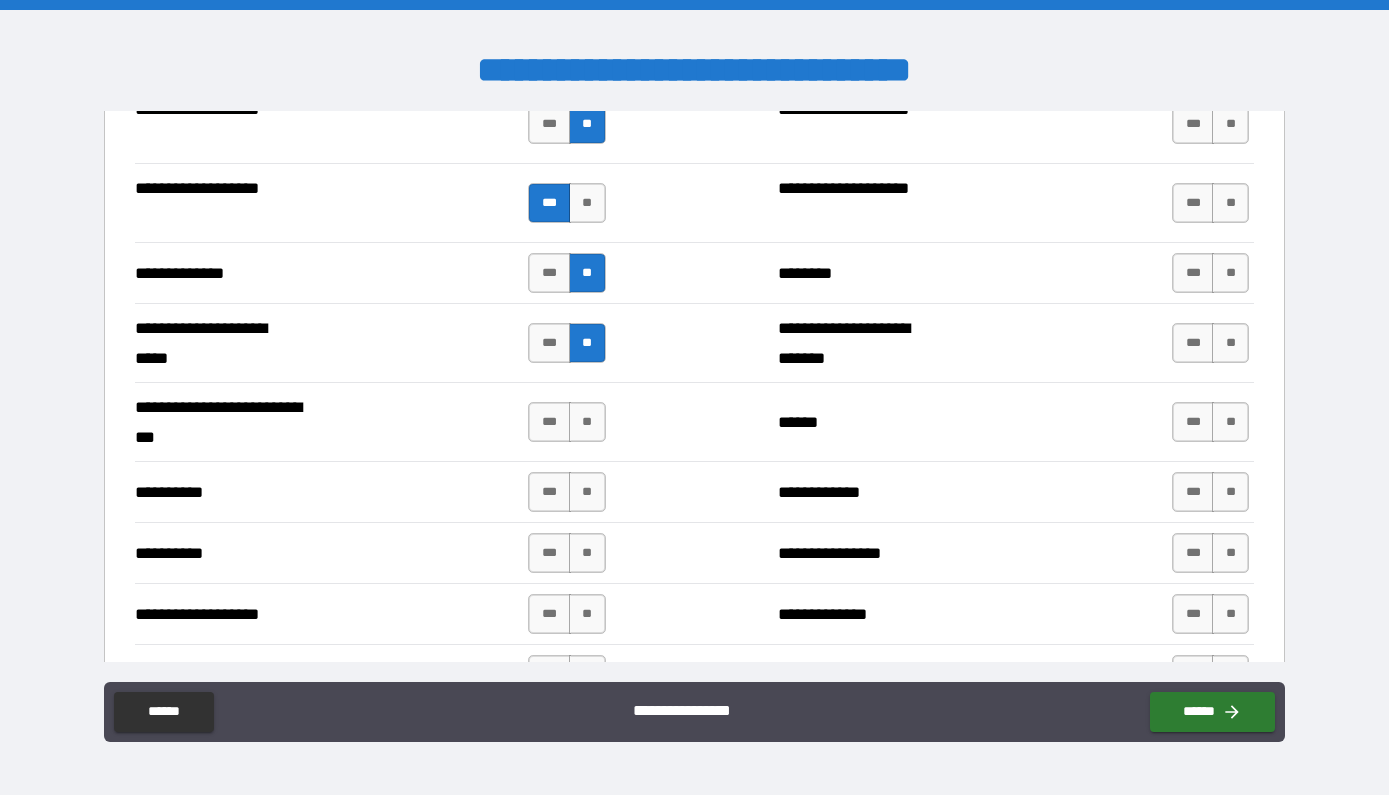 scroll, scrollTop: 3276, scrollLeft: 0, axis: vertical 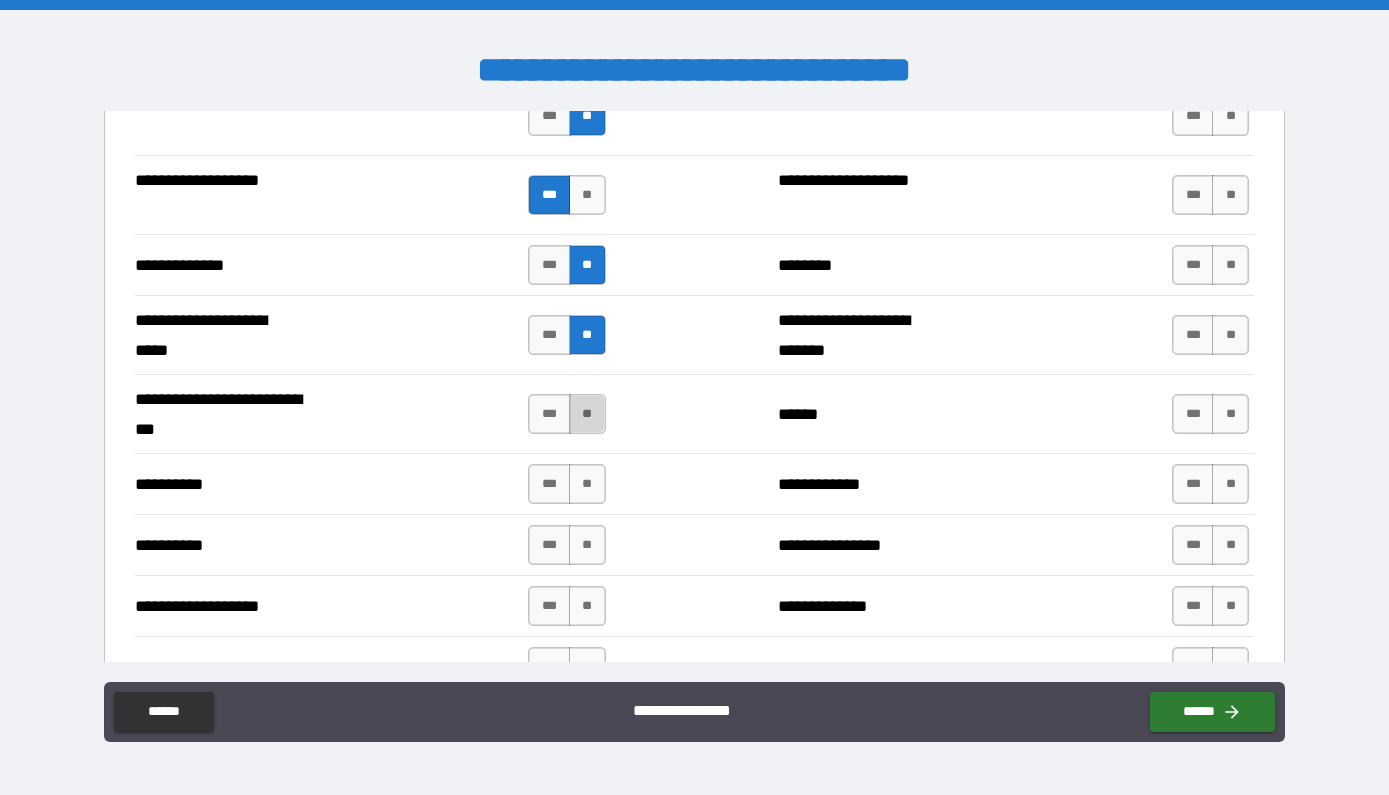 click on "**" at bounding box center [587, 414] 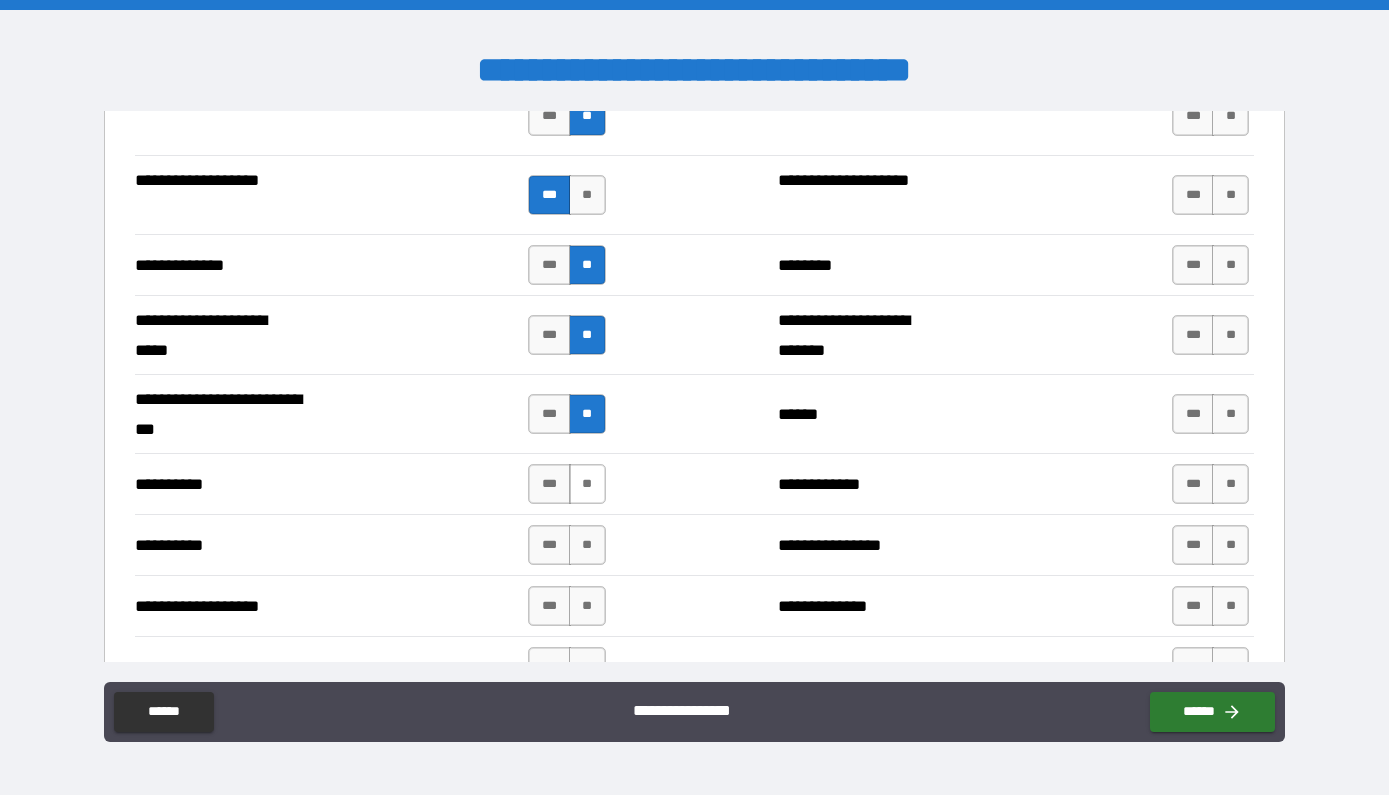 click on "**" at bounding box center (587, 484) 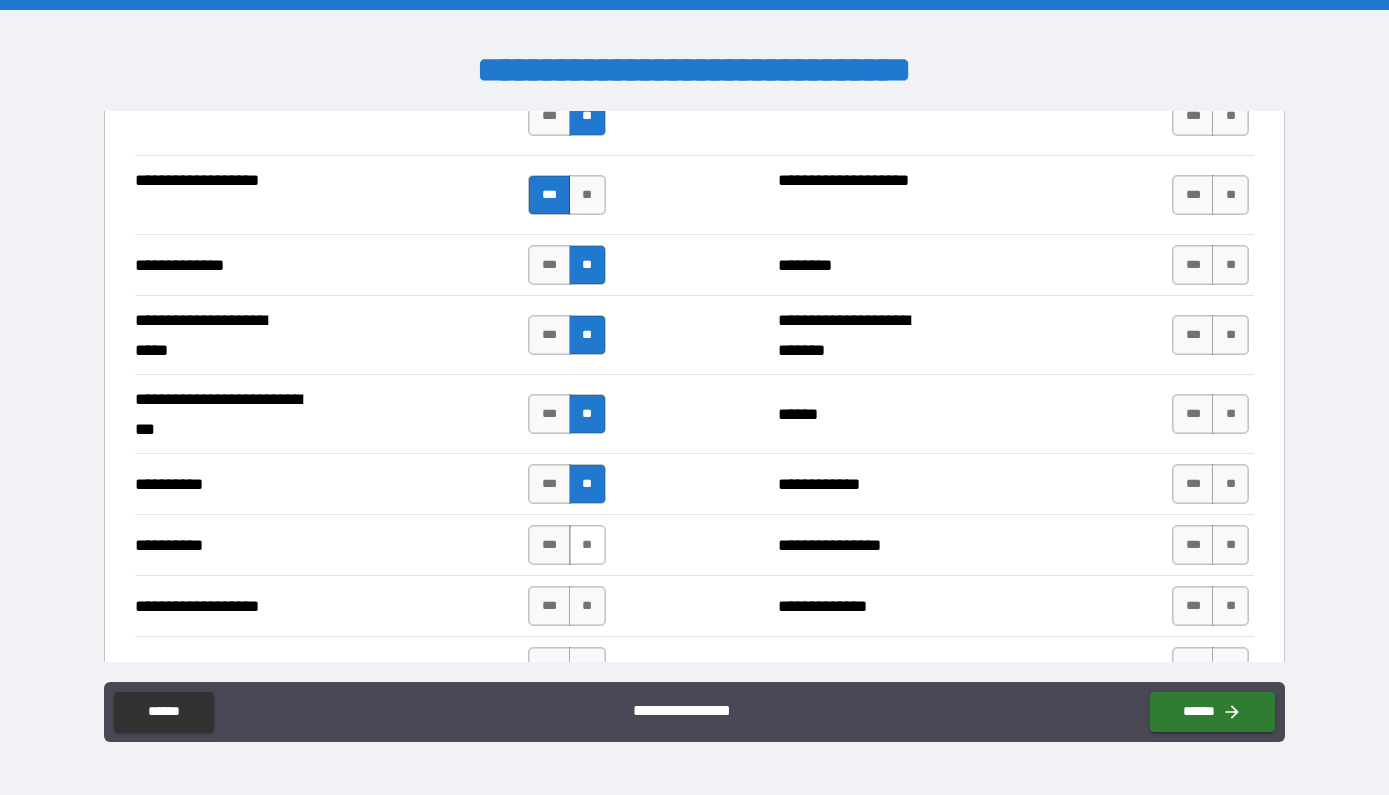 click on "**" at bounding box center [587, 545] 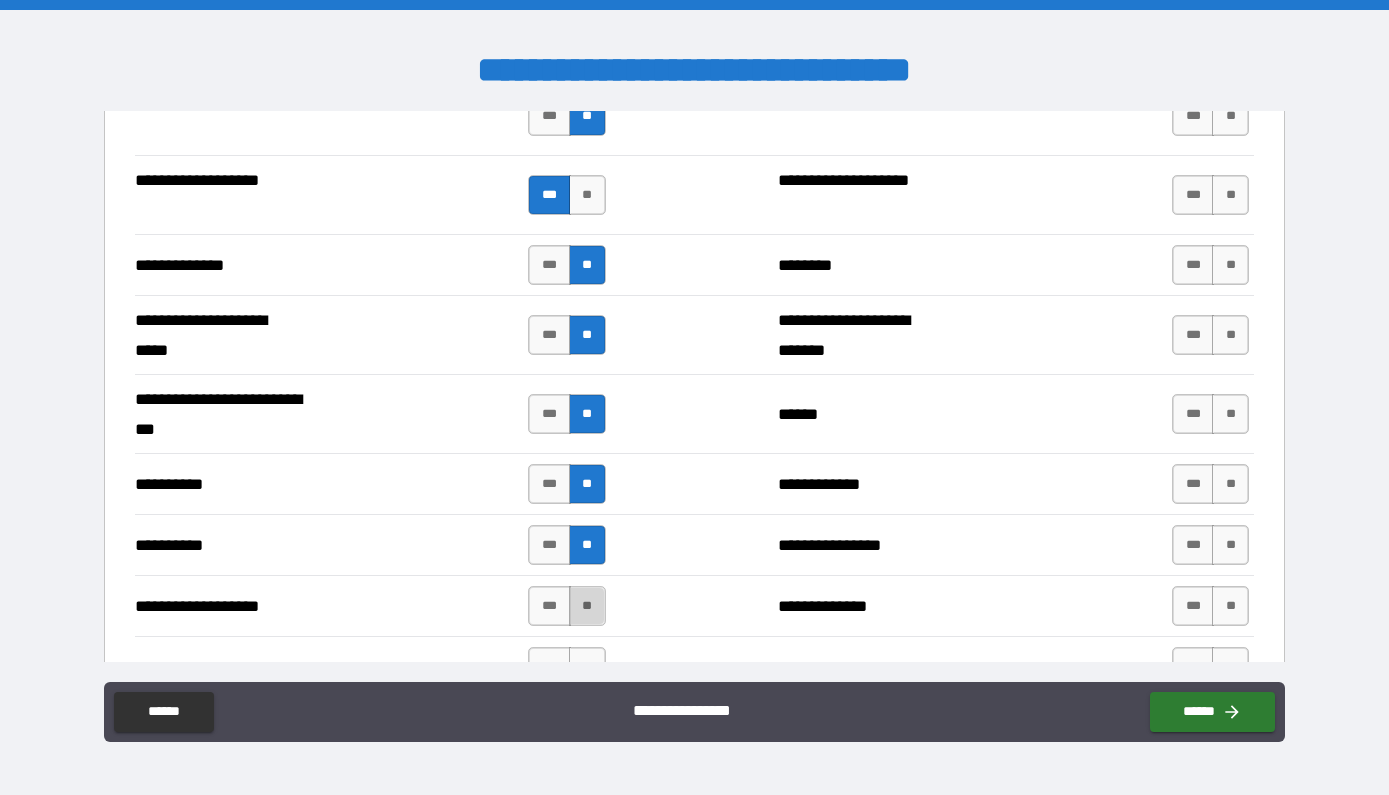 click on "**" at bounding box center (587, 606) 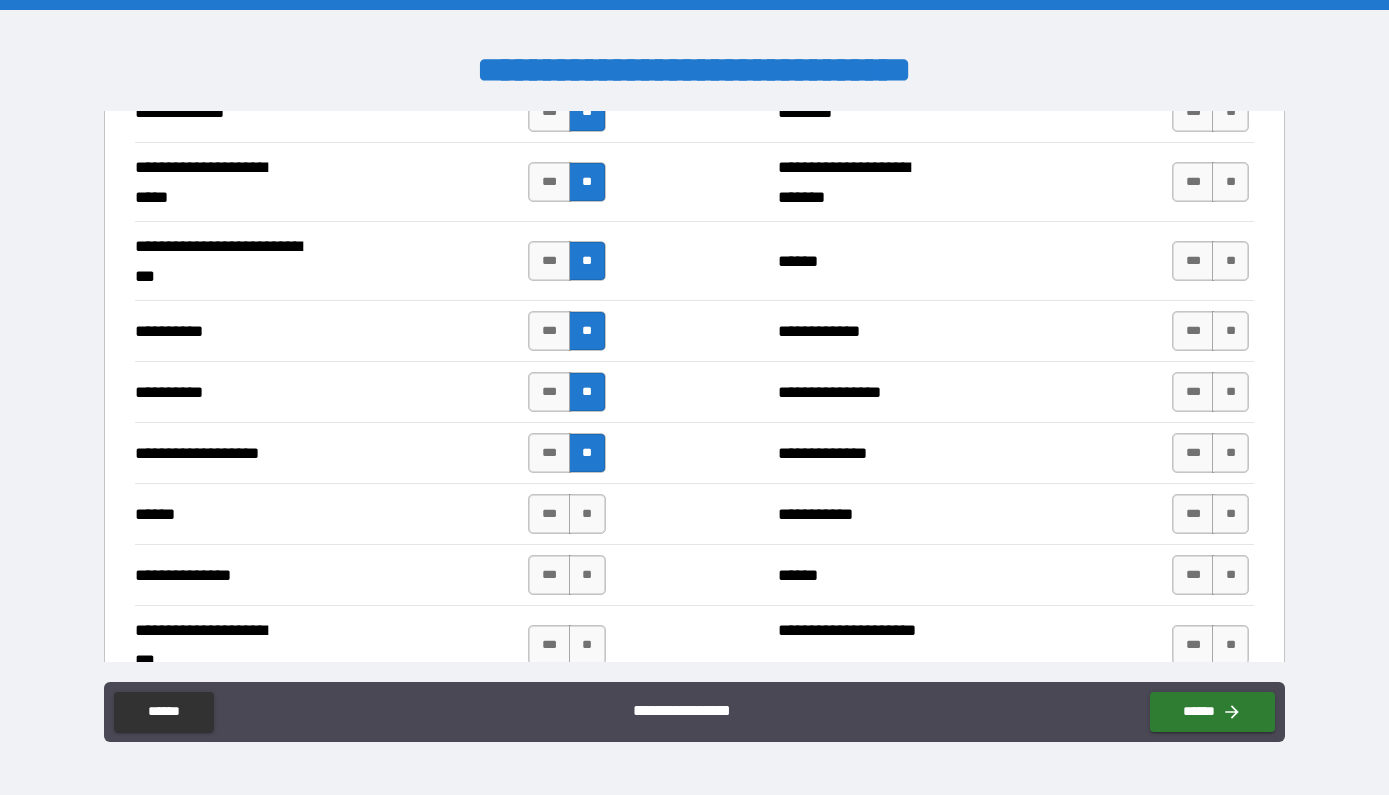 scroll, scrollTop: 3451, scrollLeft: 0, axis: vertical 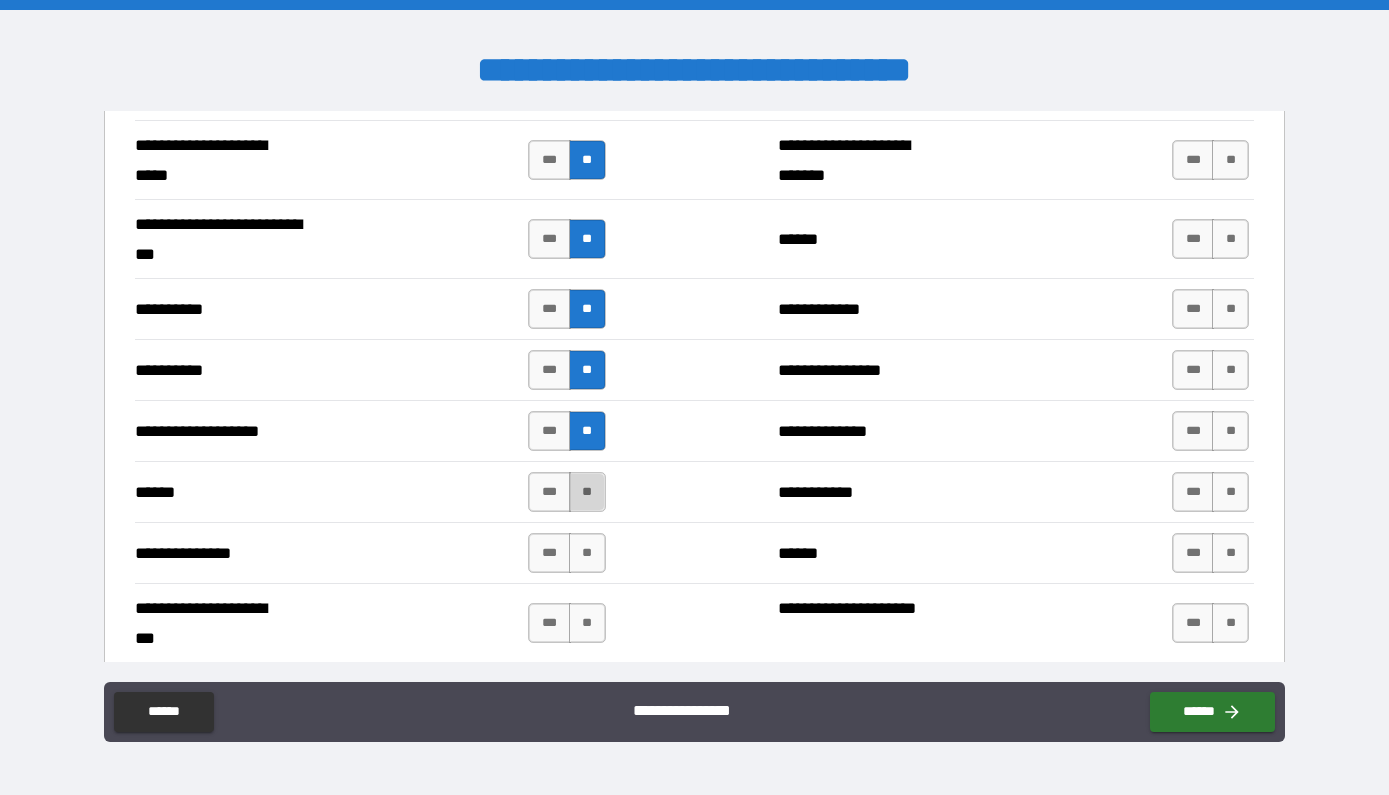 click on "**" at bounding box center (587, 492) 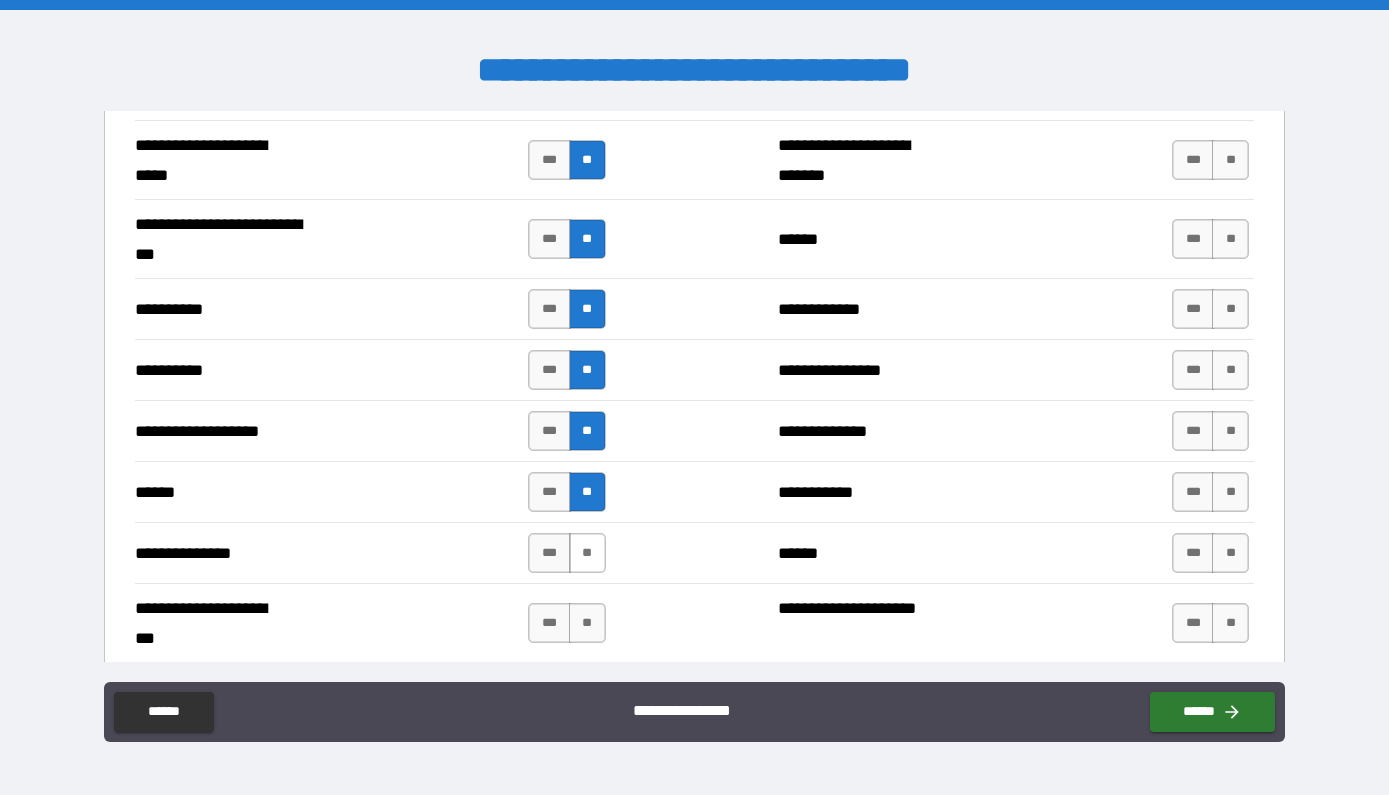 click on "**" at bounding box center (587, 553) 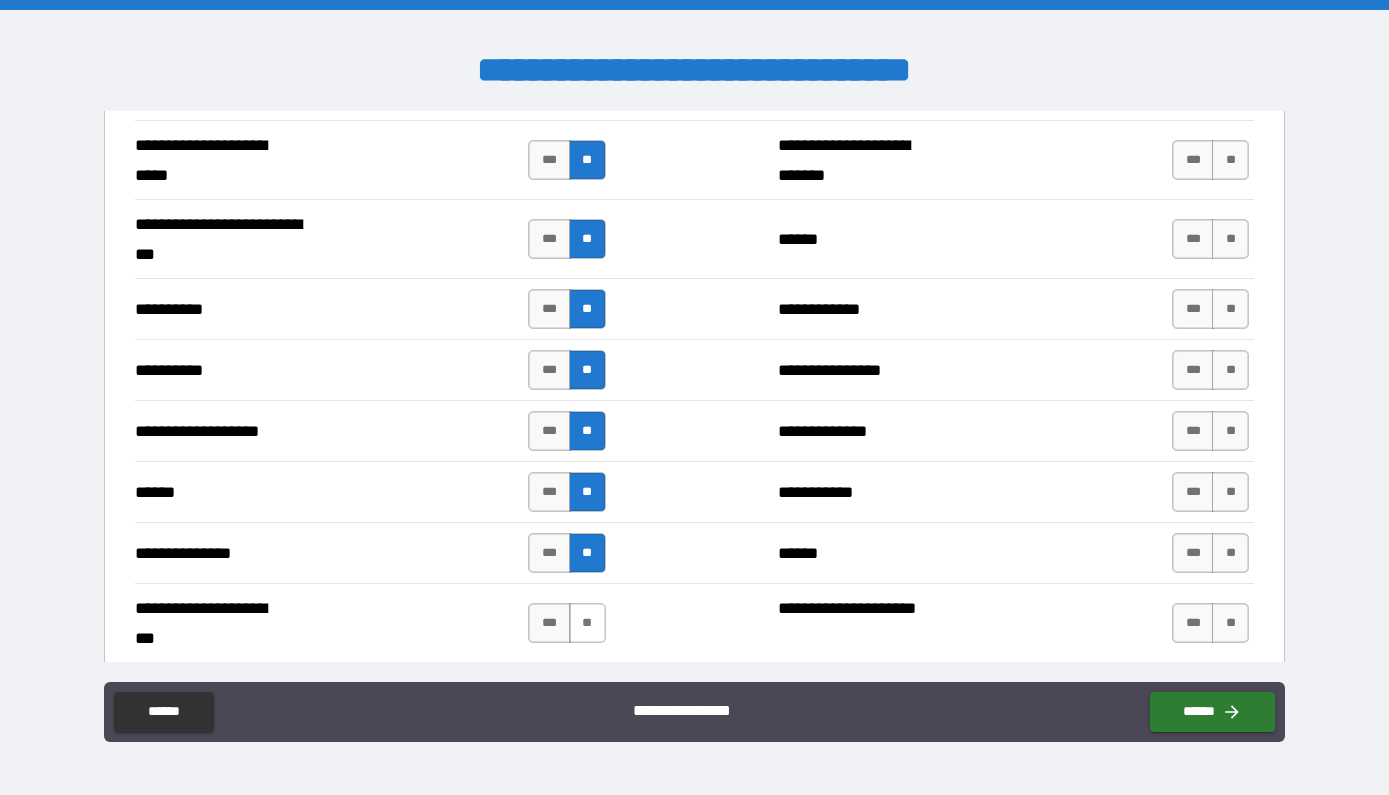 click on "**" at bounding box center [587, 623] 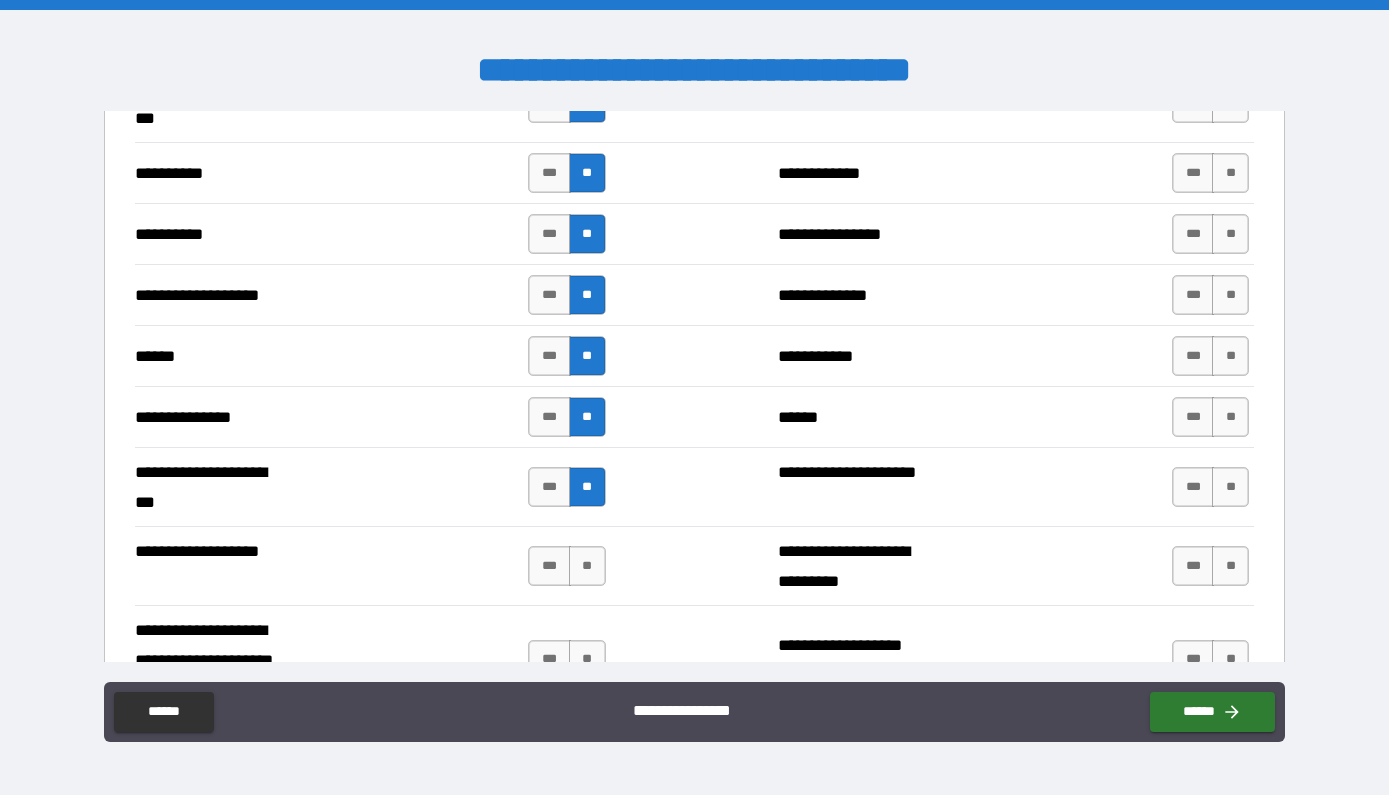 scroll, scrollTop: 3608, scrollLeft: 0, axis: vertical 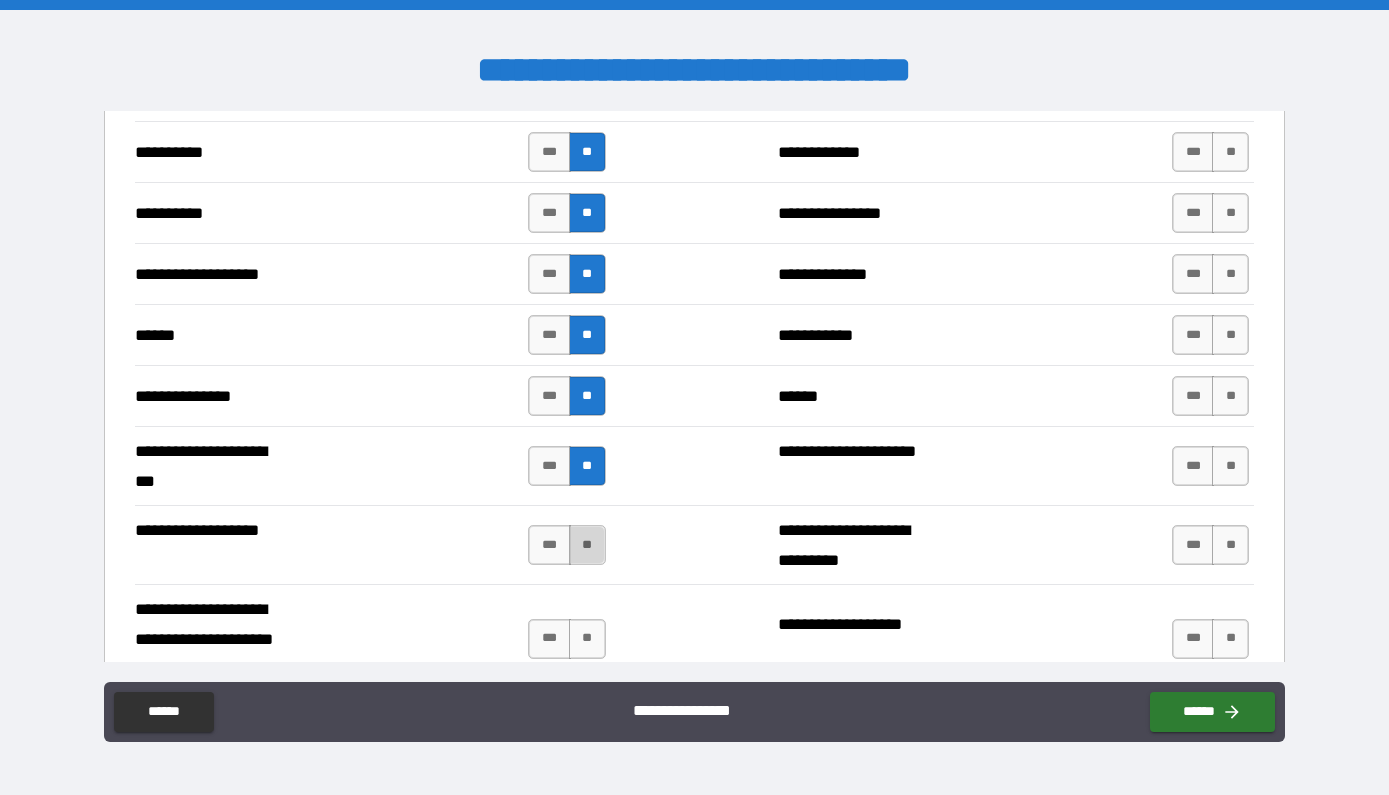 click on "**" at bounding box center (587, 545) 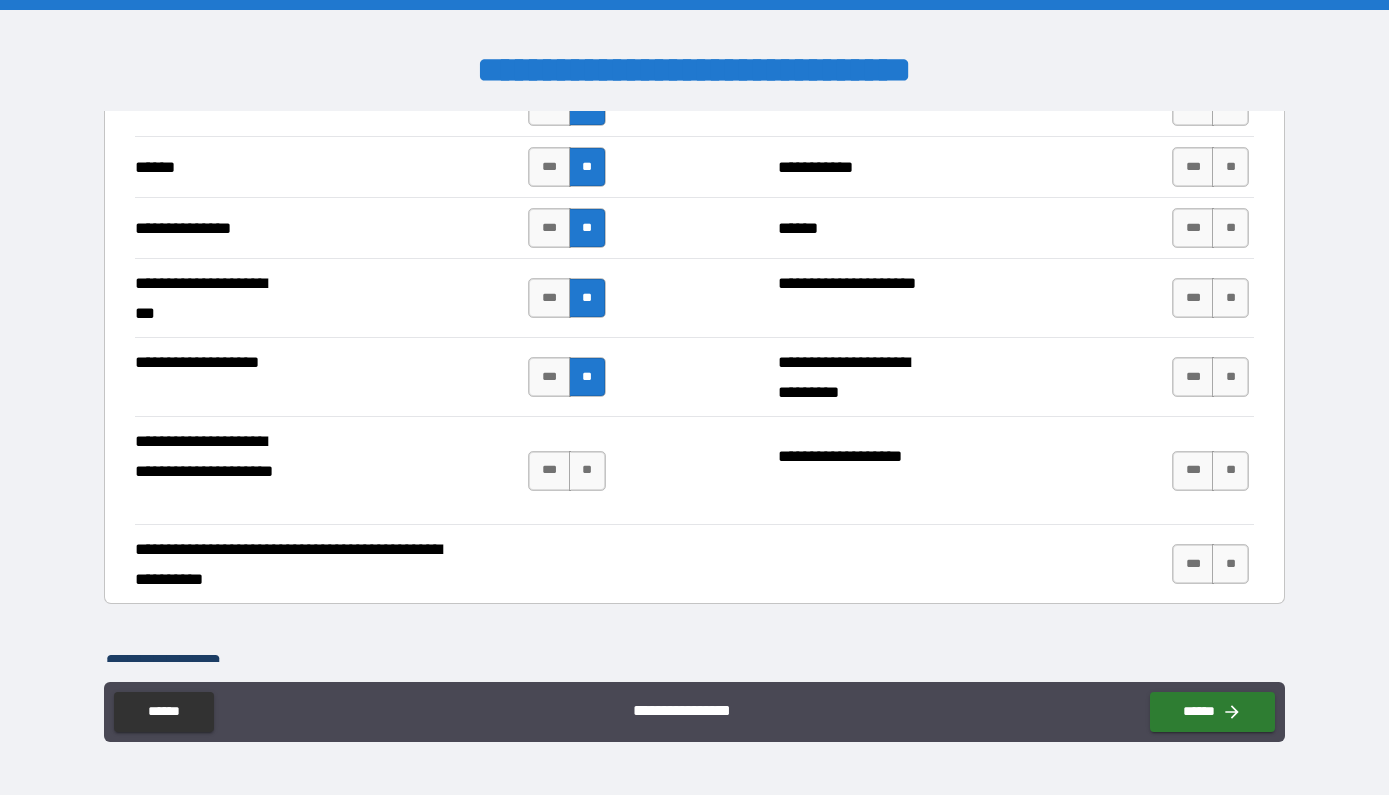 scroll, scrollTop: 3821, scrollLeft: 0, axis: vertical 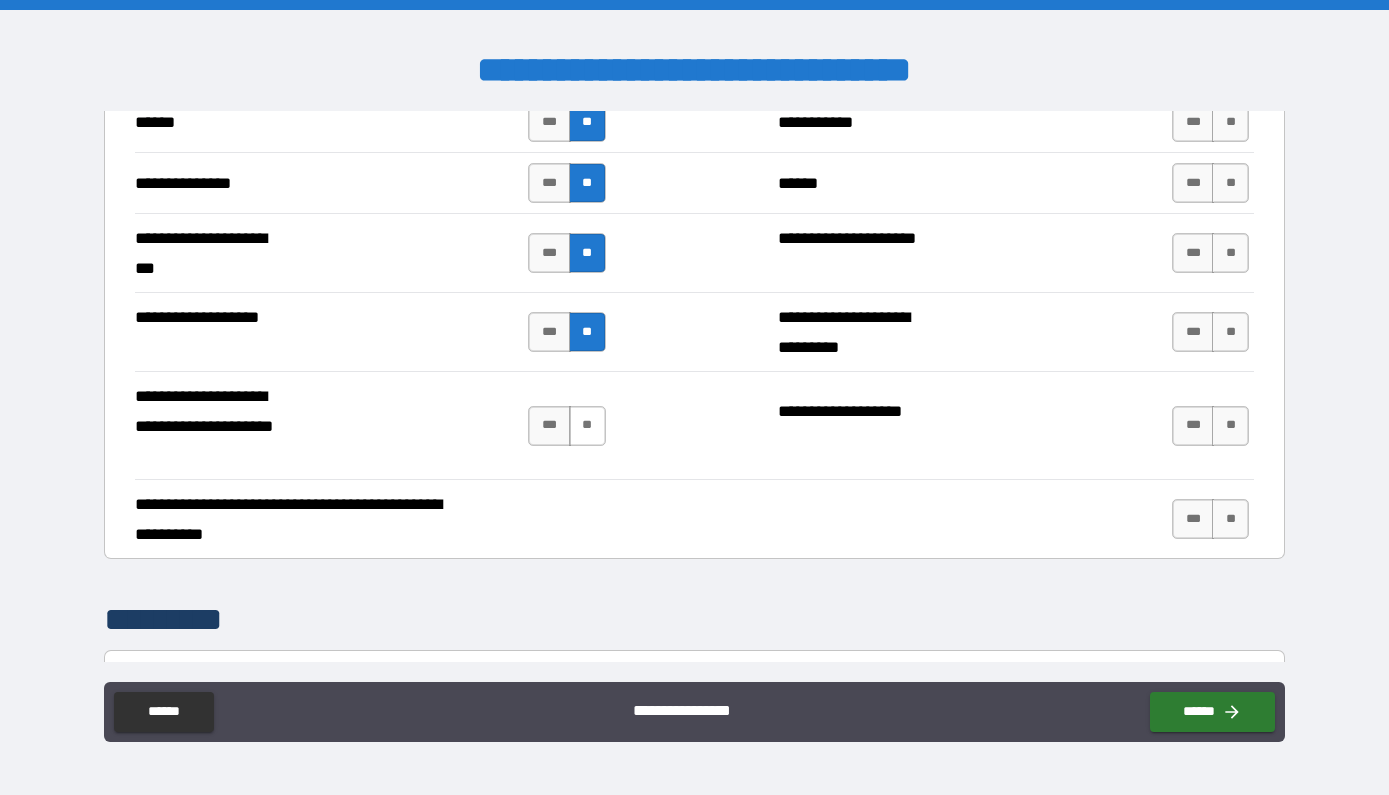 click on "**" at bounding box center [587, 426] 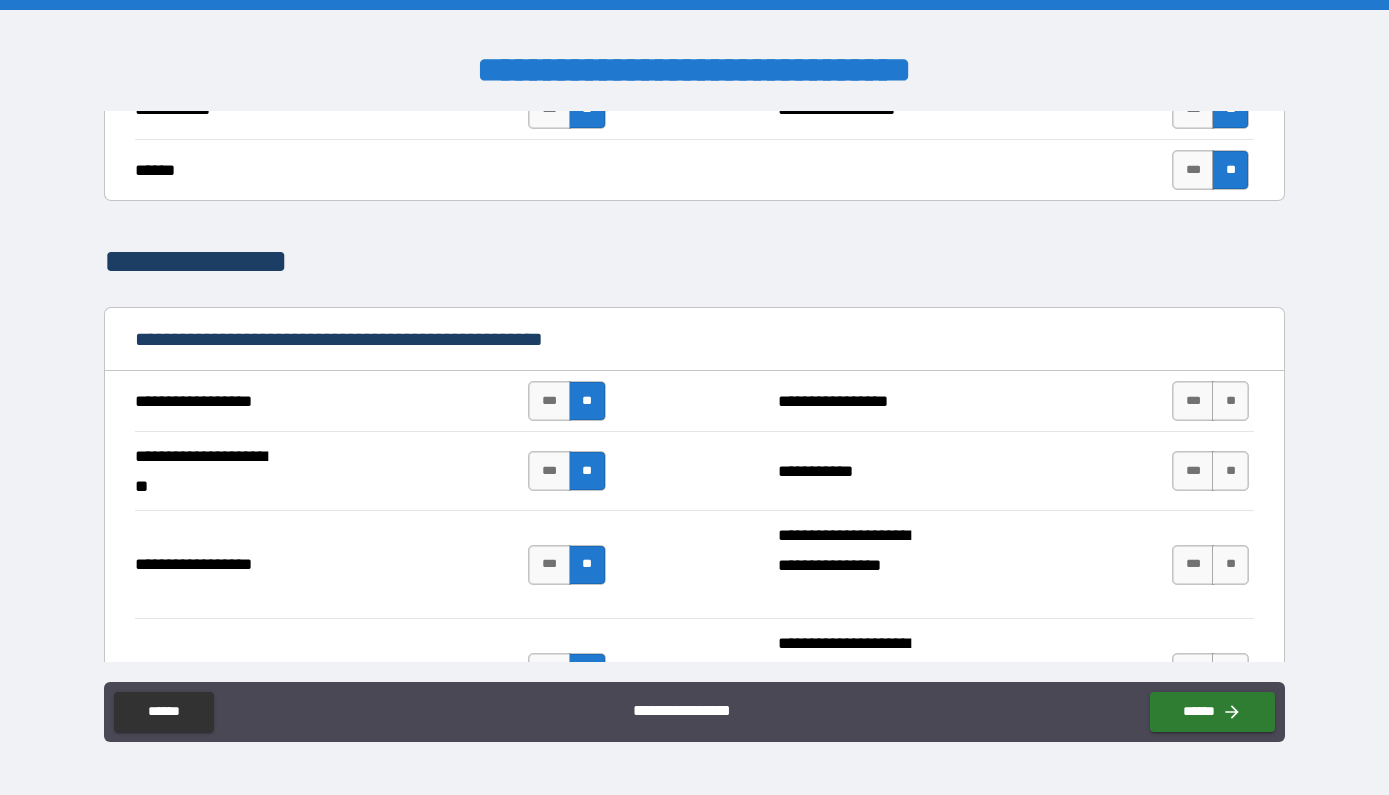 scroll, scrollTop: 2154, scrollLeft: 0, axis: vertical 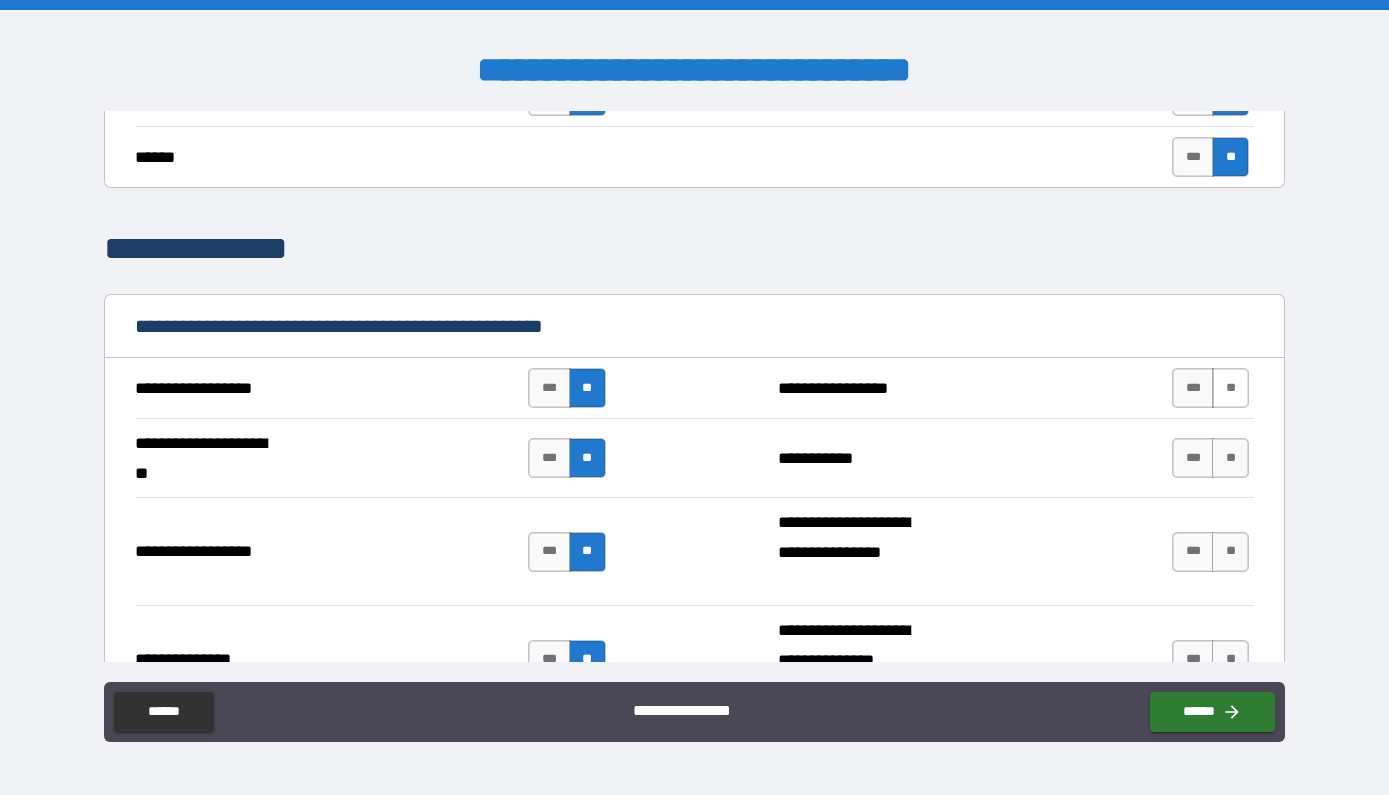 click on "**" at bounding box center (1230, 388) 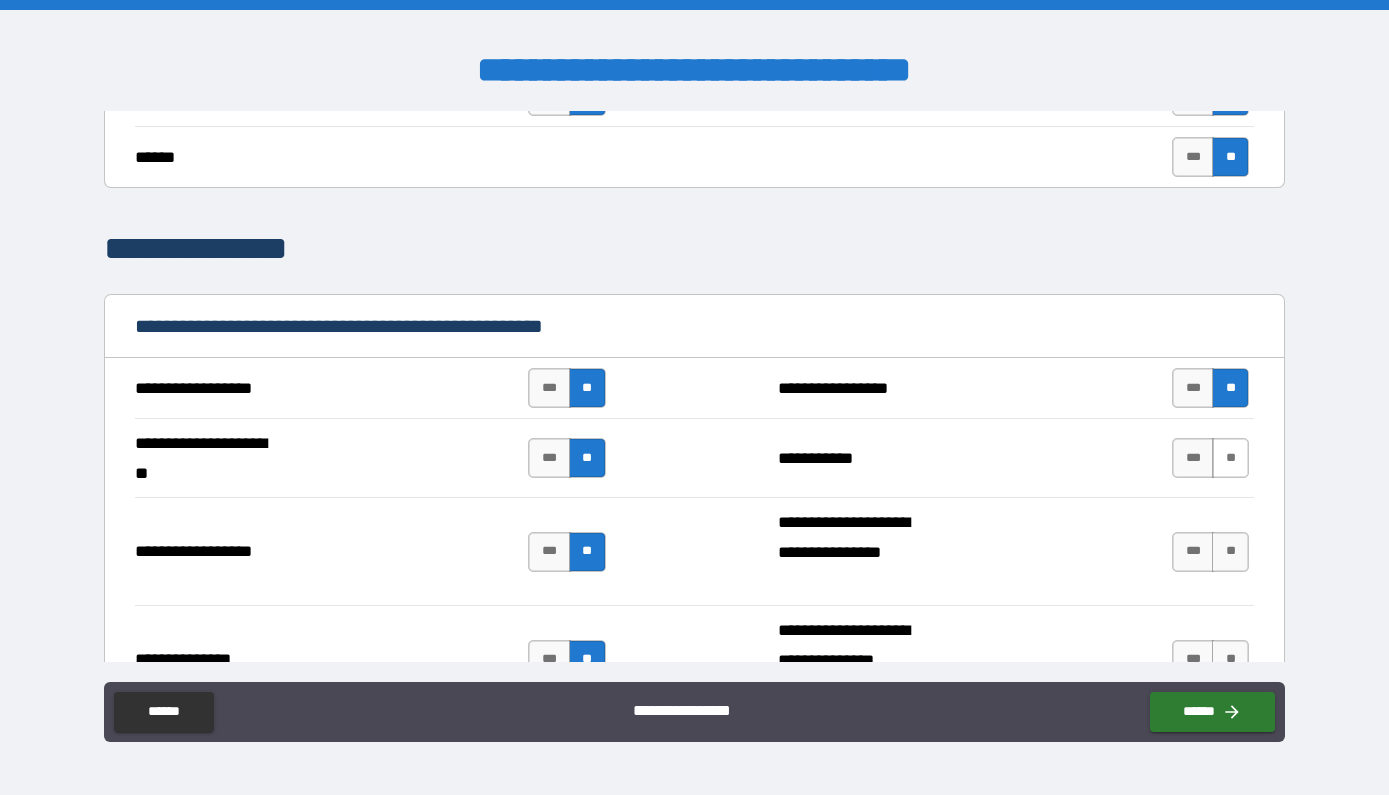 click on "**" at bounding box center [1230, 458] 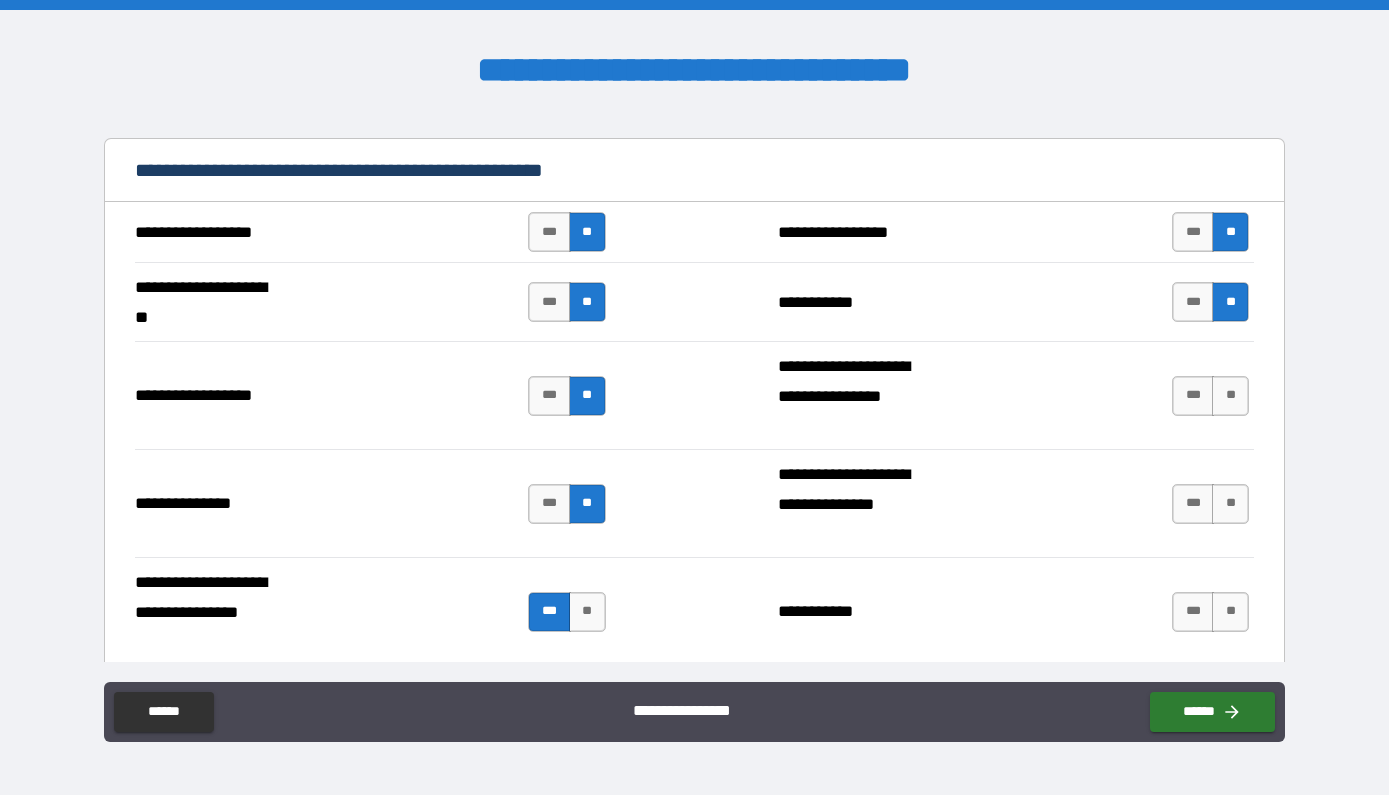 scroll, scrollTop: 2369, scrollLeft: 0, axis: vertical 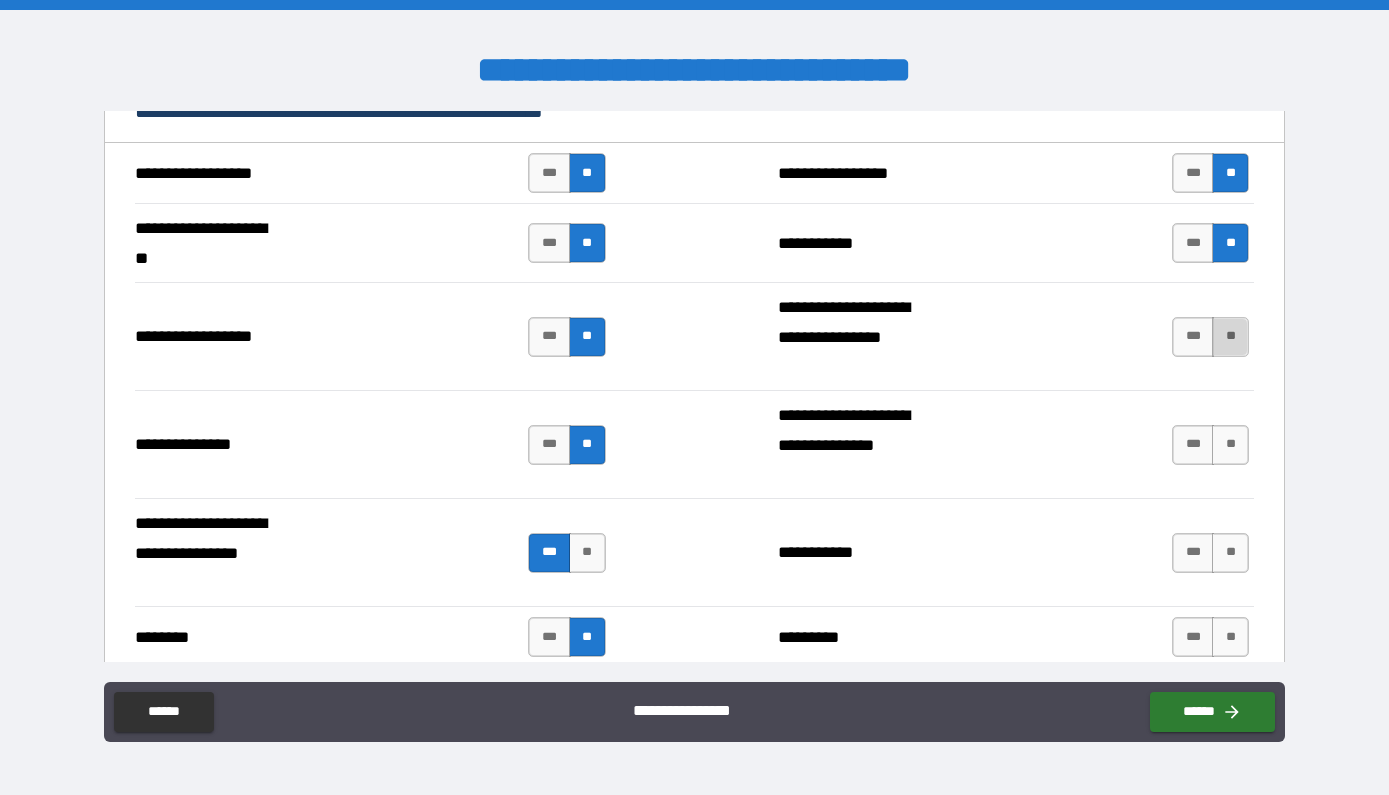 click on "**" at bounding box center [1230, 337] 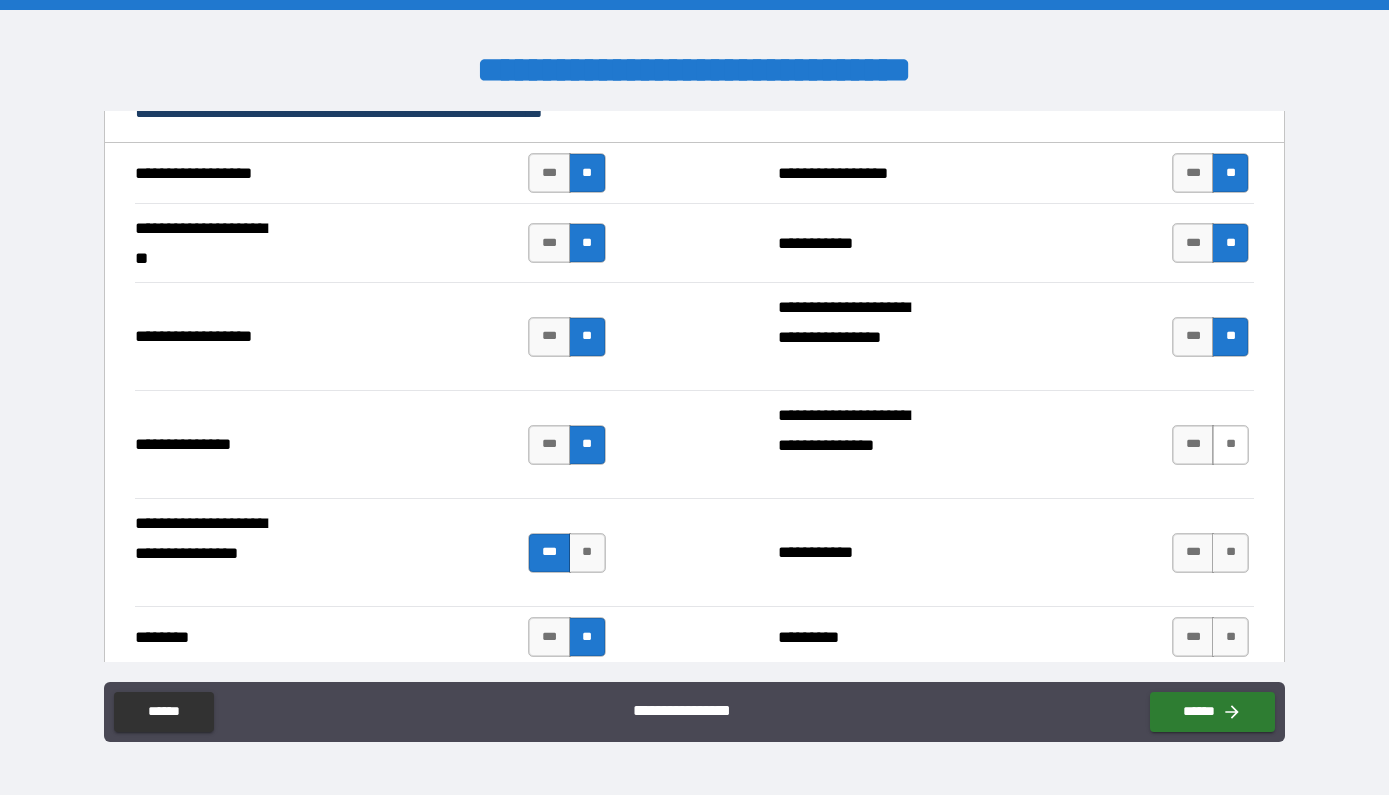 click on "**" at bounding box center [1230, 445] 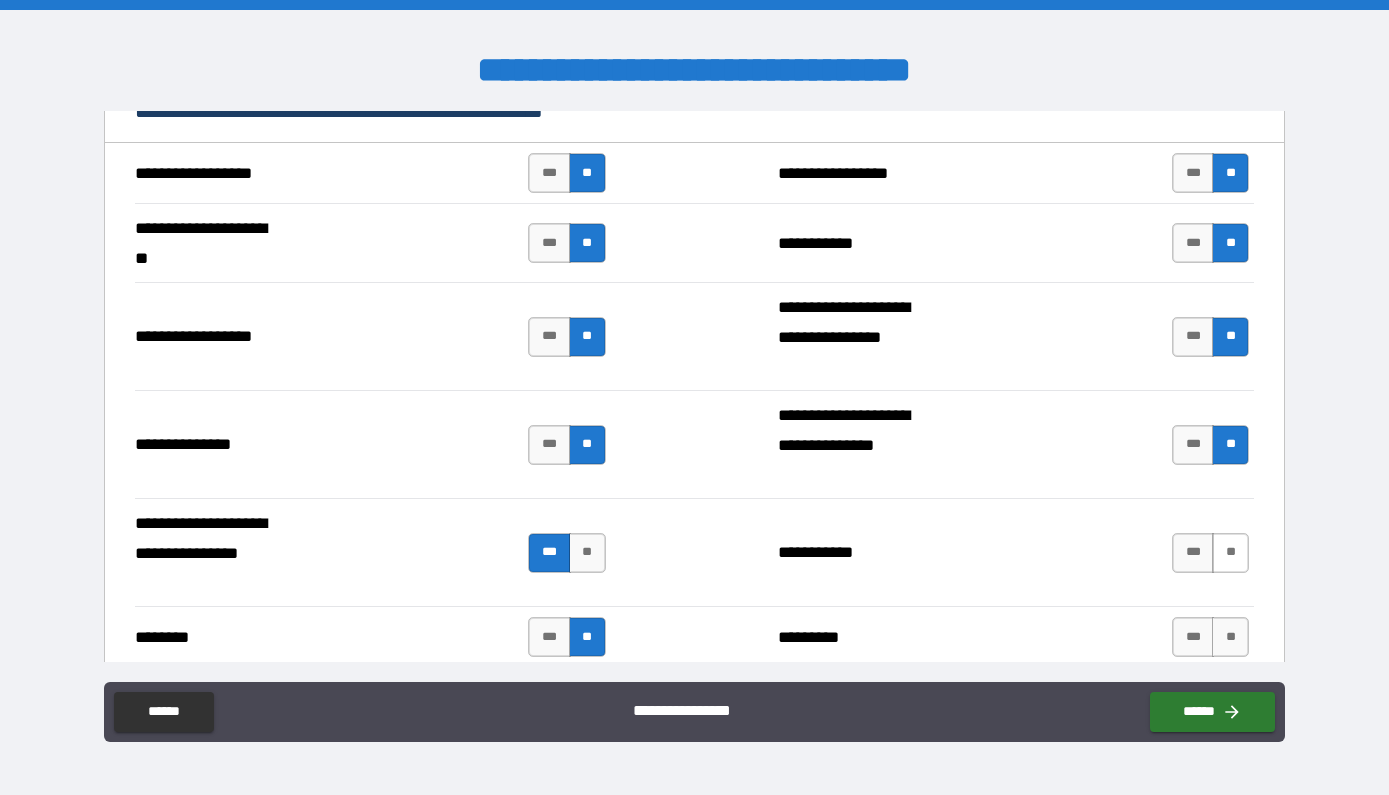 click on "**" at bounding box center (1230, 553) 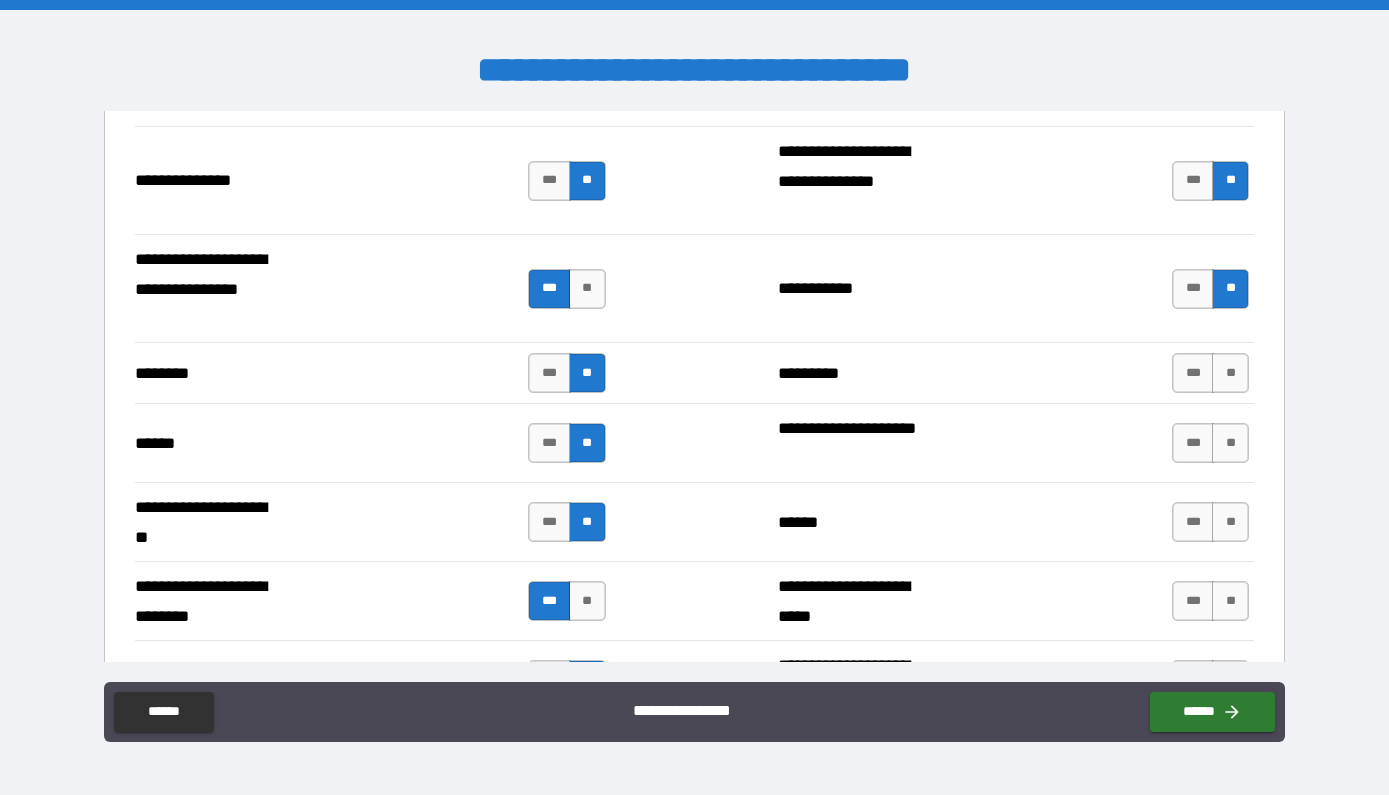 scroll, scrollTop: 2648, scrollLeft: 0, axis: vertical 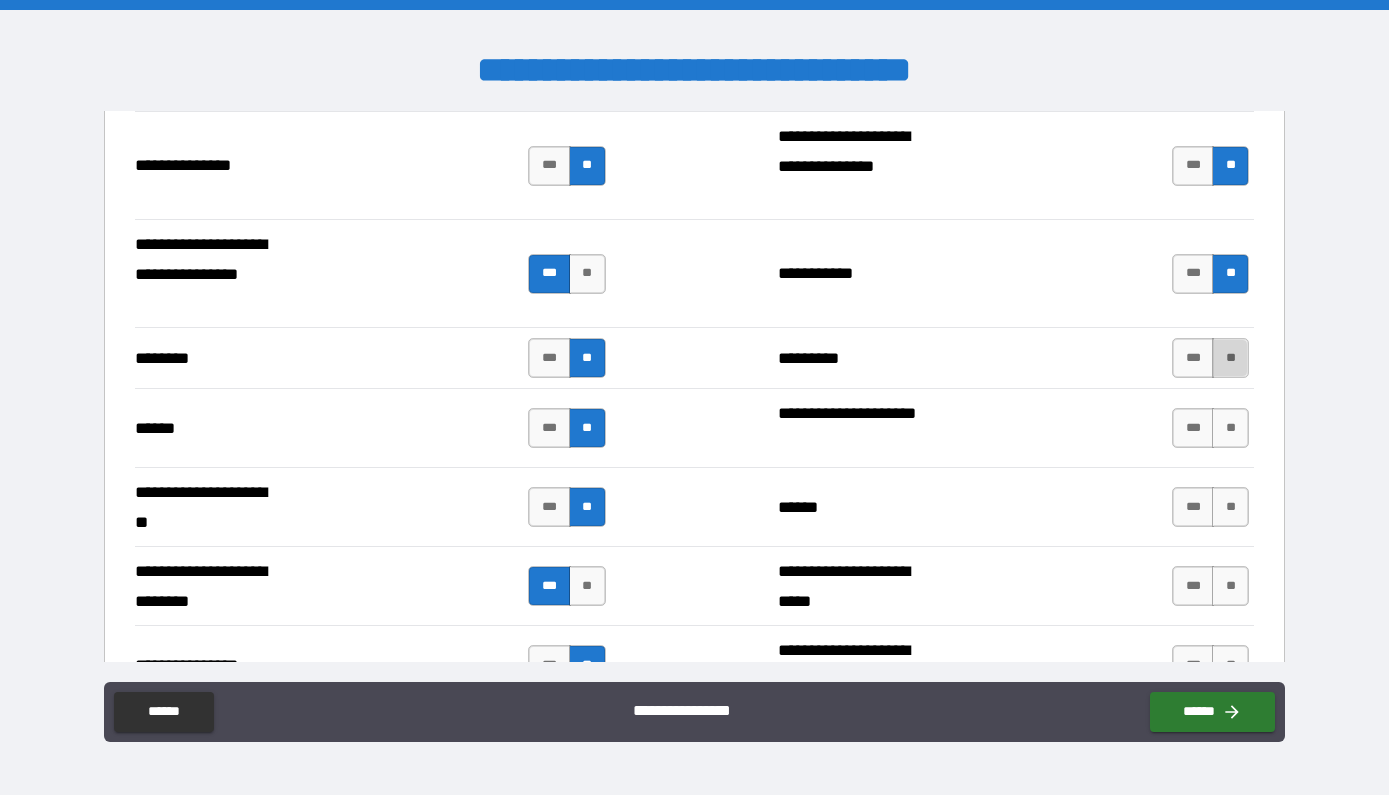 click on "**" at bounding box center [1230, 358] 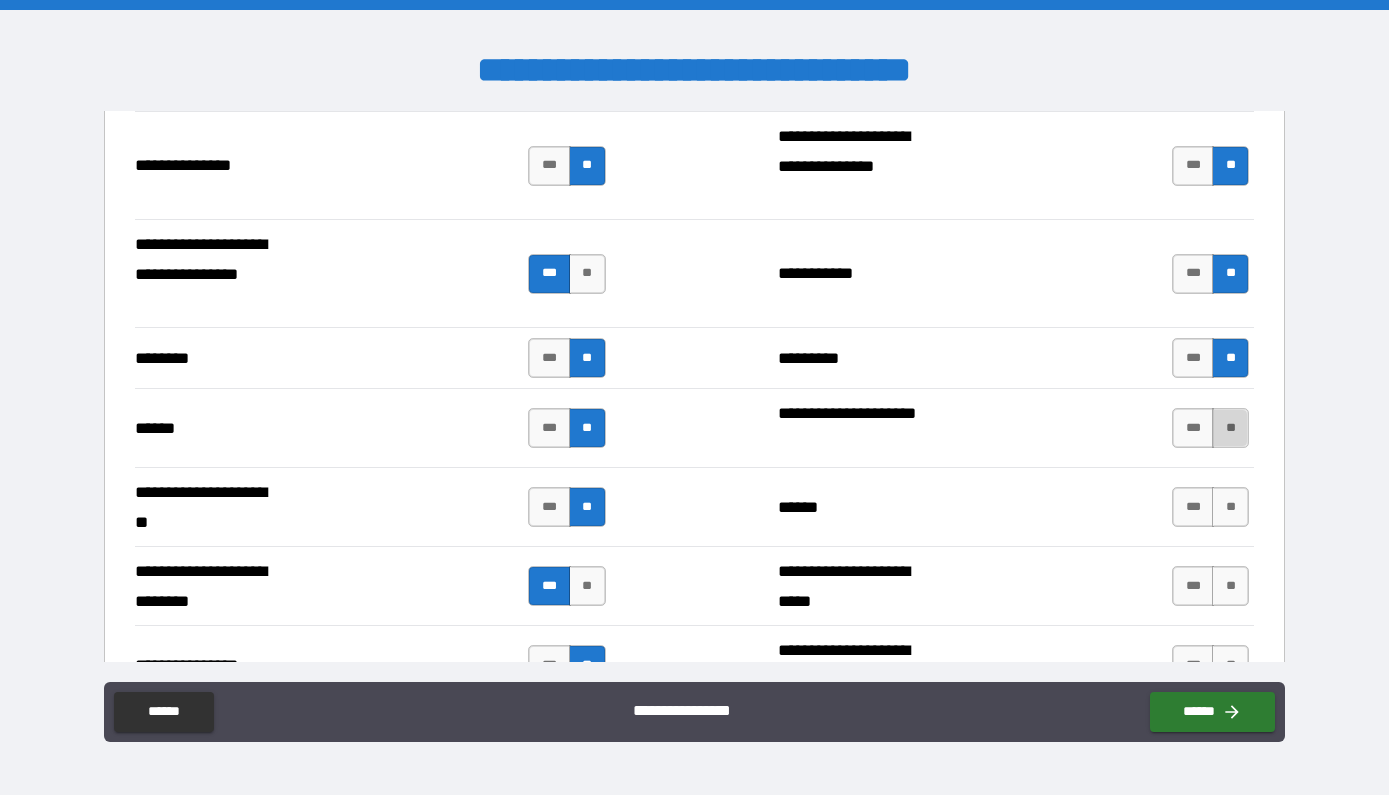 click on "**" at bounding box center [1230, 428] 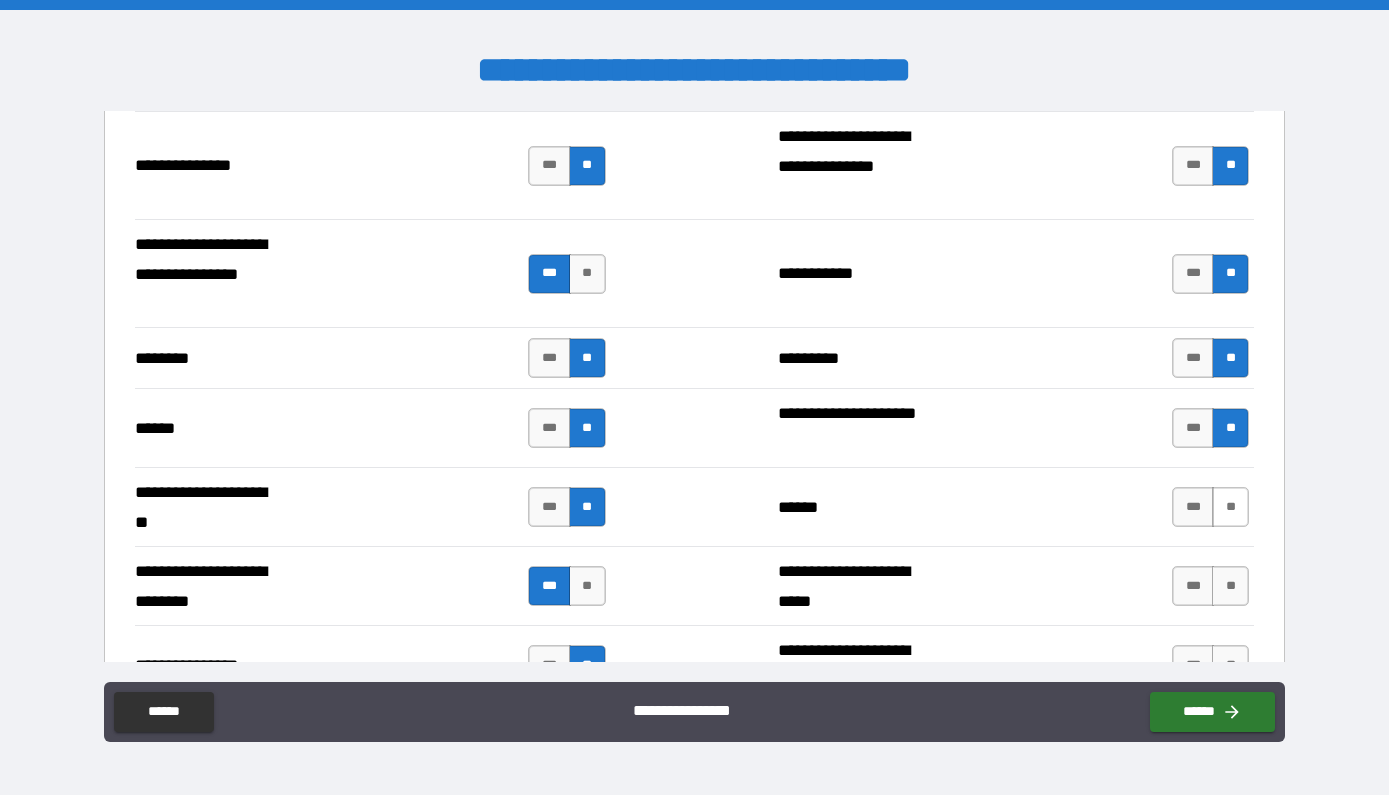 click on "**" at bounding box center (1230, 507) 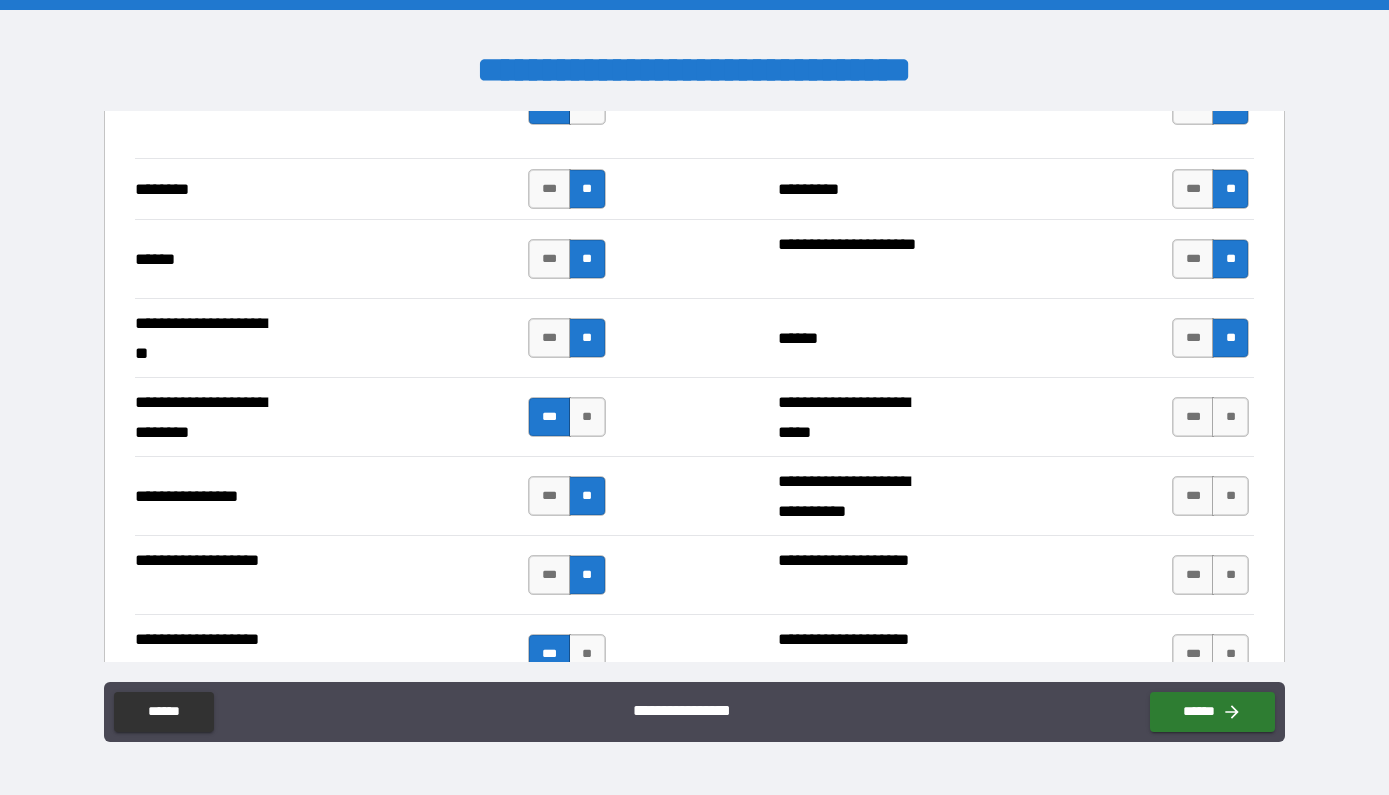 scroll, scrollTop: 2947, scrollLeft: 0, axis: vertical 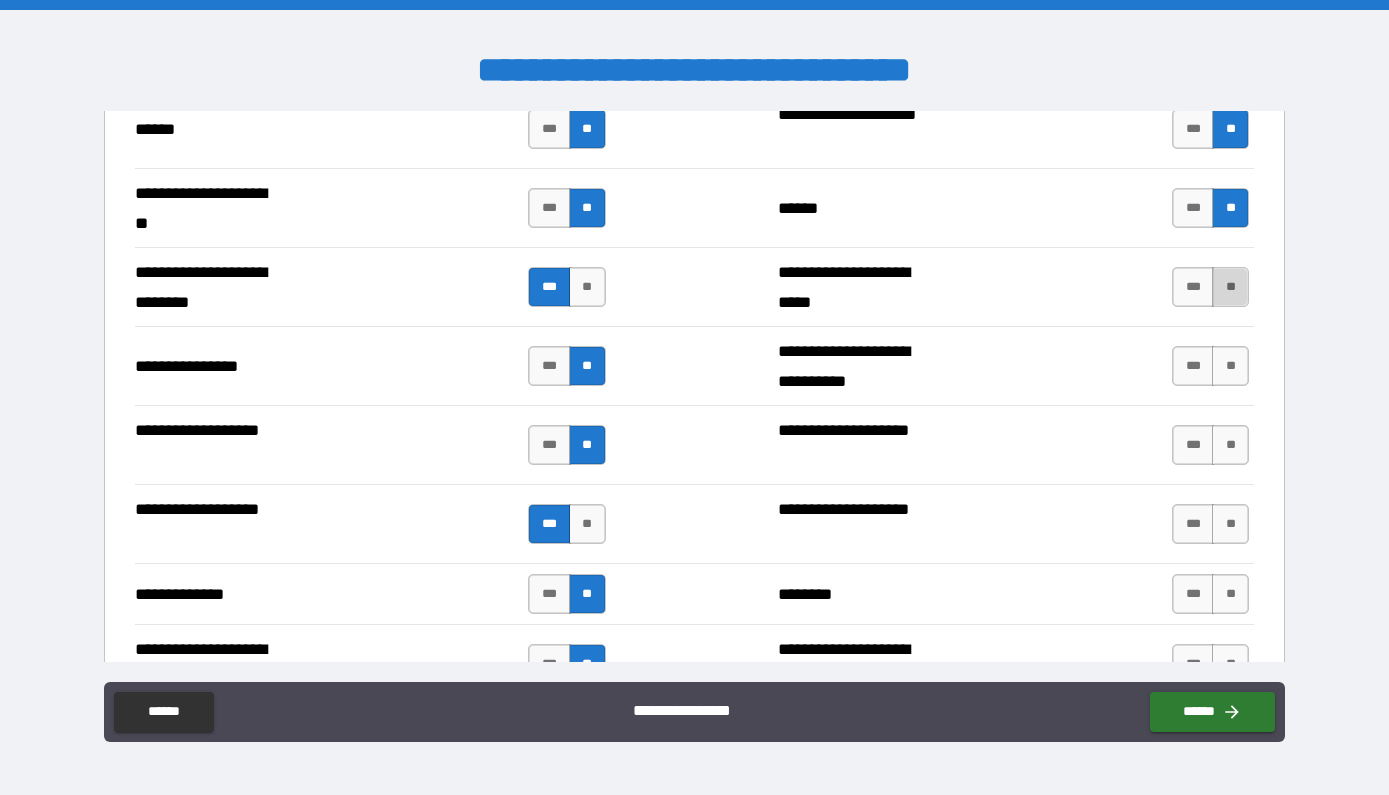 click on "**" at bounding box center [1230, 287] 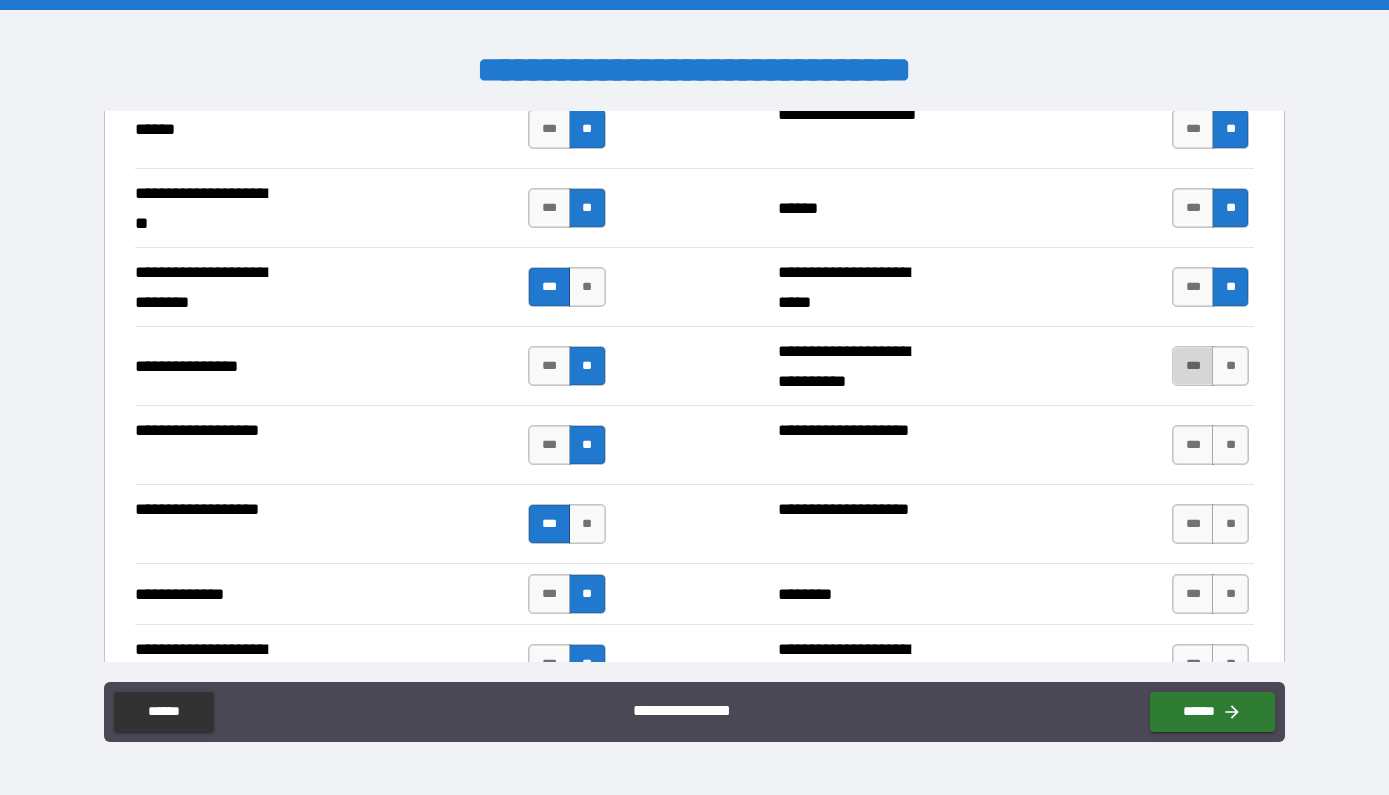 click on "***" at bounding box center [1193, 366] 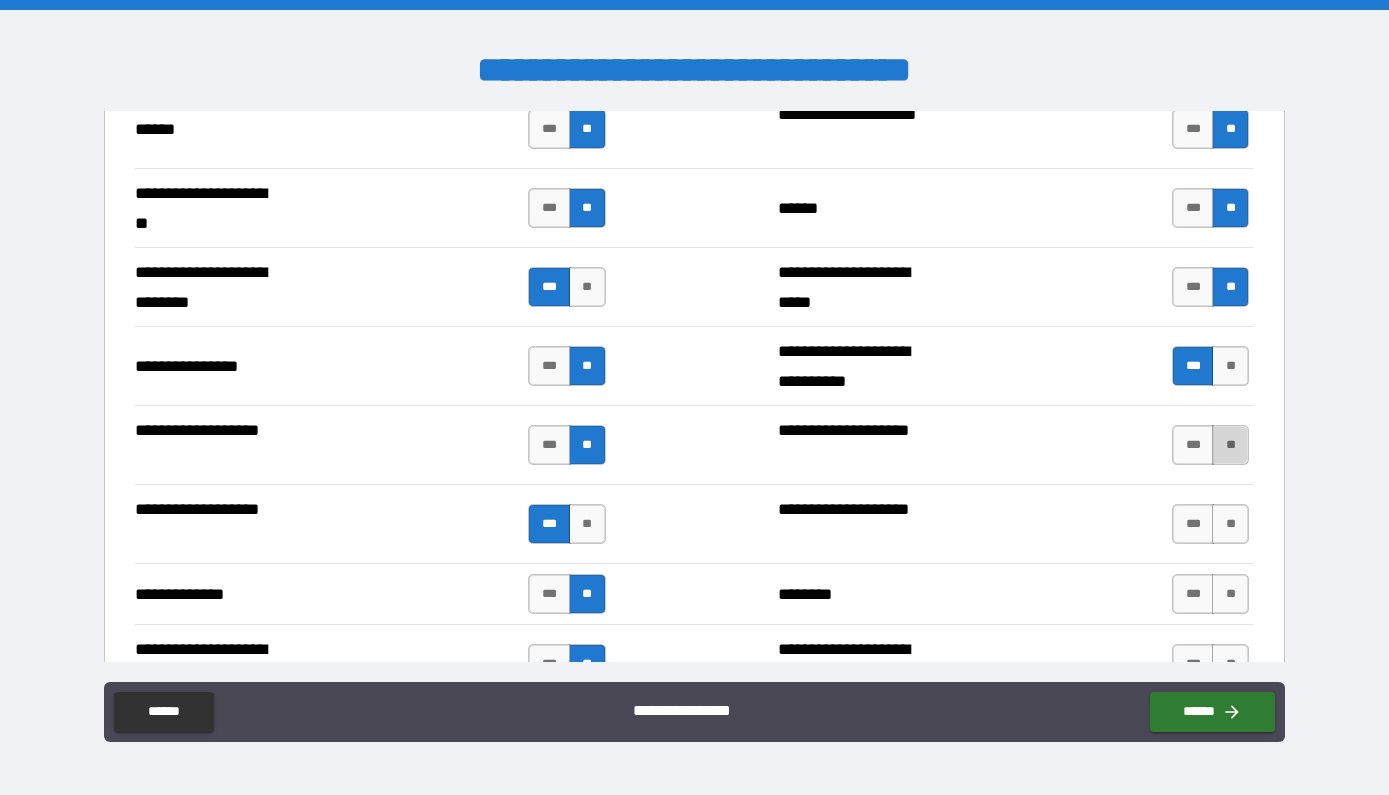 click on "**" at bounding box center (1230, 445) 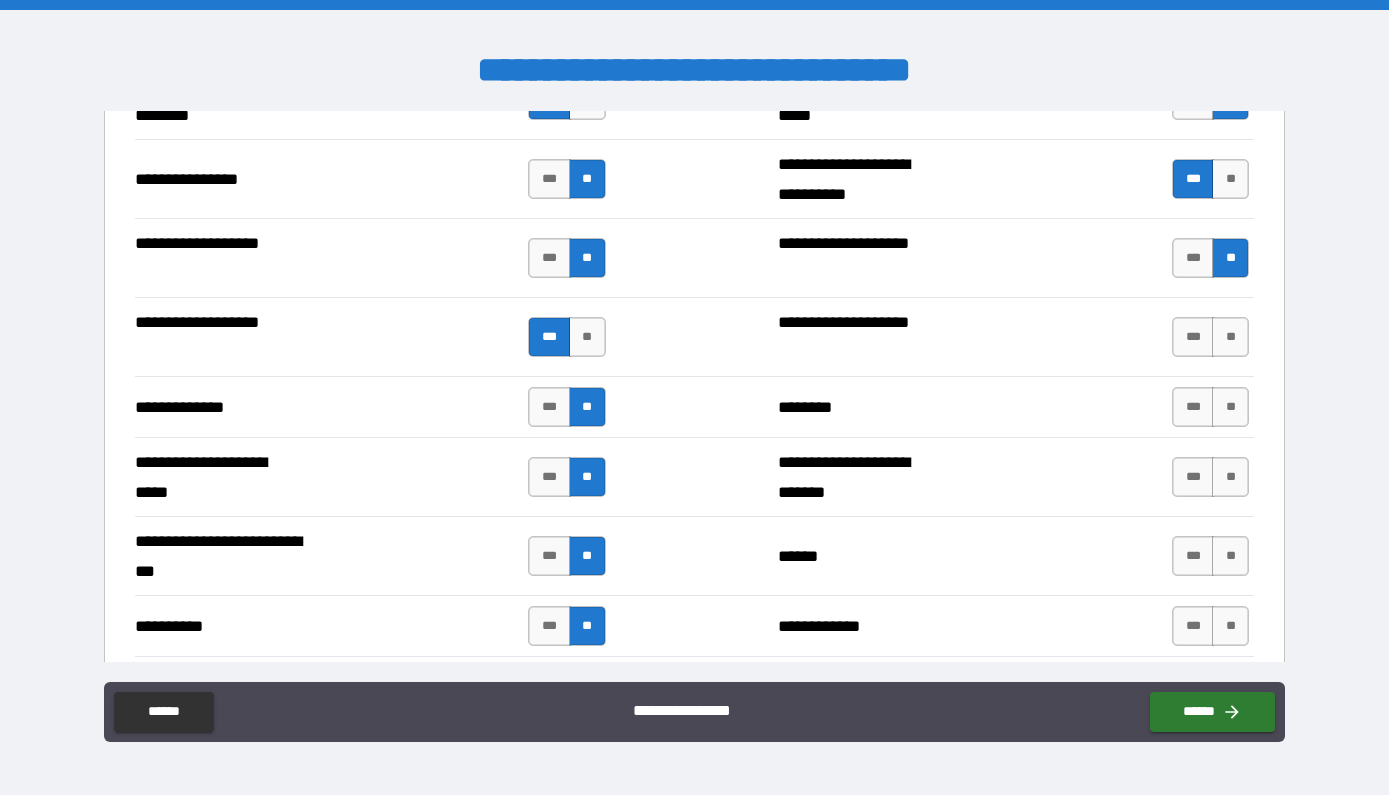scroll, scrollTop: 3149, scrollLeft: 0, axis: vertical 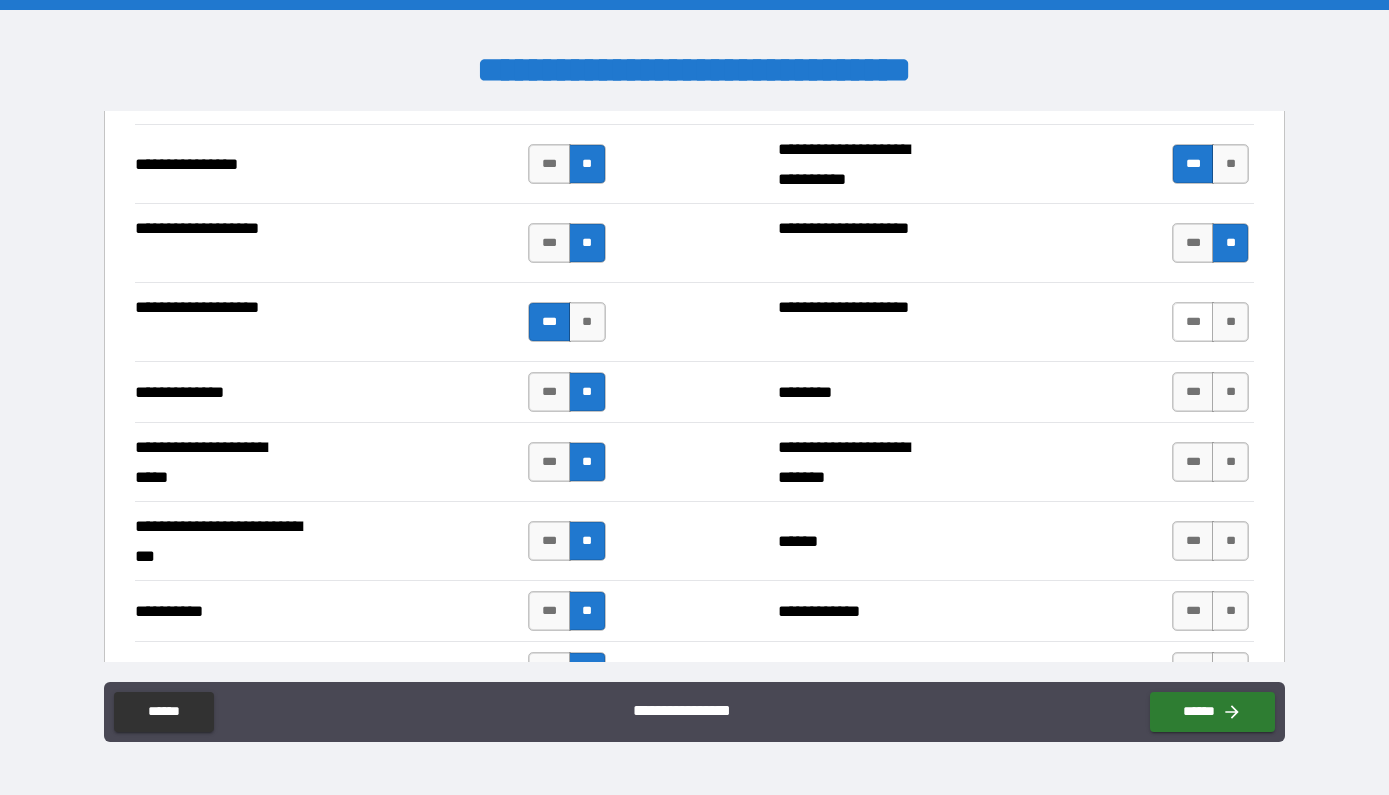 click on "***" at bounding box center [1193, 322] 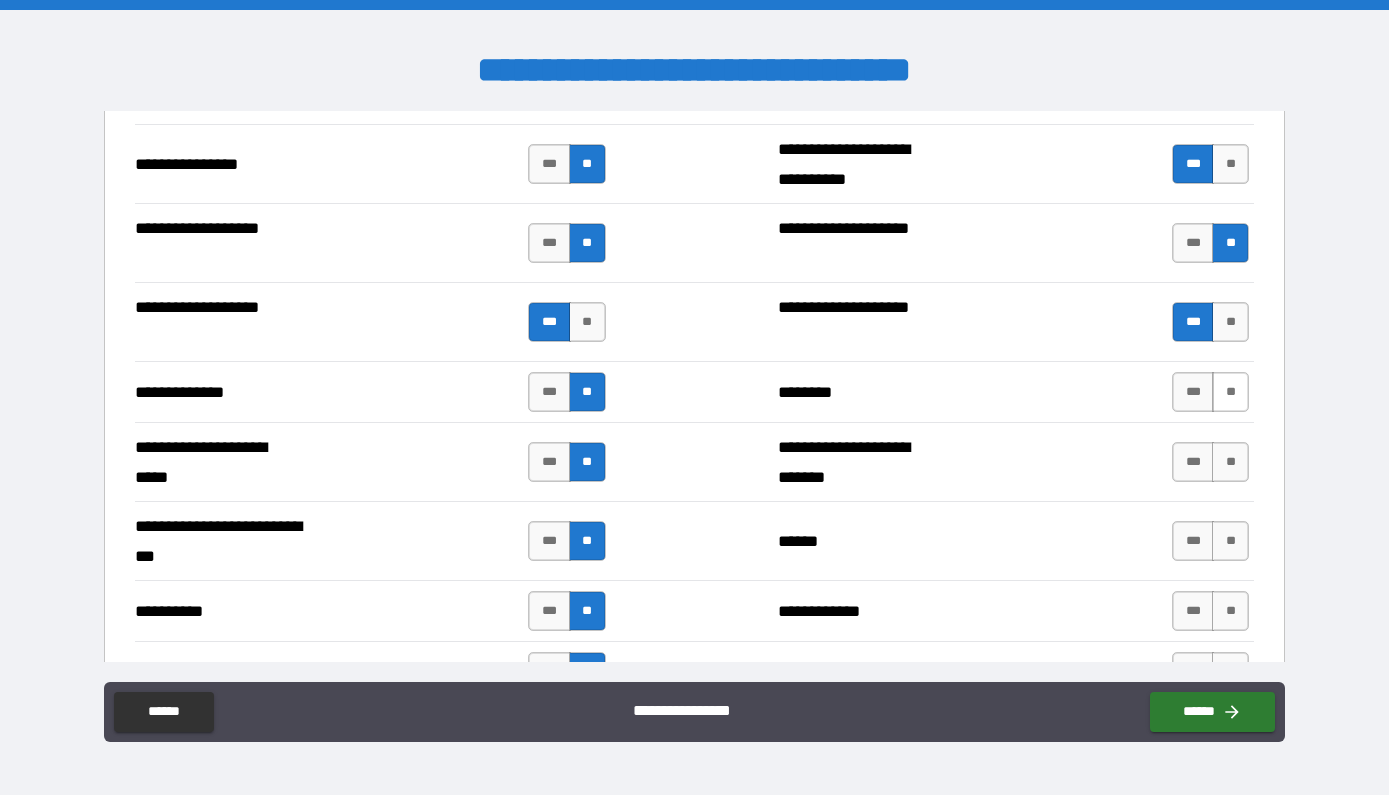 click on "**" at bounding box center (1230, 392) 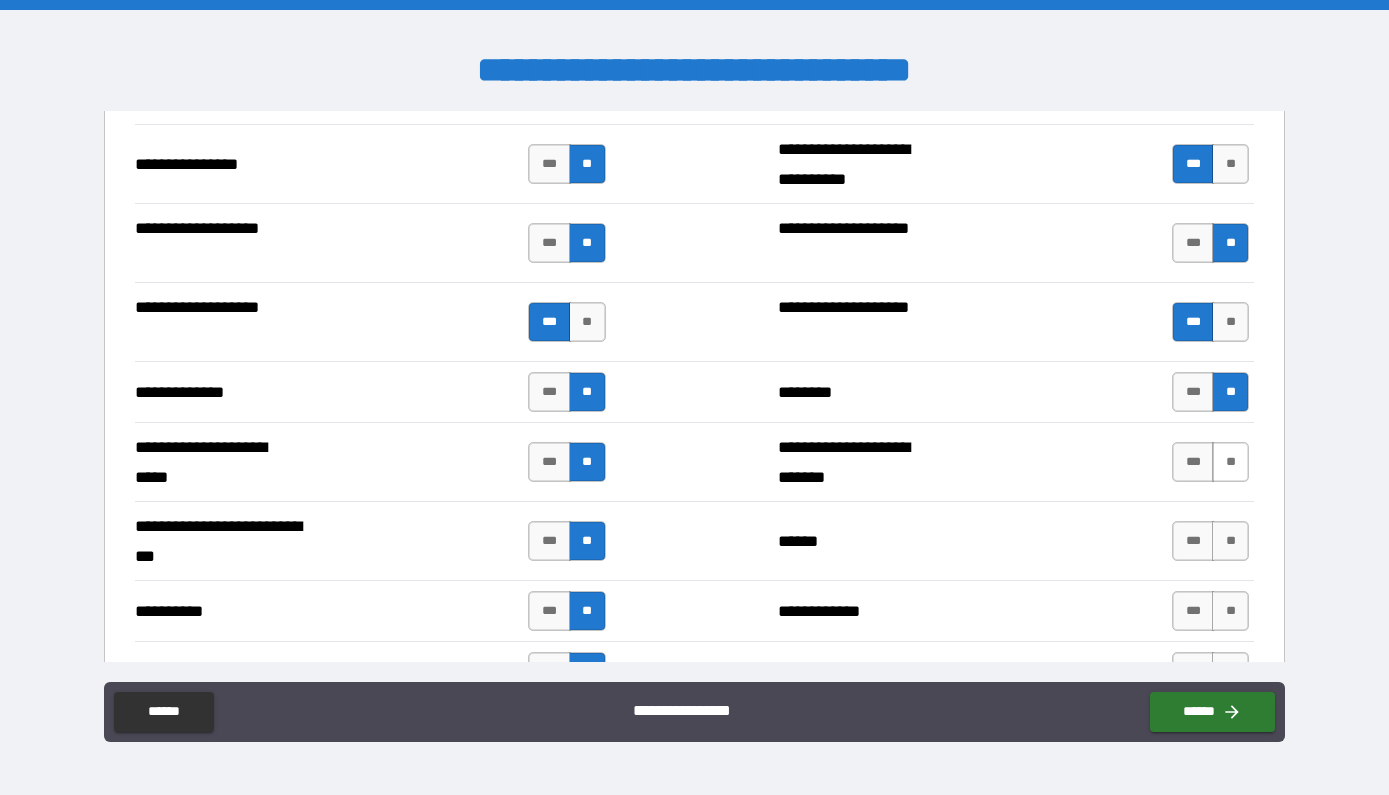 click on "**" at bounding box center (1230, 462) 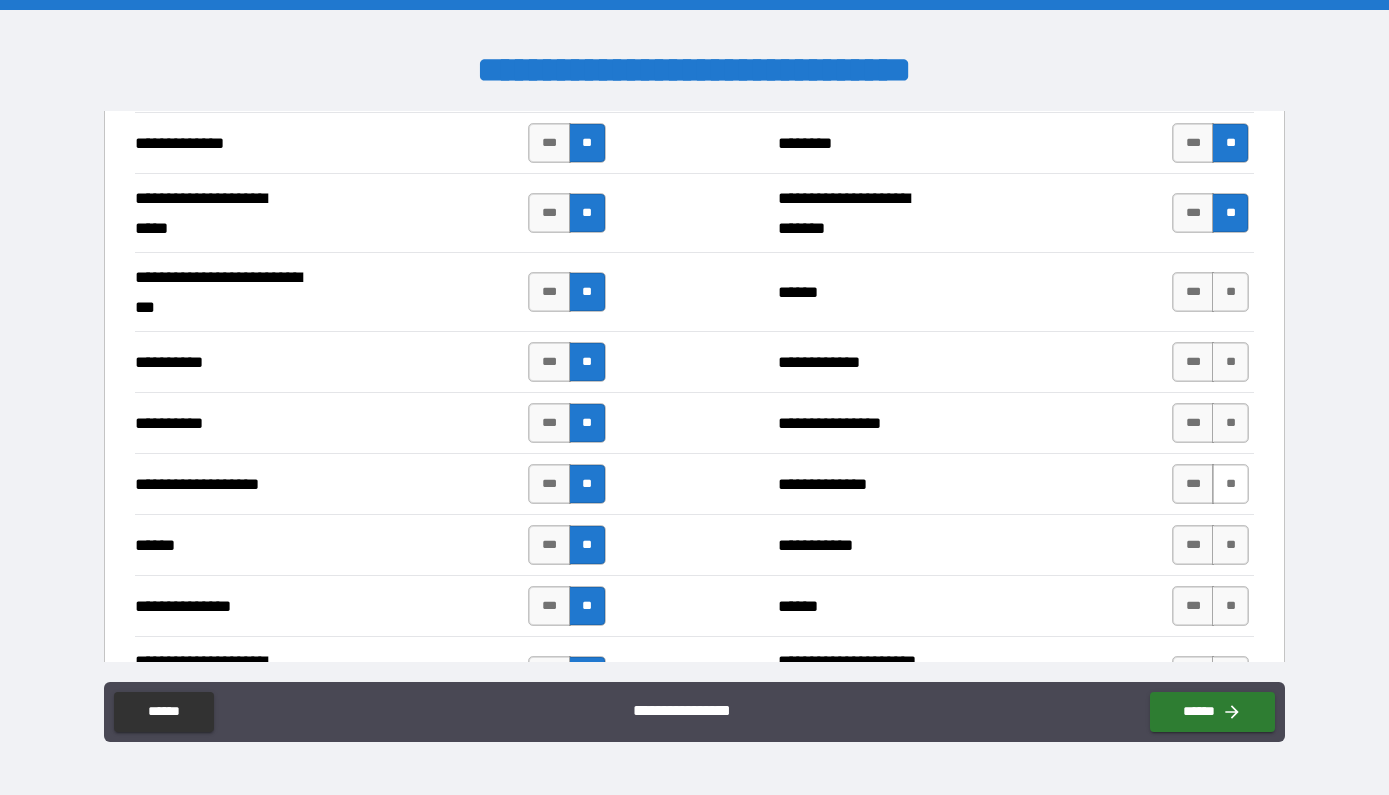 scroll, scrollTop: 3417, scrollLeft: 0, axis: vertical 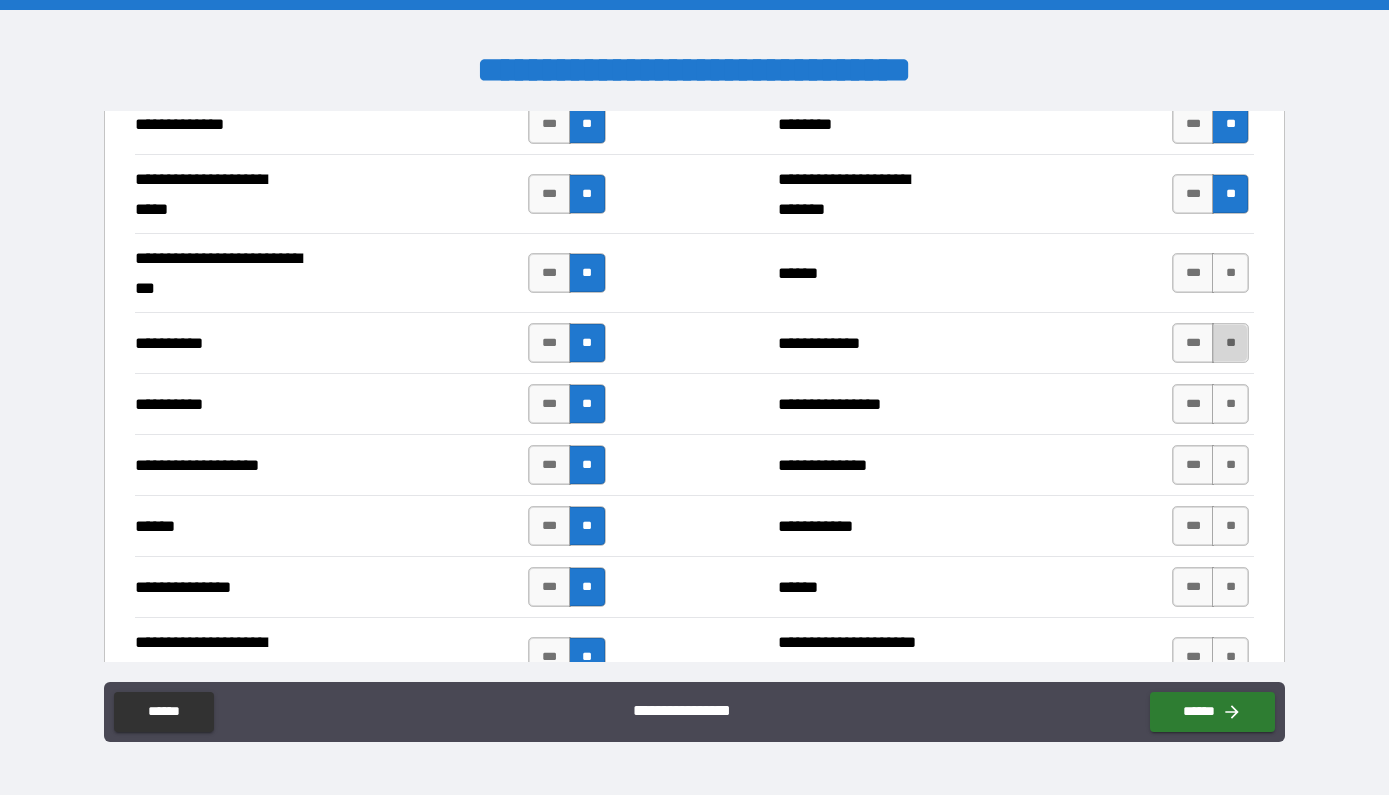 click on "**" at bounding box center [1230, 343] 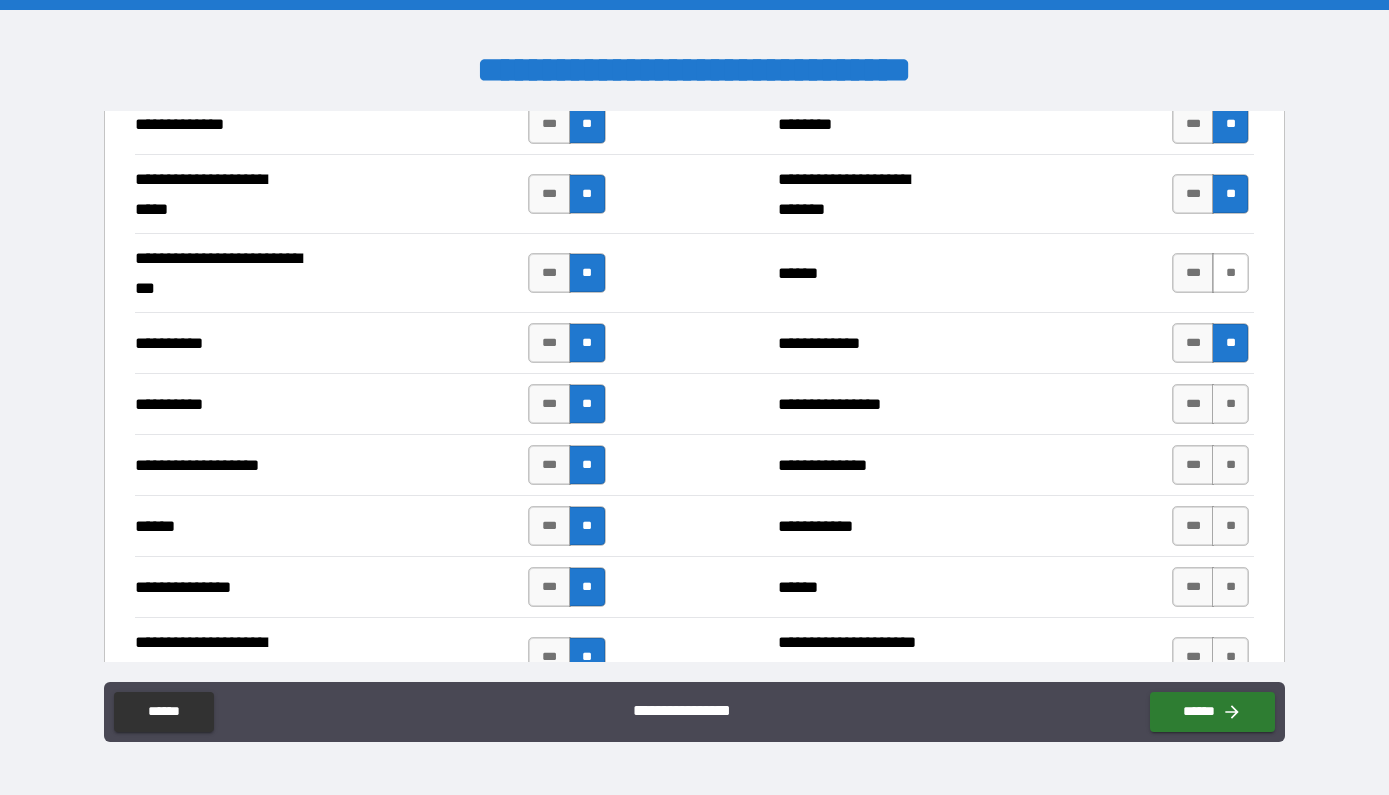 click on "**" at bounding box center [1230, 273] 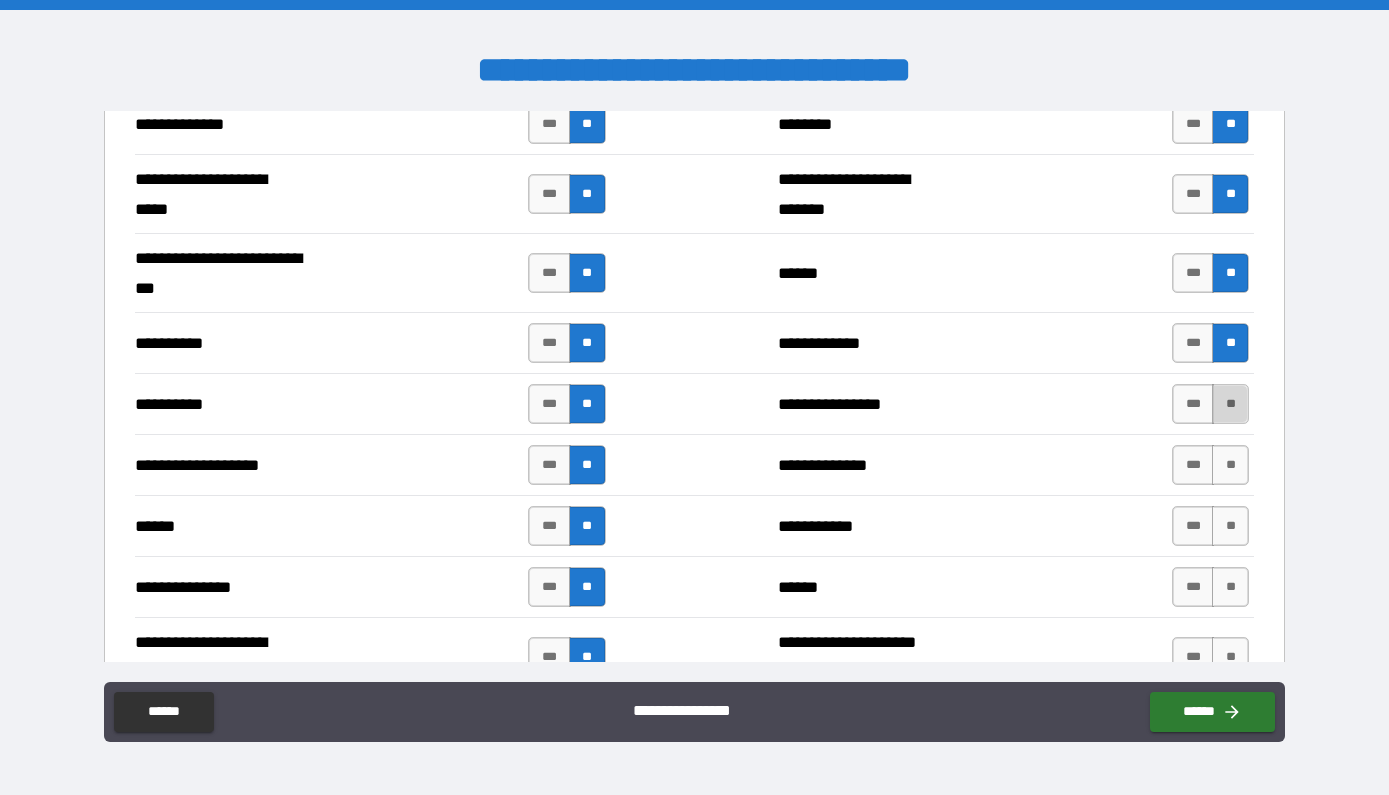 click on "**" at bounding box center [1230, 404] 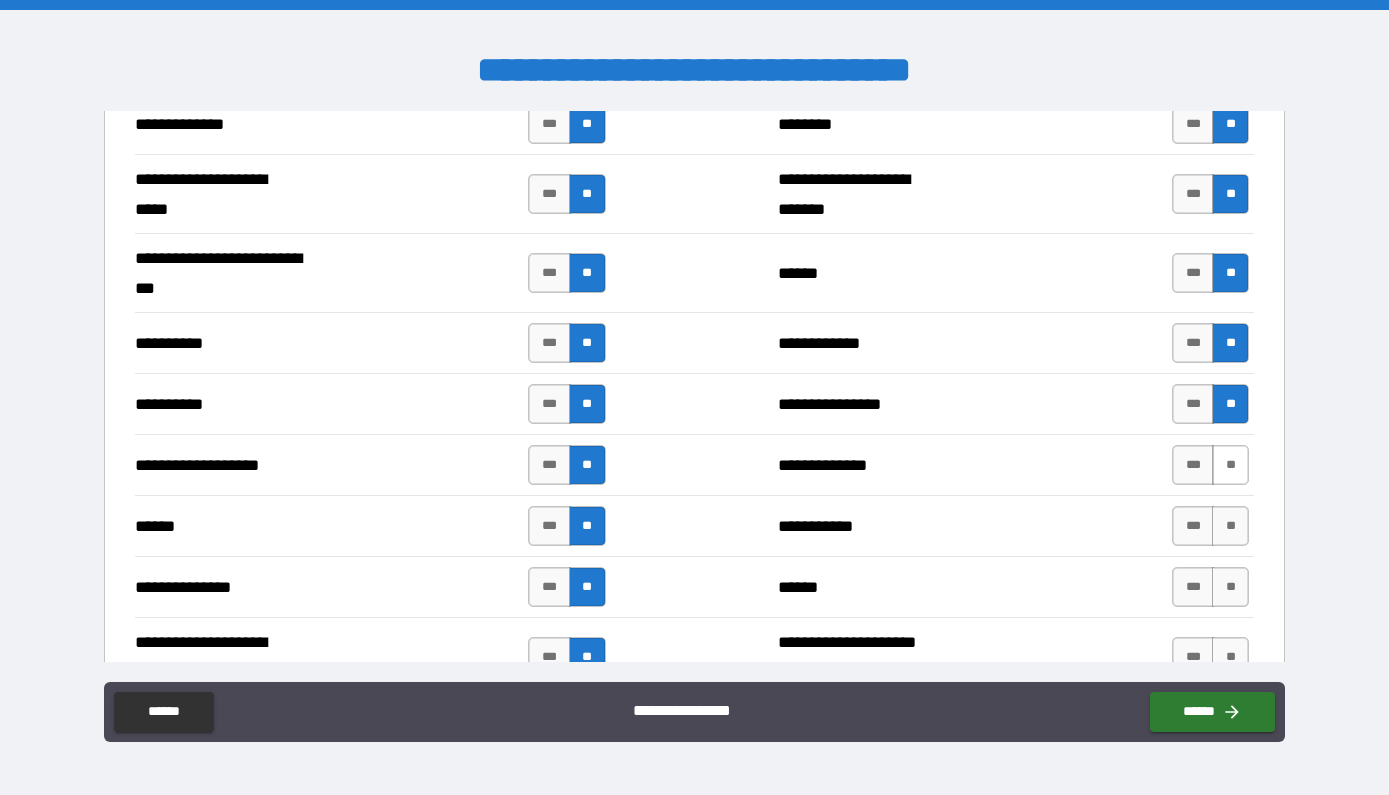 click on "**" at bounding box center (1230, 465) 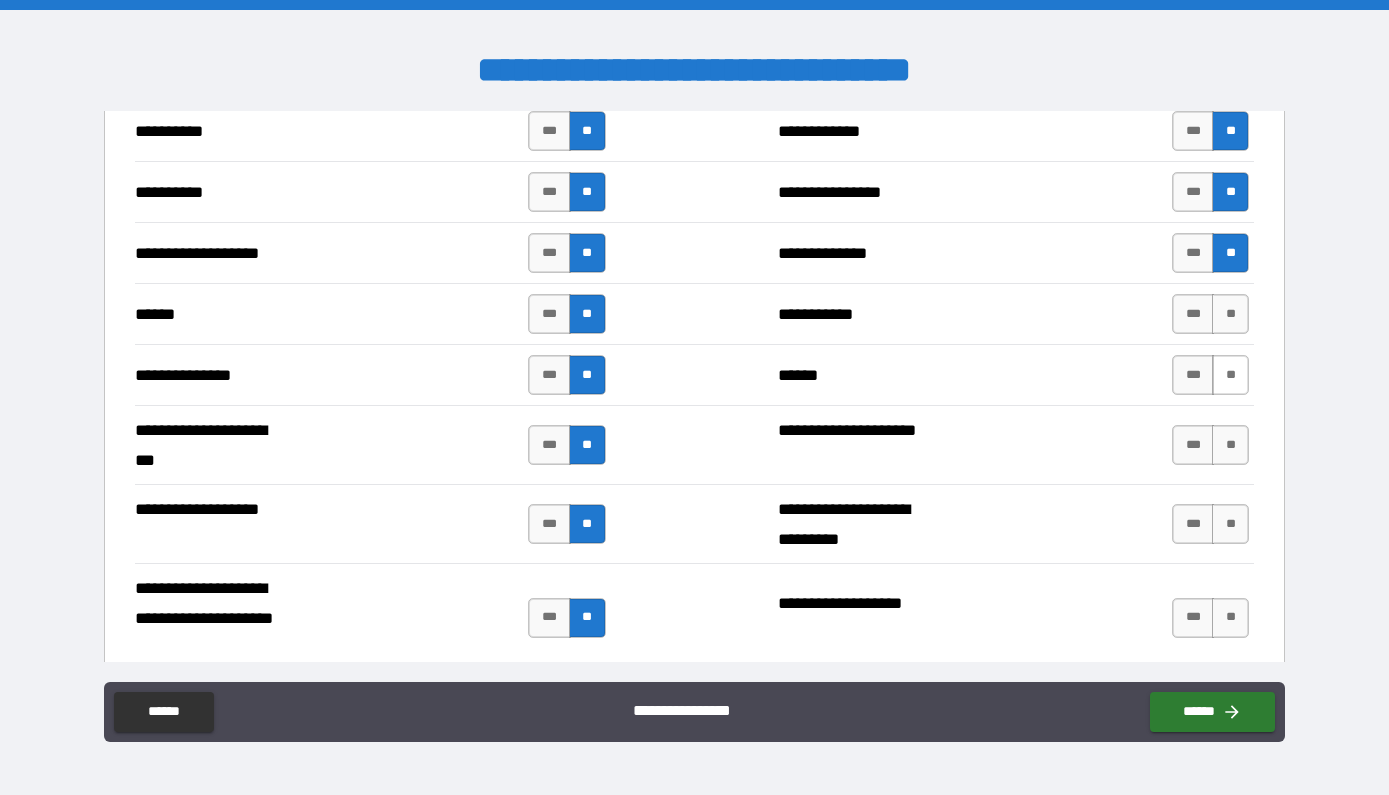 scroll, scrollTop: 3638, scrollLeft: 0, axis: vertical 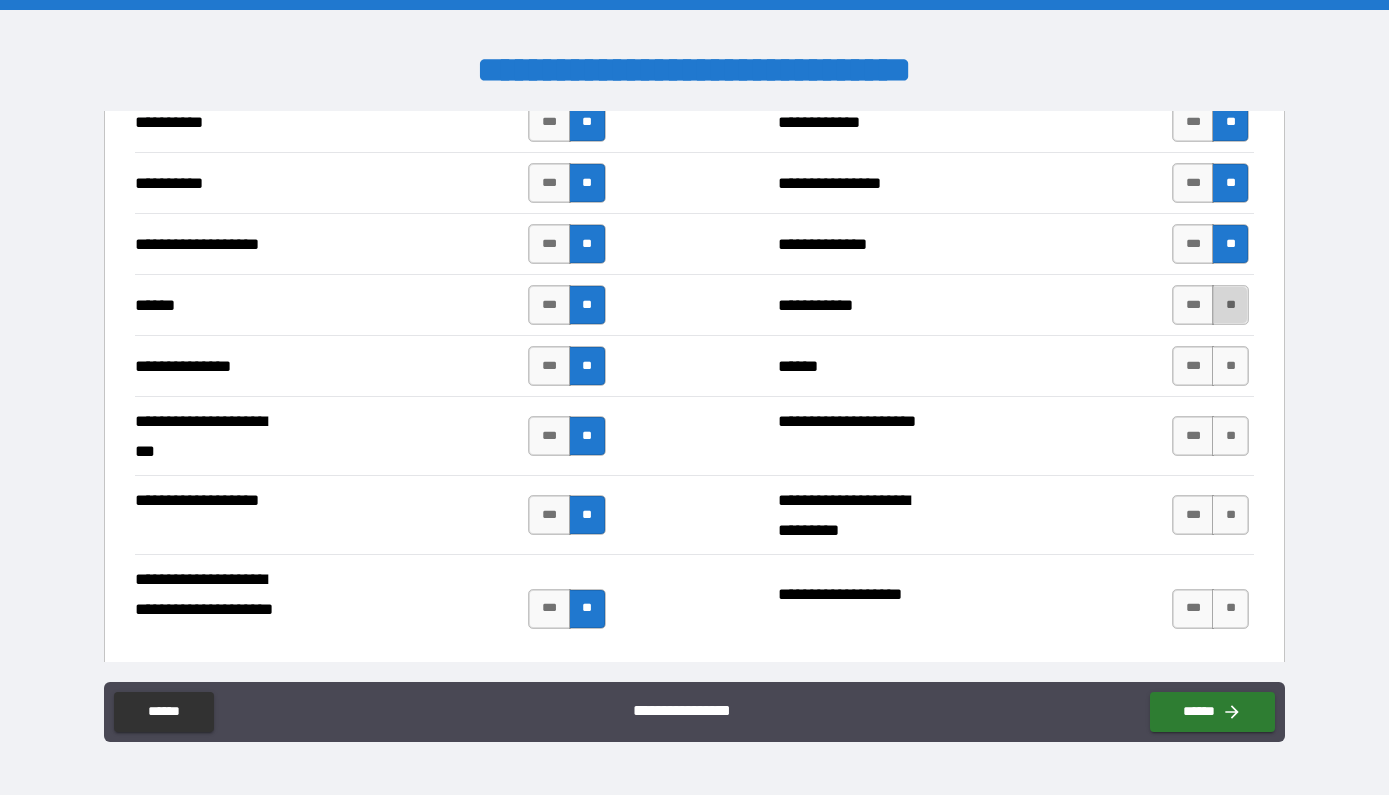 click on "**" at bounding box center [1230, 305] 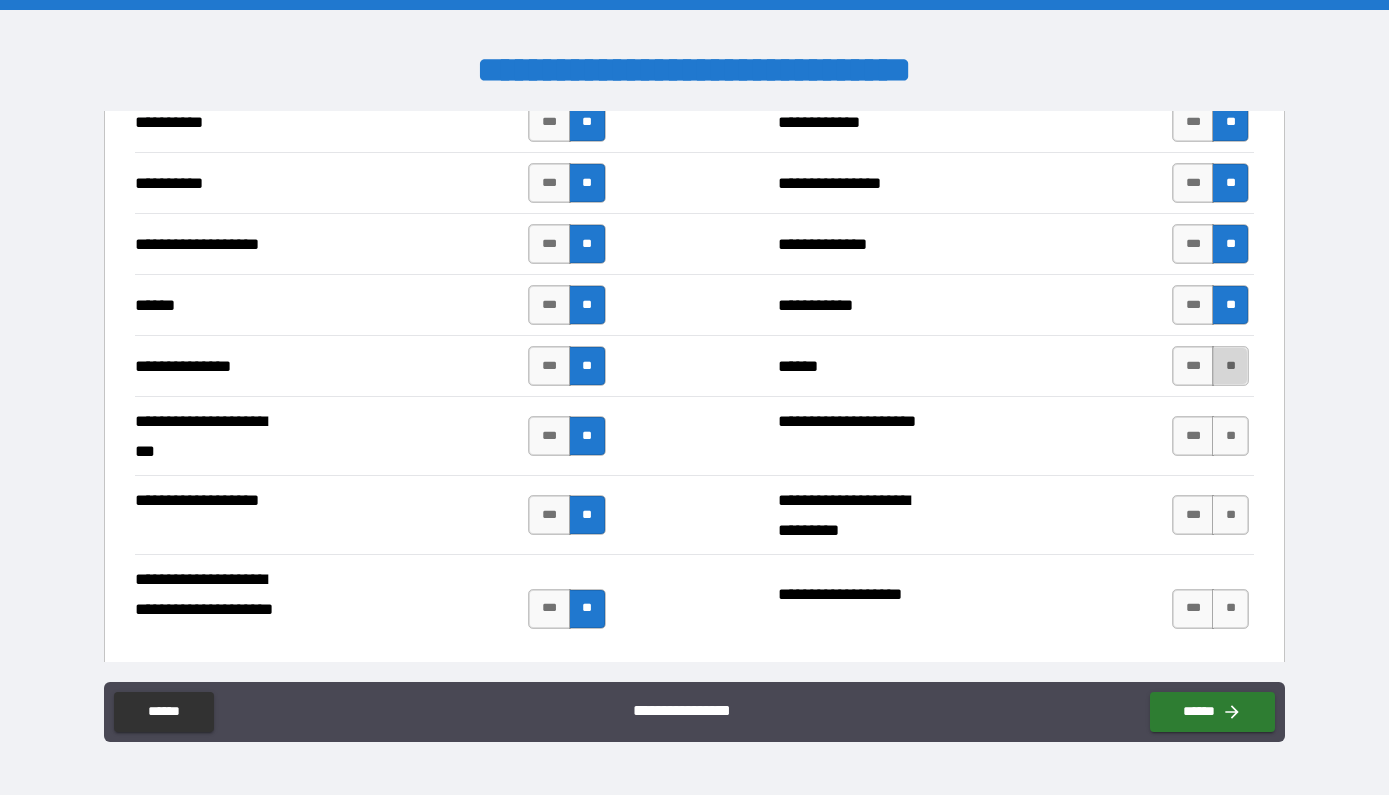click on "**" at bounding box center (1230, 366) 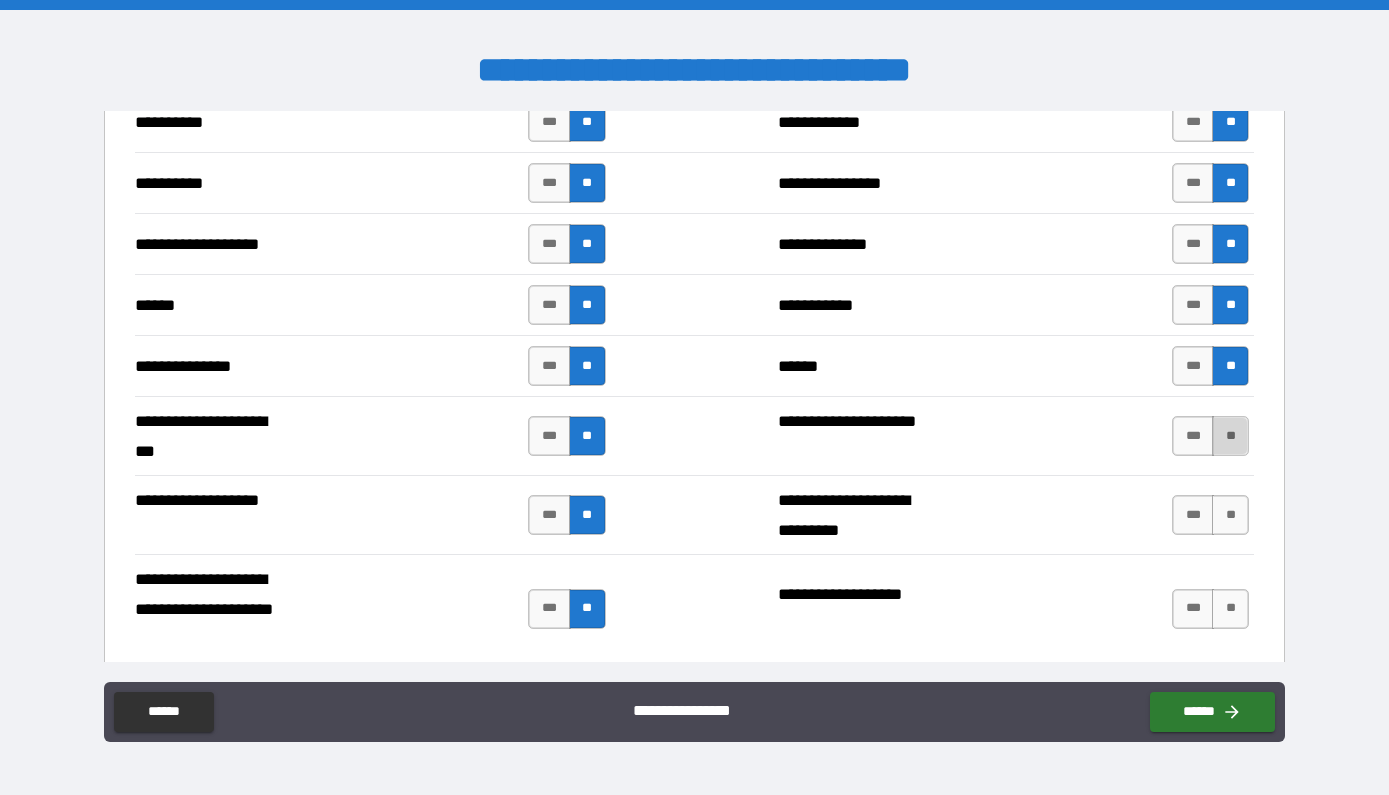 click on "**" at bounding box center [1230, 436] 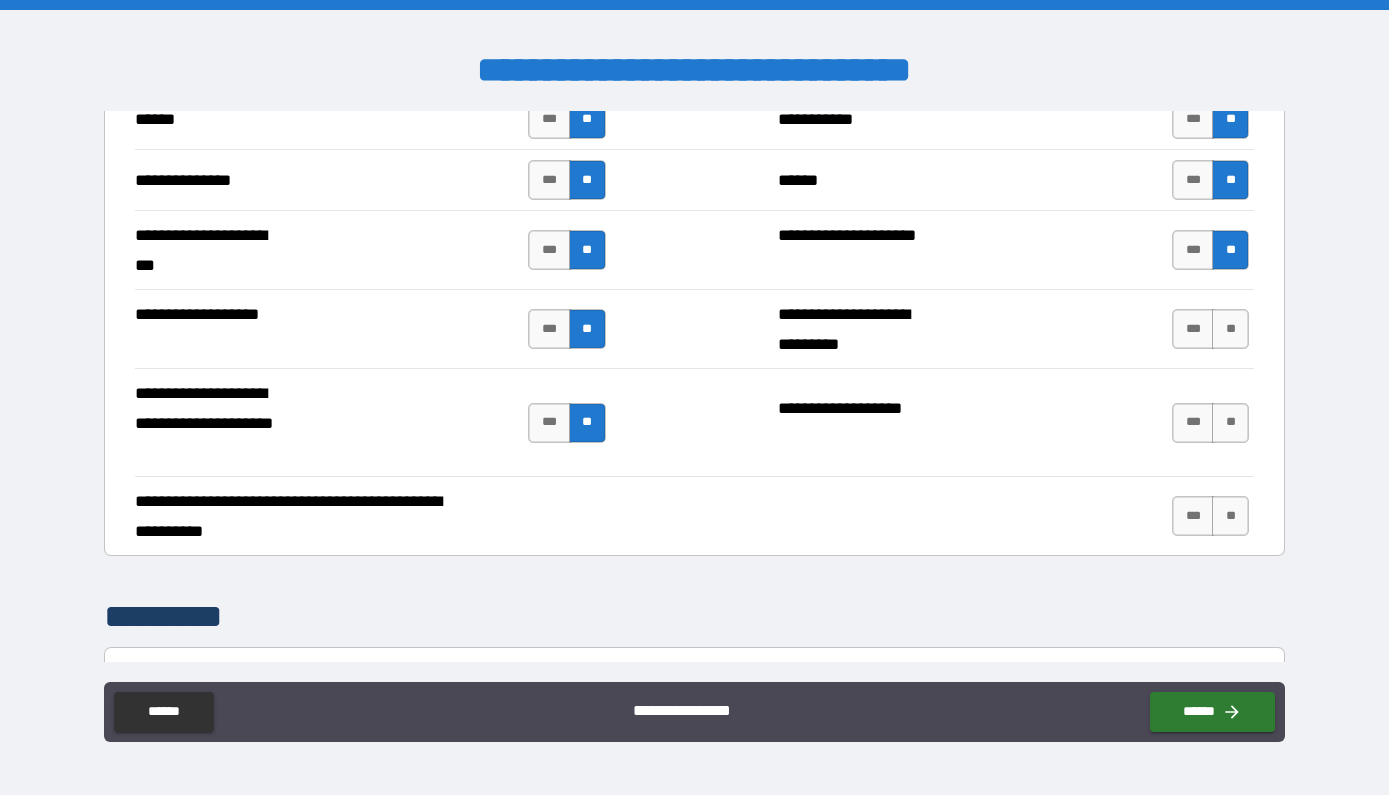 scroll, scrollTop: 3845, scrollLeft: 0, axis: vertical 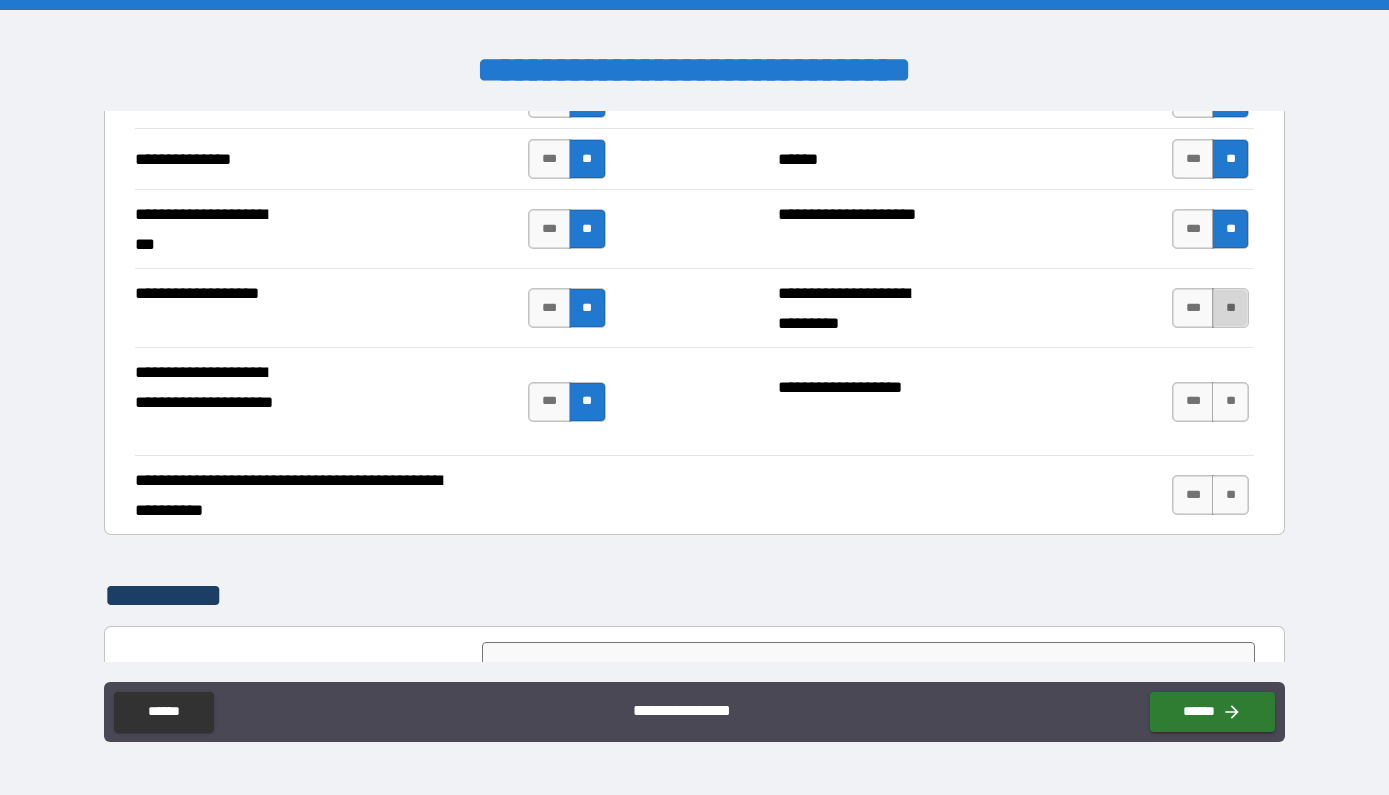 click on "**" at bounding box center [1230, 308] 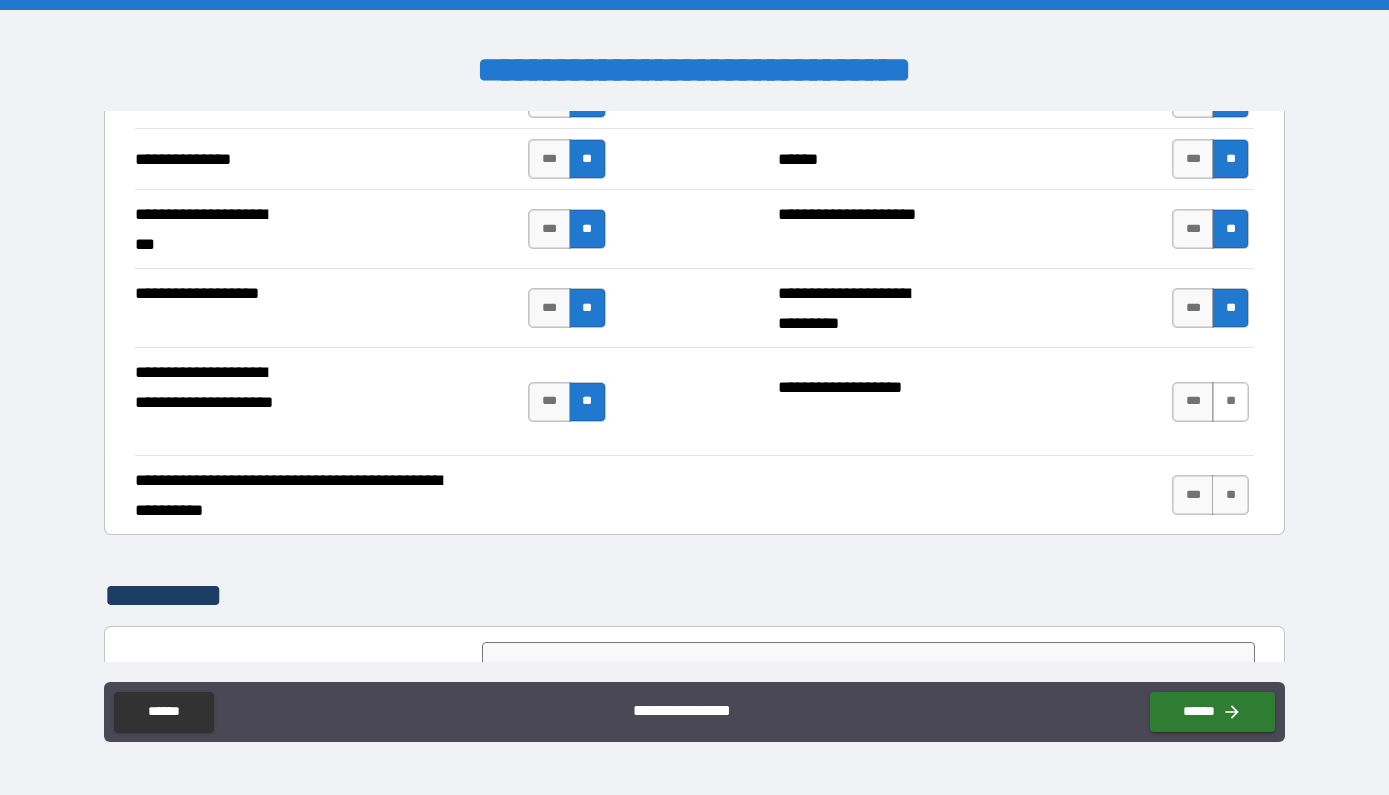click on "**" at bounding box center (1230, 402) 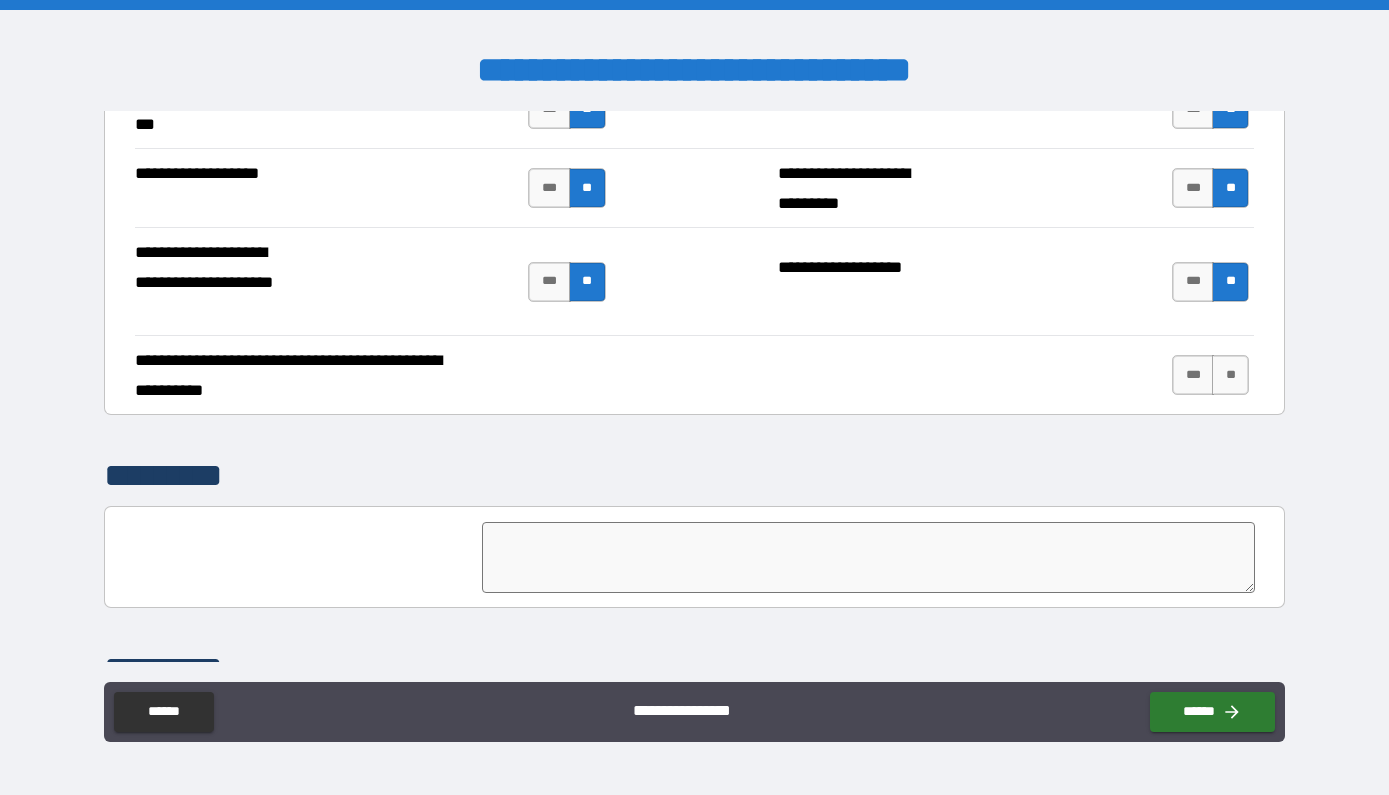 scroll, scrollTop: 3978, scrollLeft: 0, axis: vertical 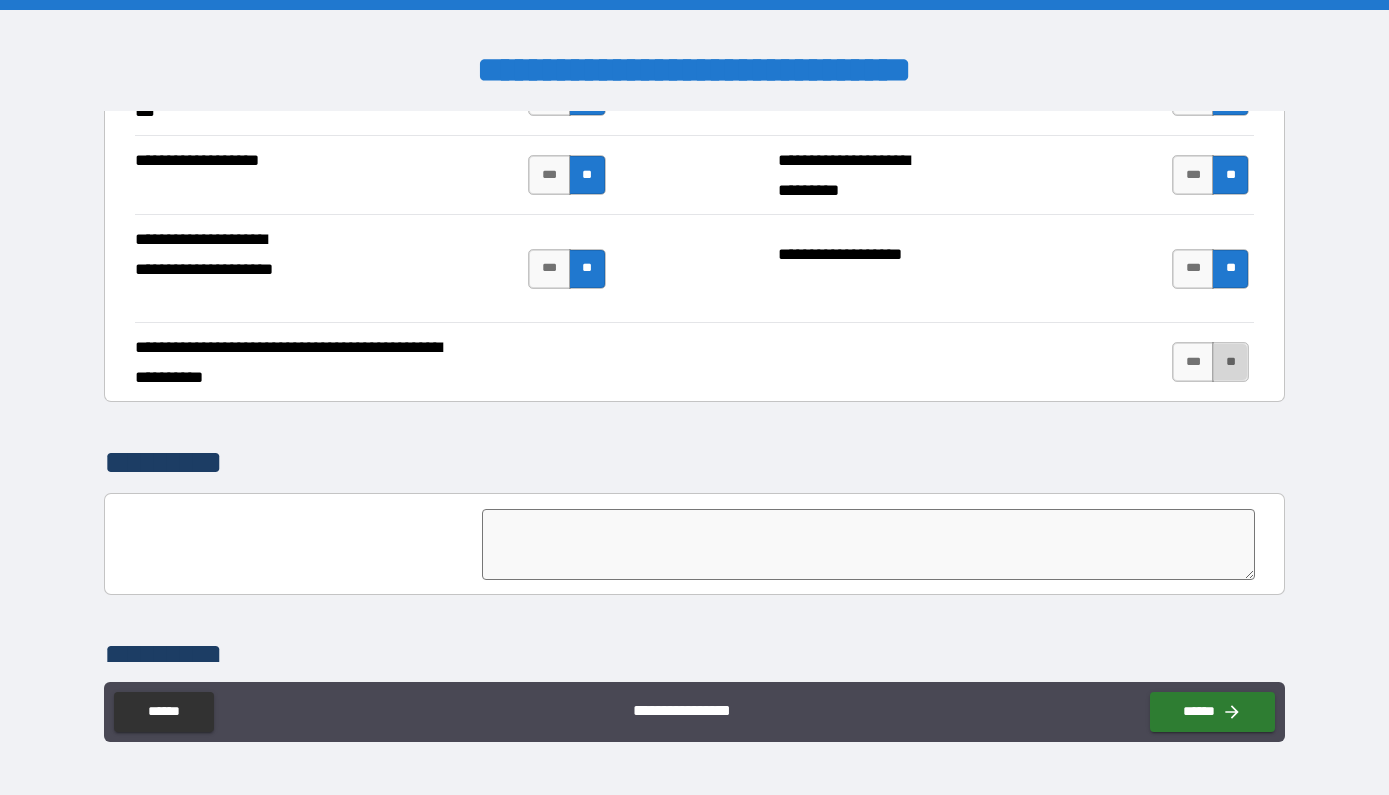 click on "**" at bounding box center [1230, 362] 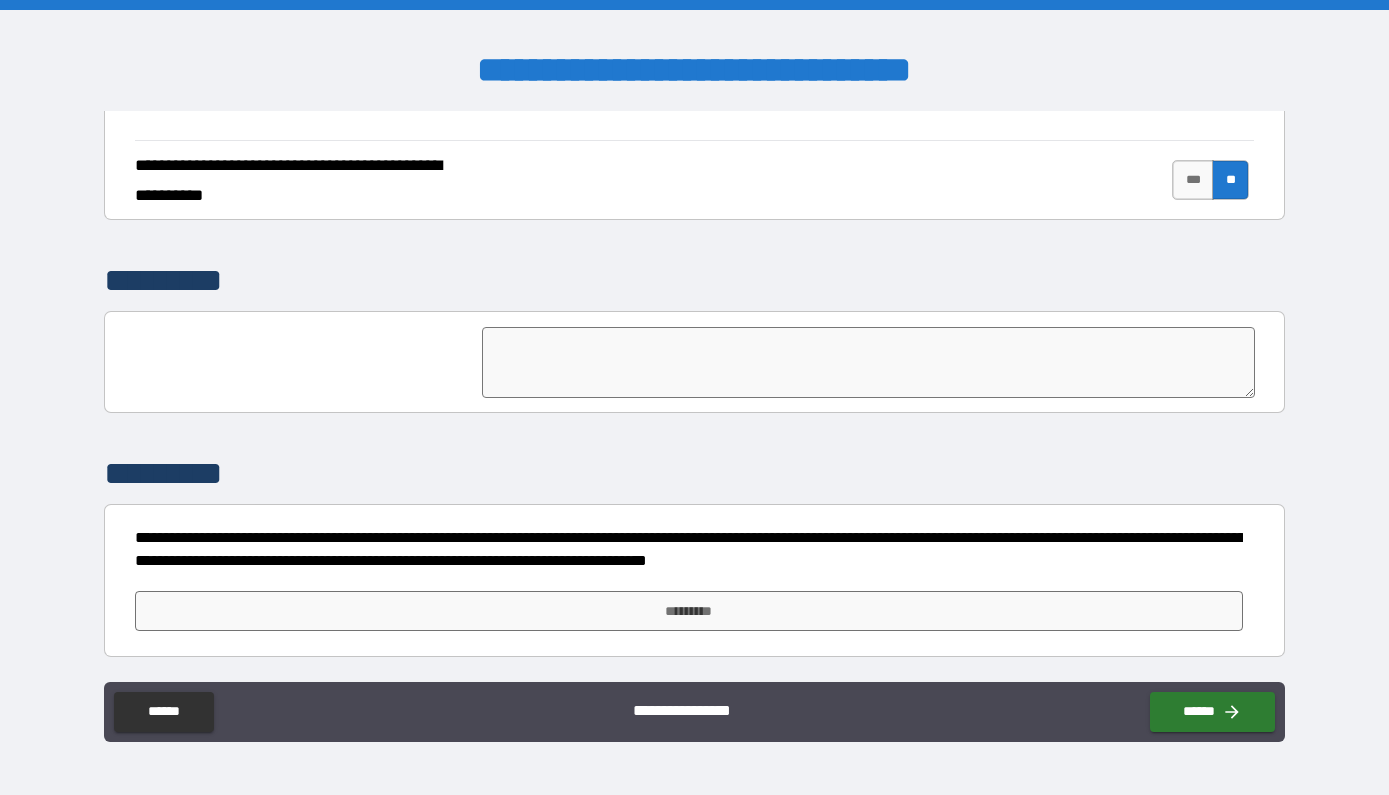 scroll, scrollTop: 4160, scrollLeft: 0, axis: vertical 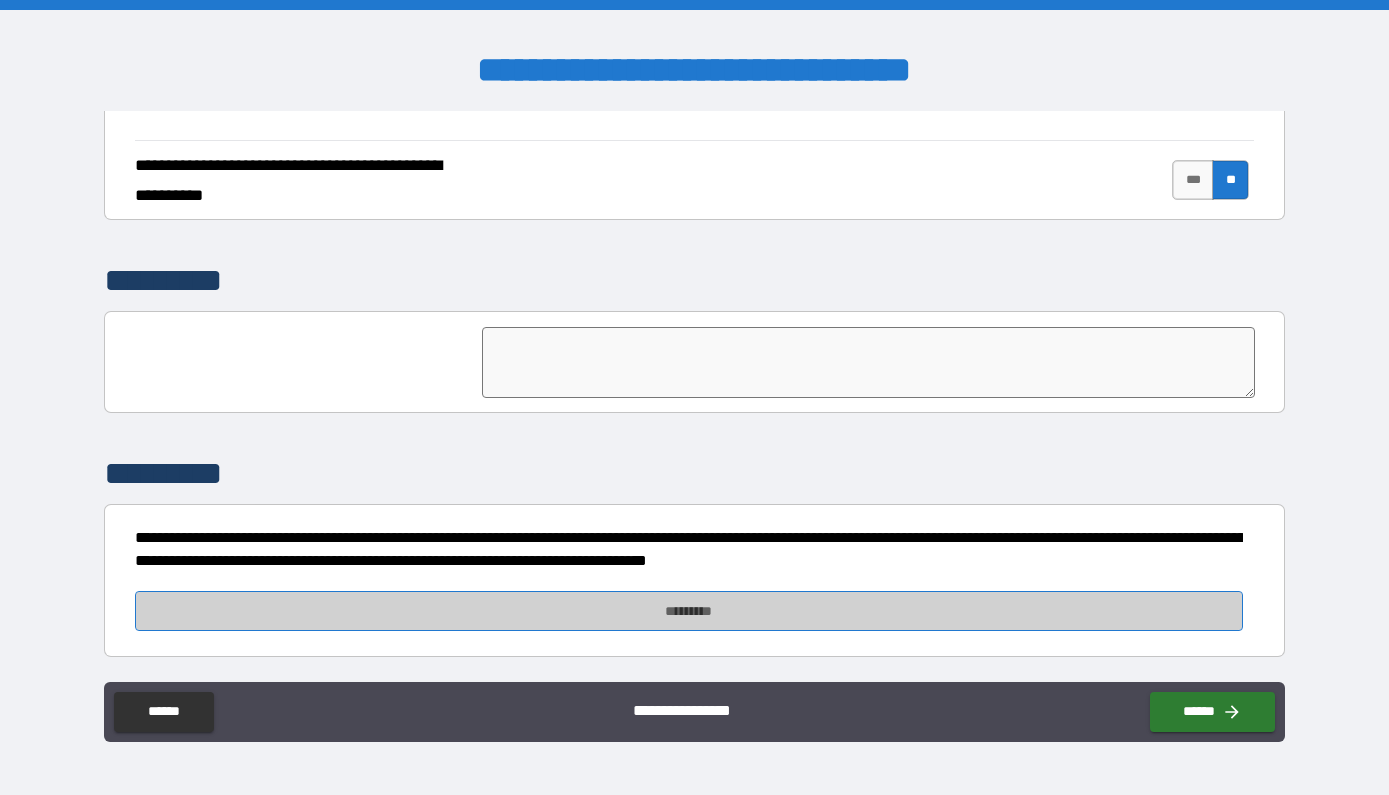 click on "*********" at bounding box center [689, 611] 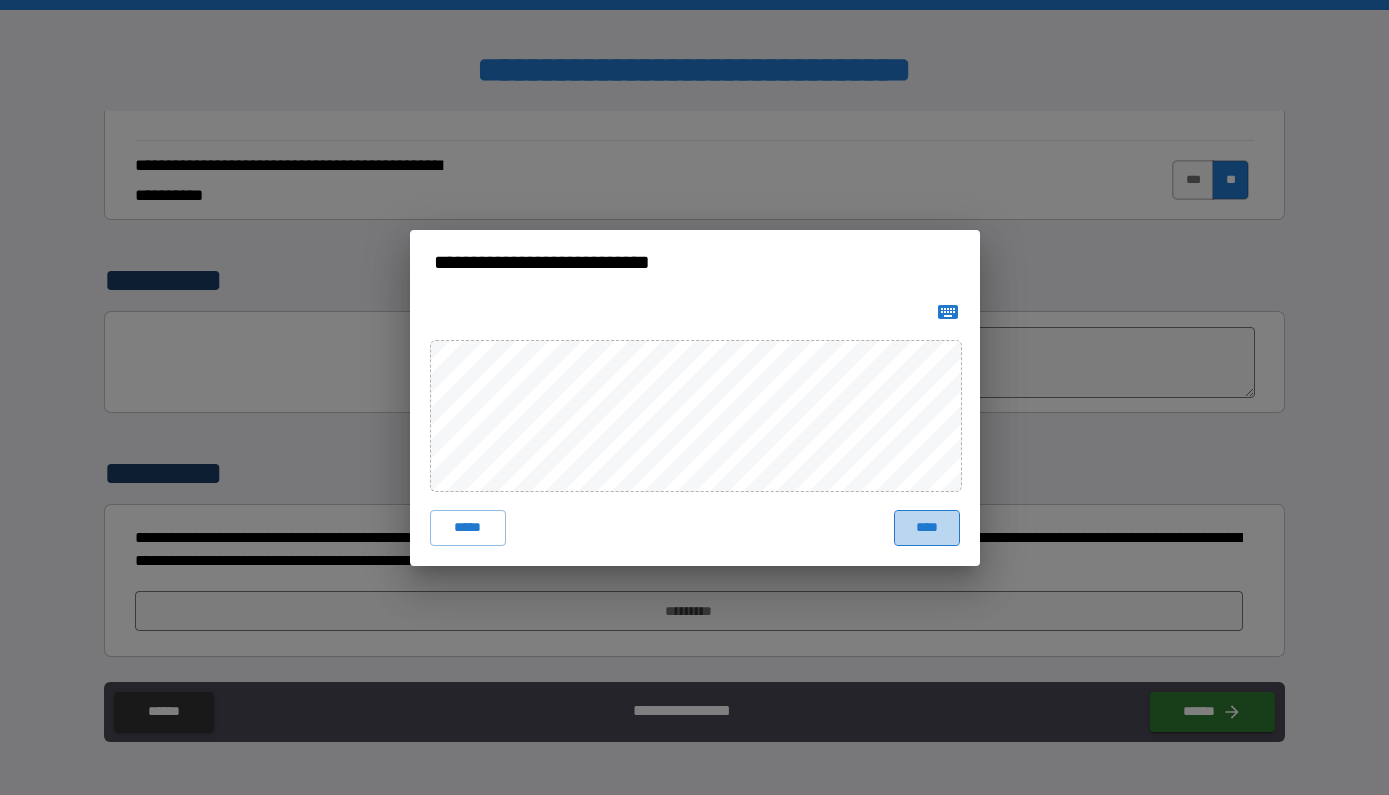 click on "****" at bounding box center [927, 528] 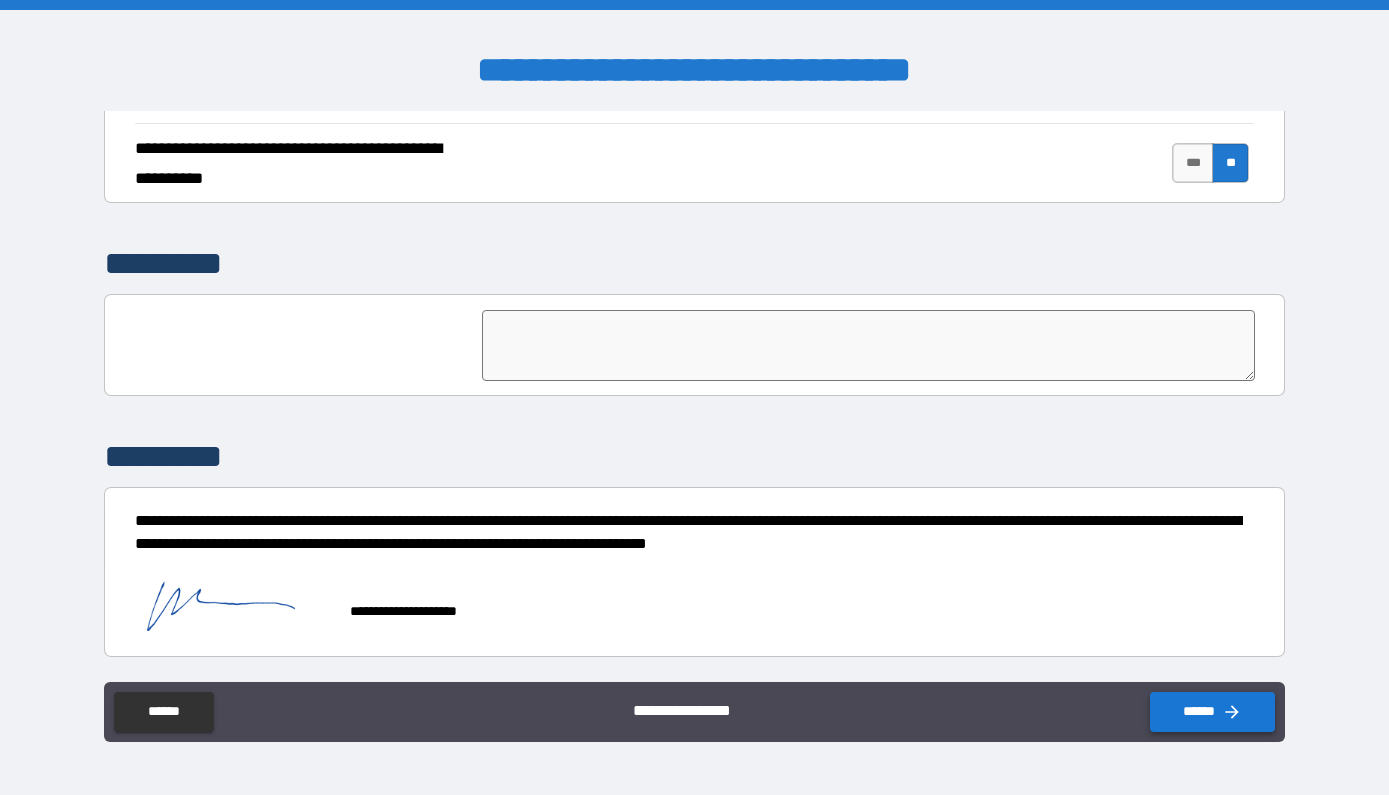 scroll, scrollTop: 4177, scrollLeft: 0, axis: vertical 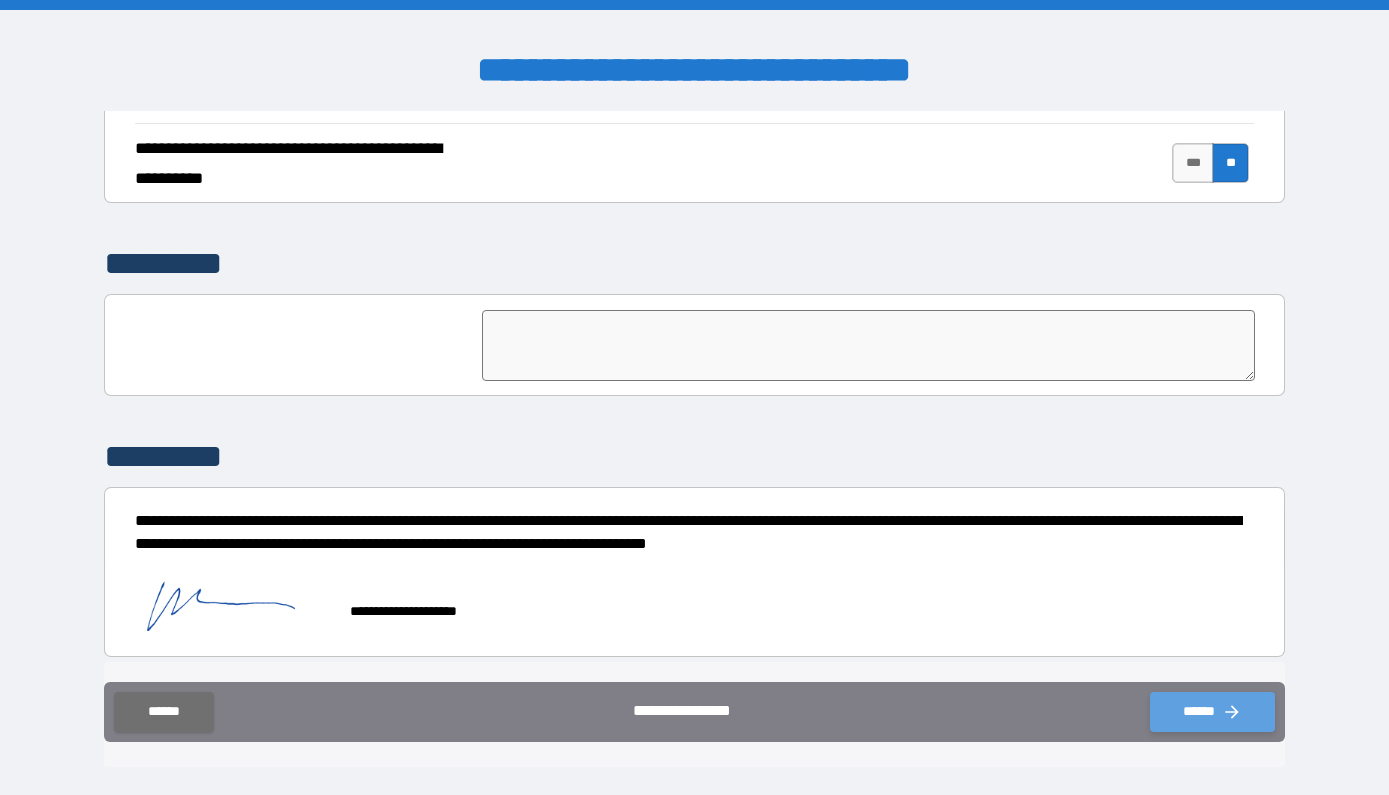 click on "******" at bounding box center [1212, 712] 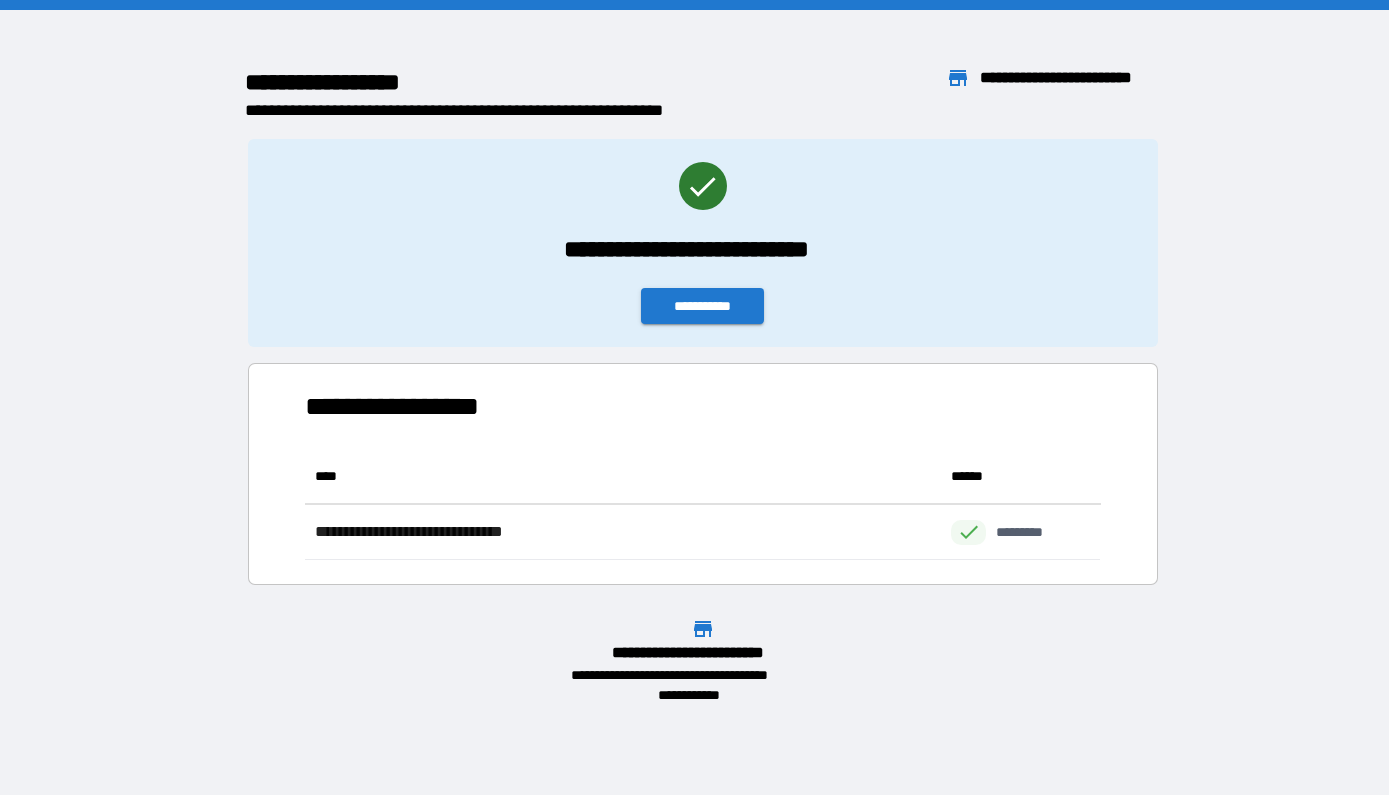 scroll, scrollTop: 111, scrollLeft: 796, axis: both 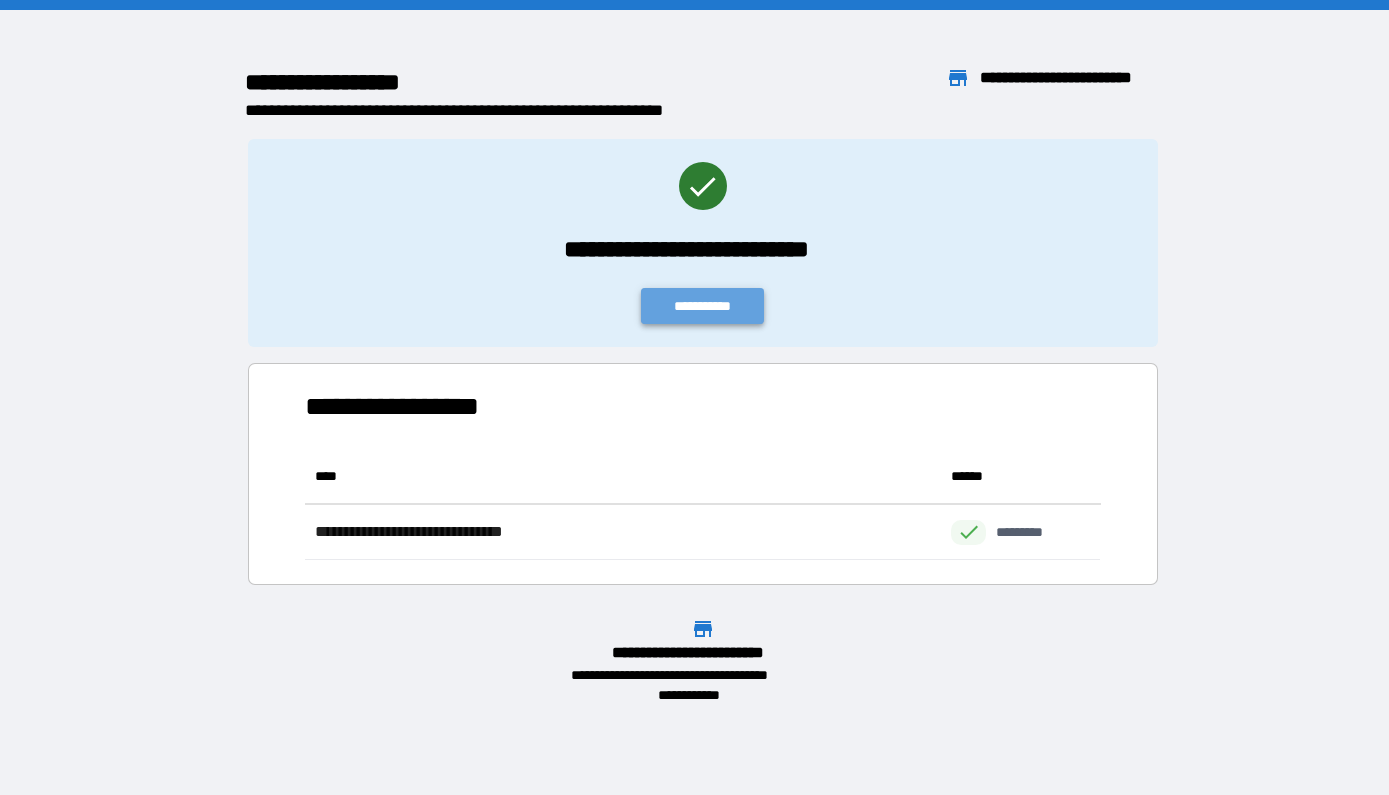 click on "**********" at bounding box center (703, 306) 